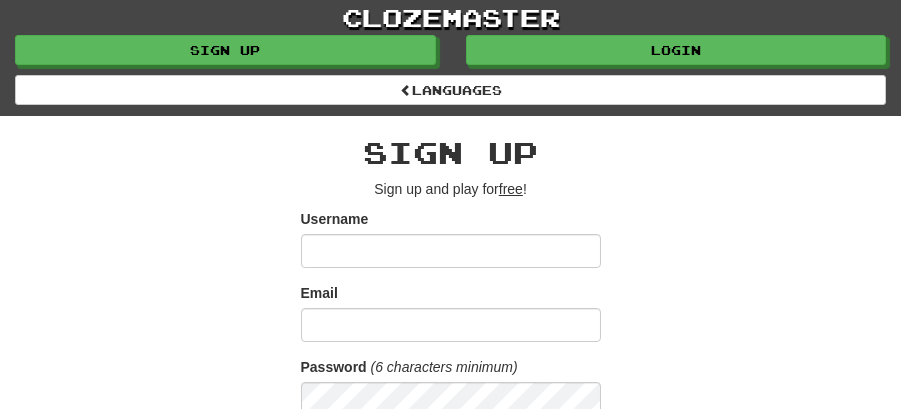 scroll, scrollTop: 0, scrollLeft: 0, axis: both 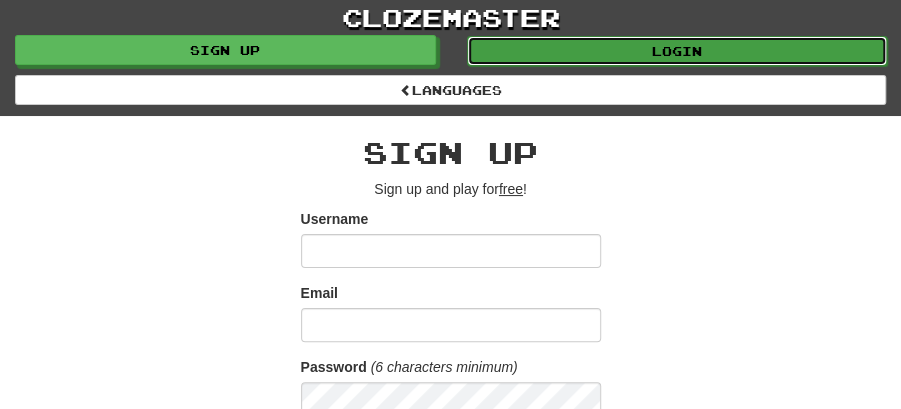 click on "Login" at bounding box center (677, 51) 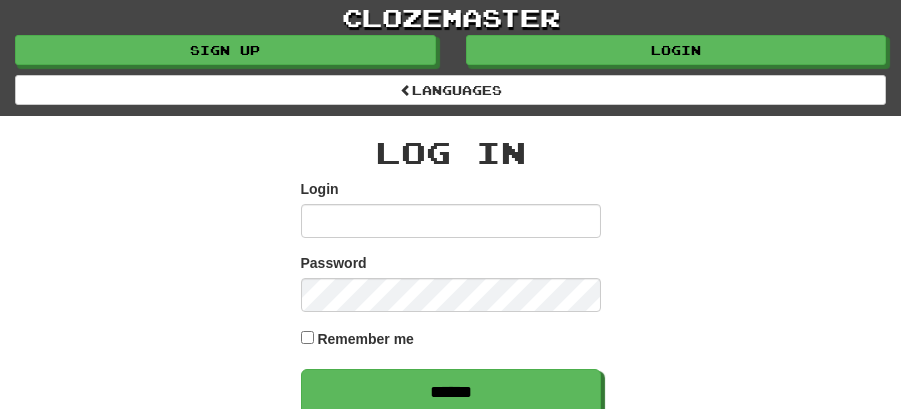 scroll, scrollTop: 0, scrollLeft: 0, axis: both 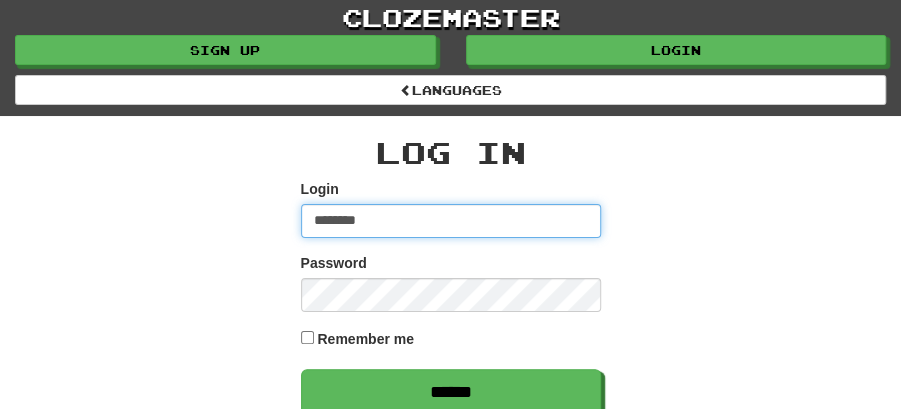 type on "********" 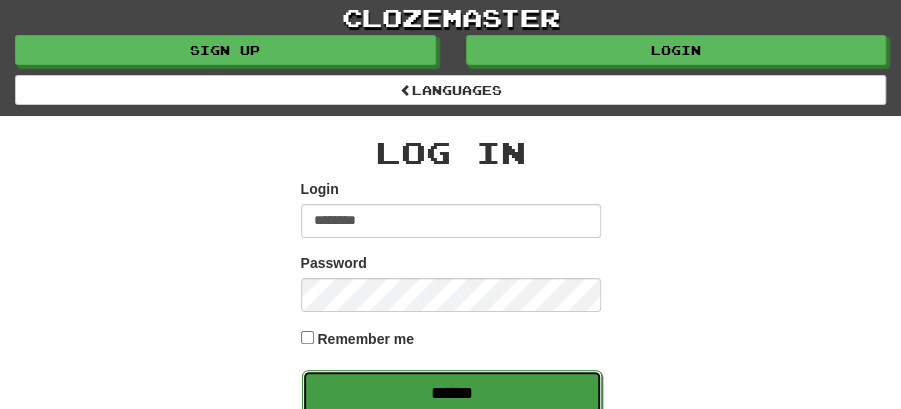 click on "******" at bounding box center [452, 393] 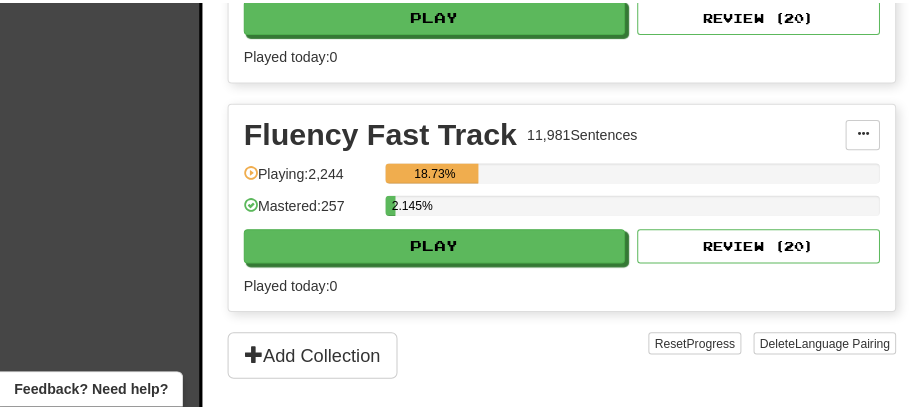 scroll, scrollTop: 666, scrollLeft: 0, axis: vertical 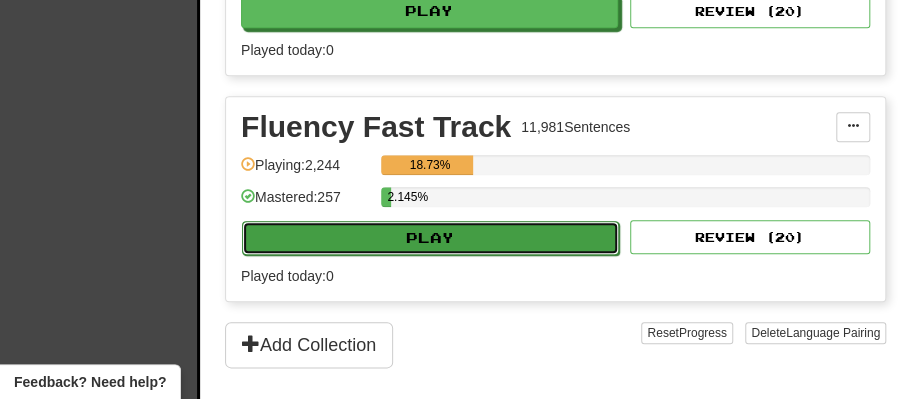 click on "Play" at bounding box center [430, 238] 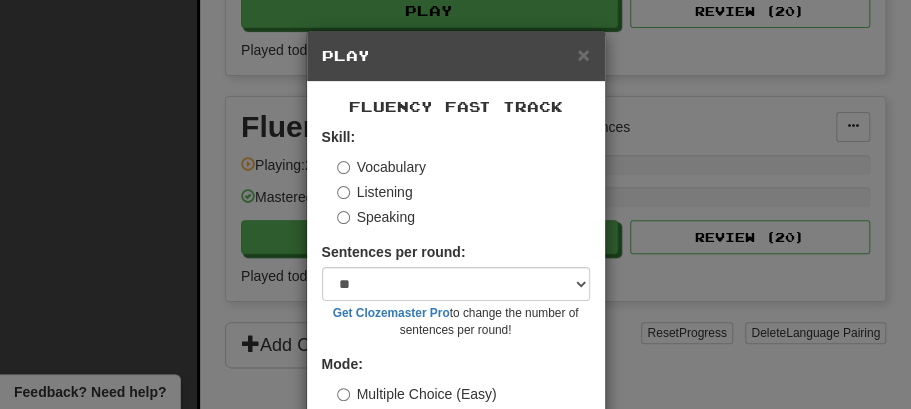 scroll, scrollTop: 136, scrollLeft: 0, axis: vertical 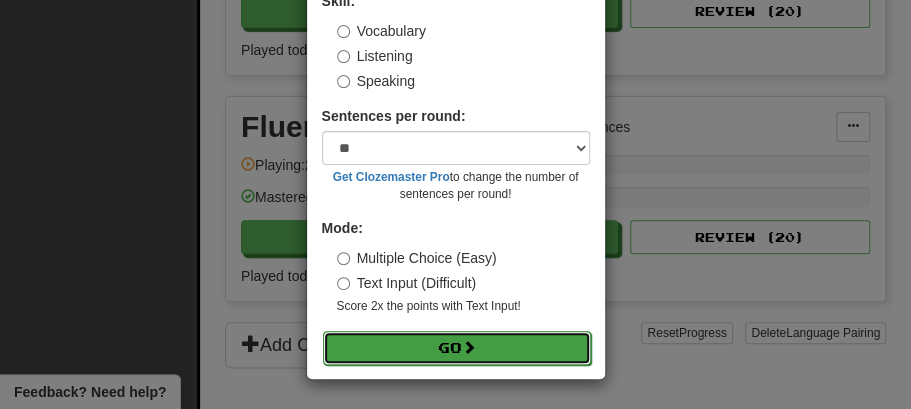 click on "Go" at bounding box center (457, 348) 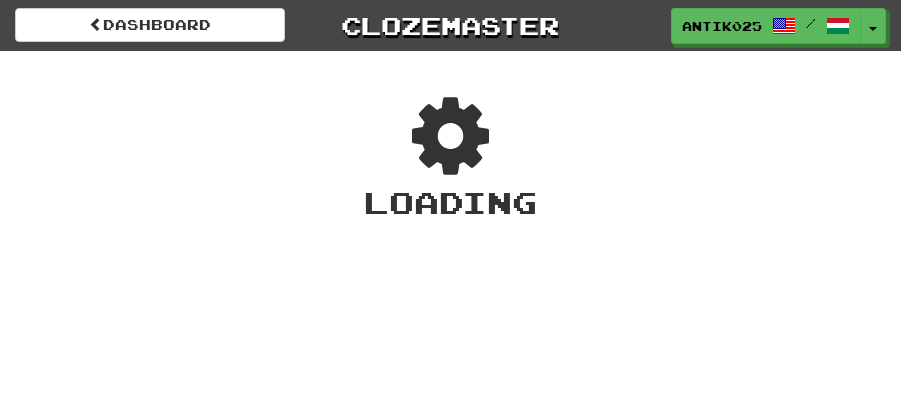 scroll, scrollTop: 0, scrollLeft: 0, axis: both 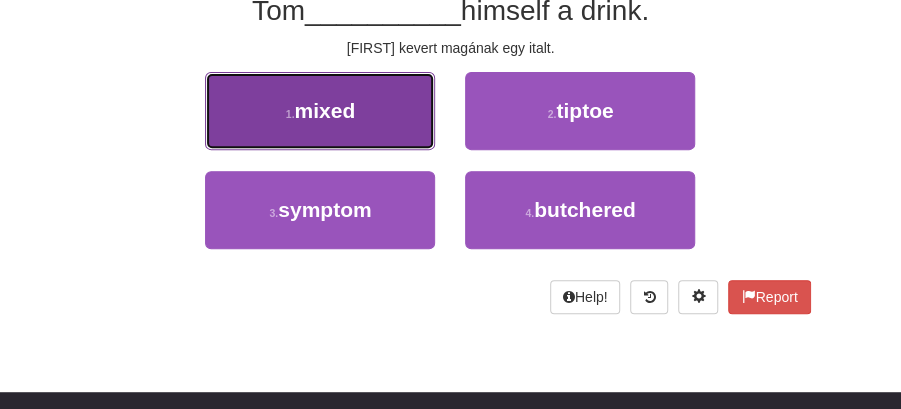 click on "mixed" at bounding box center [325, 110] 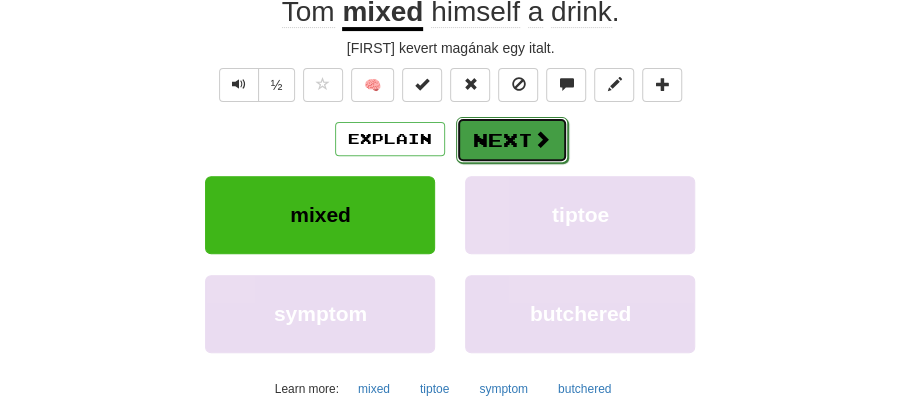 click on "Next" at bounding box center (512, 140) 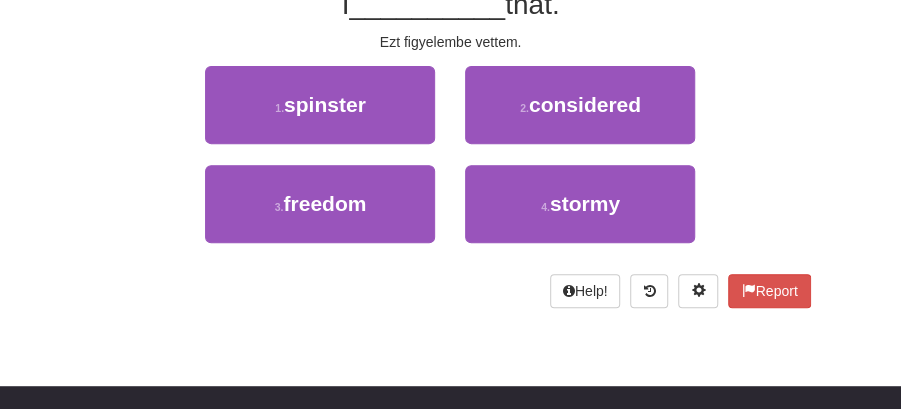 scroll, scrollTop: 200, scrollLeft: 0, axis: vertical 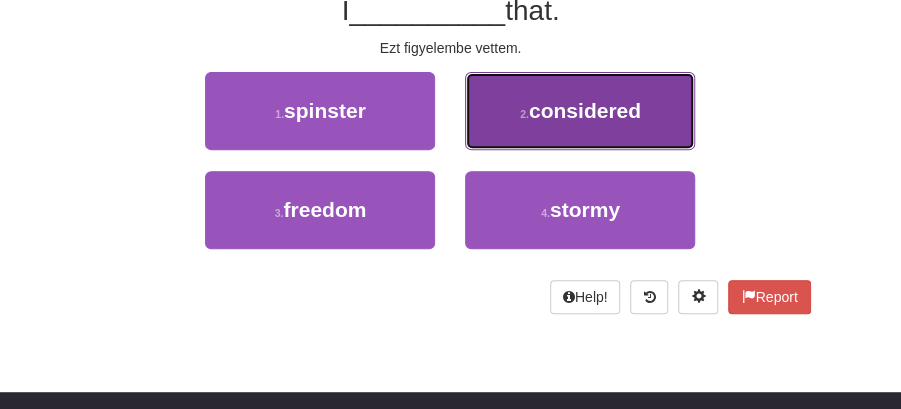 click on "considered" at bounding box center (585, 110) 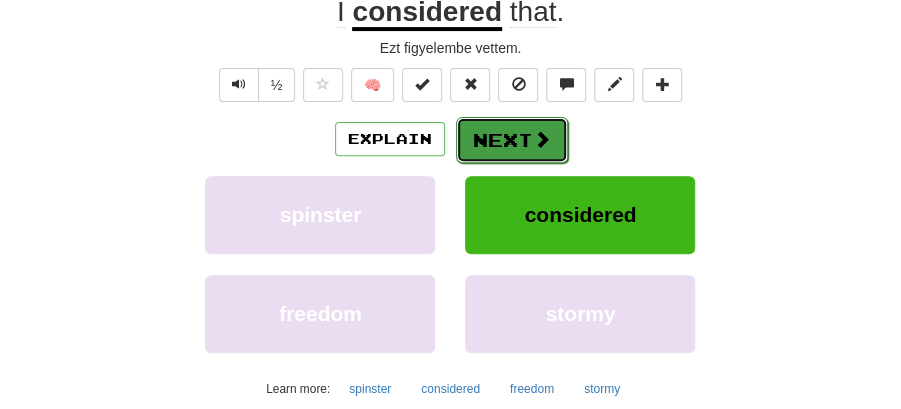 click on "Next" at bounding box center [512, 140] 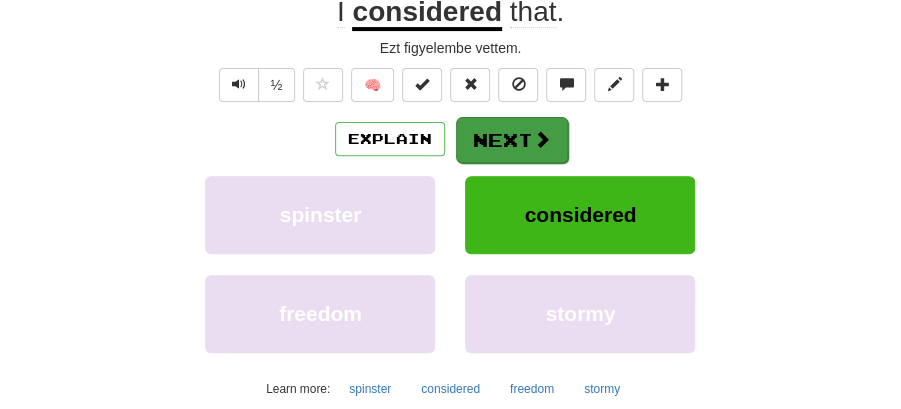 scroll, scrollTop: 200, scrollLeft: 0, axis: vertical 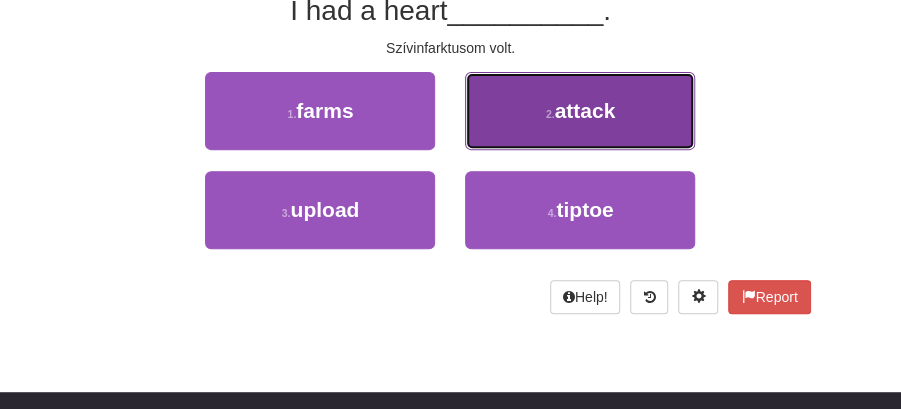 click on "2 .  attack" at bounding box center [580, 111] 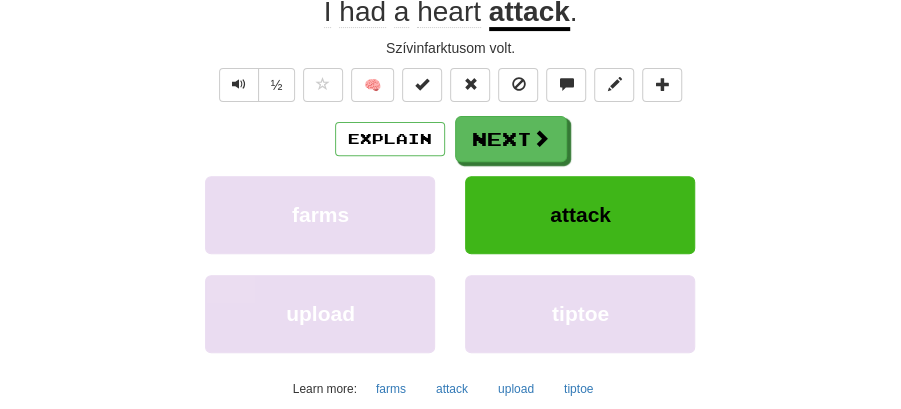 click on "Next" at bounding box center [511, 139] 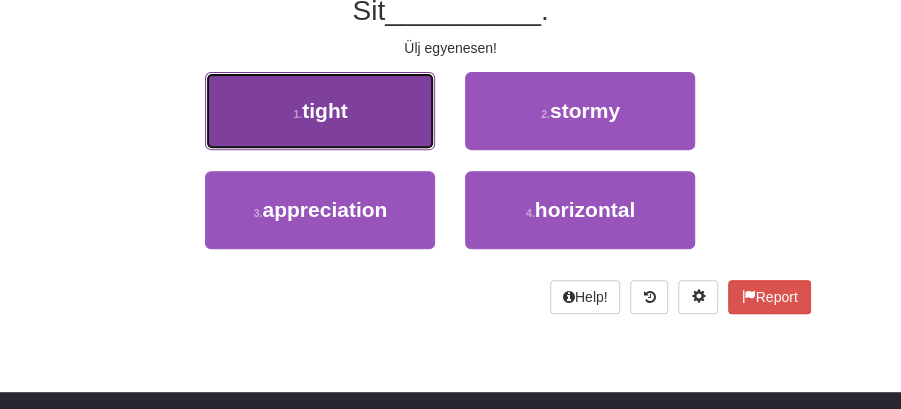 drag, startPoint x: 333, startPoint y: 96, endPoint x: 404, endPoint y: 108, distance: 72.00694 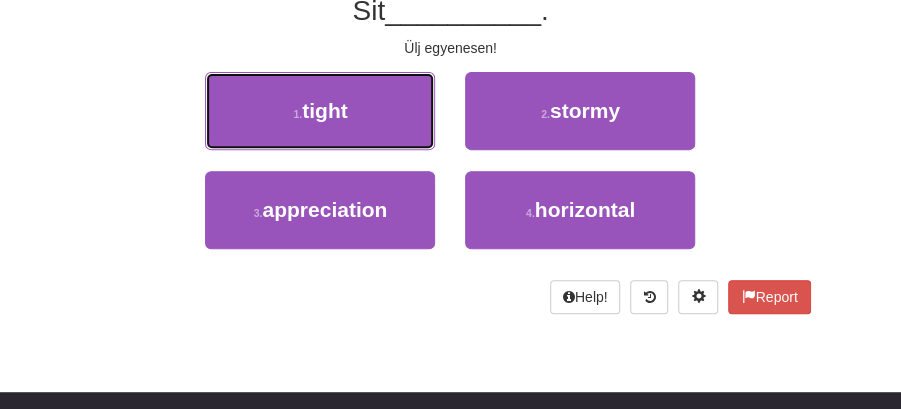 click on "1 .  tight" at bounding box center [320, 111] 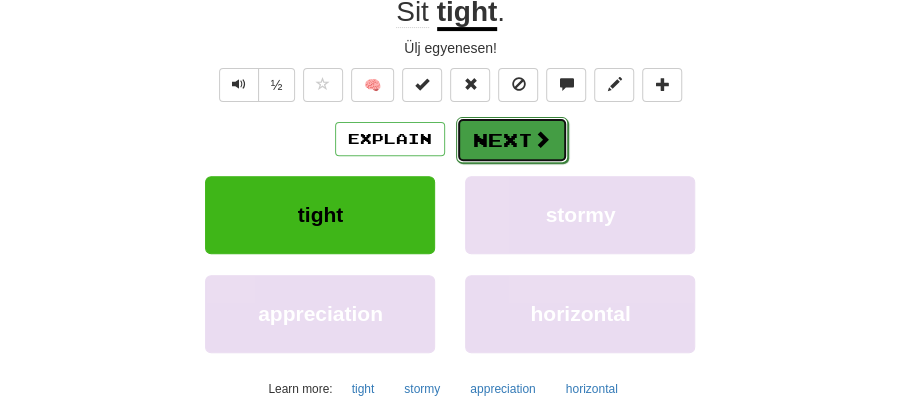 click on "Next" at bounding box center (512, 140) 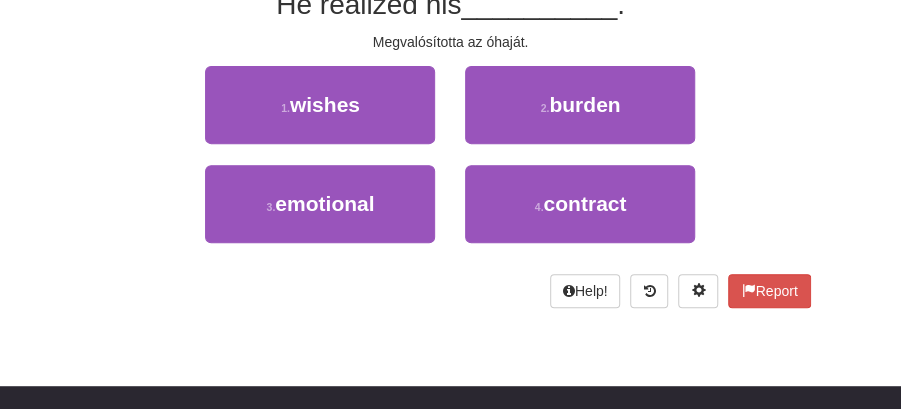 scroll, scrollTop: 200, scrollLeft: 0, axis: vertical 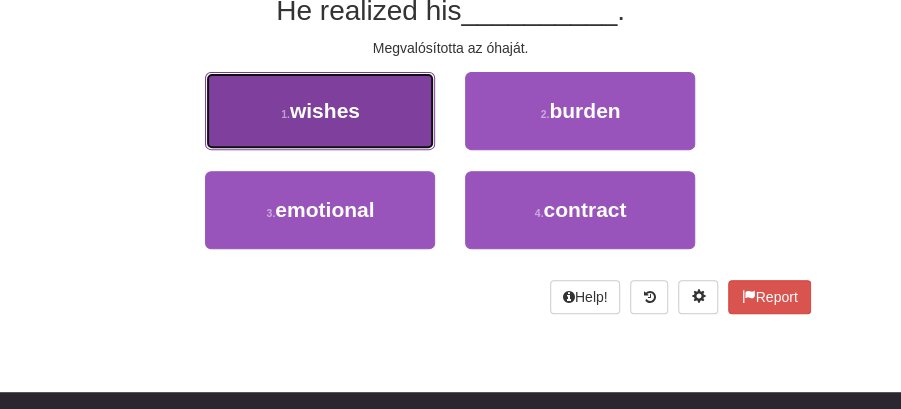 drag, startPoint x: 344, startPoint y: 110, endPoint x: 394, endPoint y: 114, distance: 50.159744 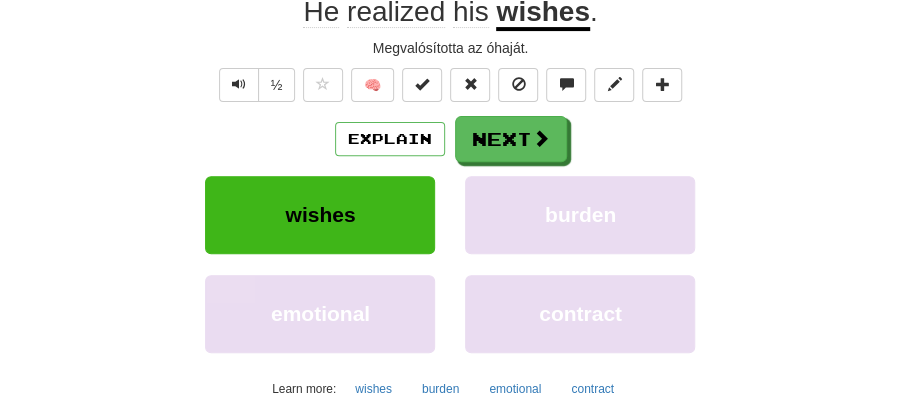 click on "Next" at bounding box center [511, 139] 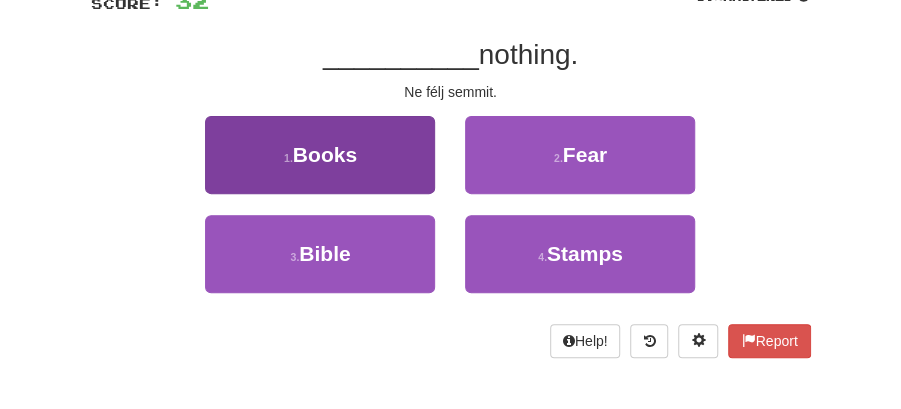 scroll, scrollTop: 133, scrollLeft: 0, axis: vertical 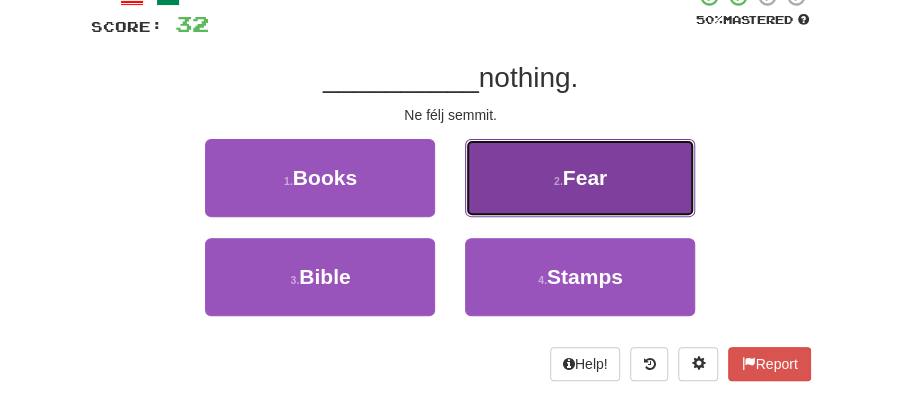 drag, startPoint x: 561, startPoint y: 164, endPoint x: 548, endPoint y: 180, distance: 20.615528 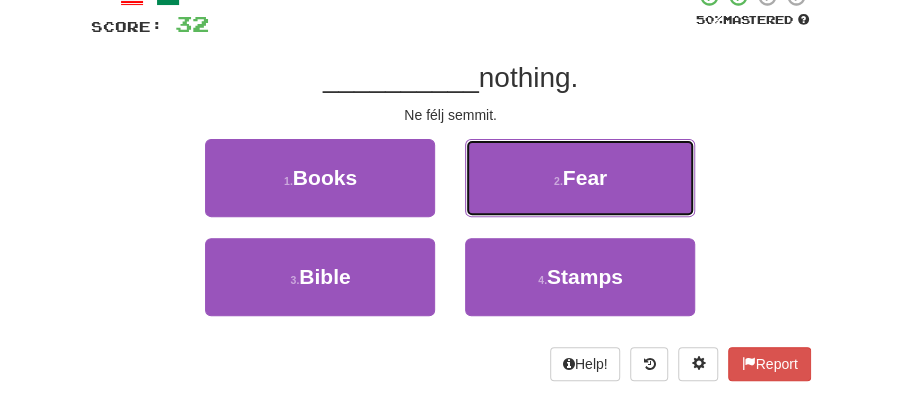 click on "2 .  Fear" at bounding box center (580, 178) 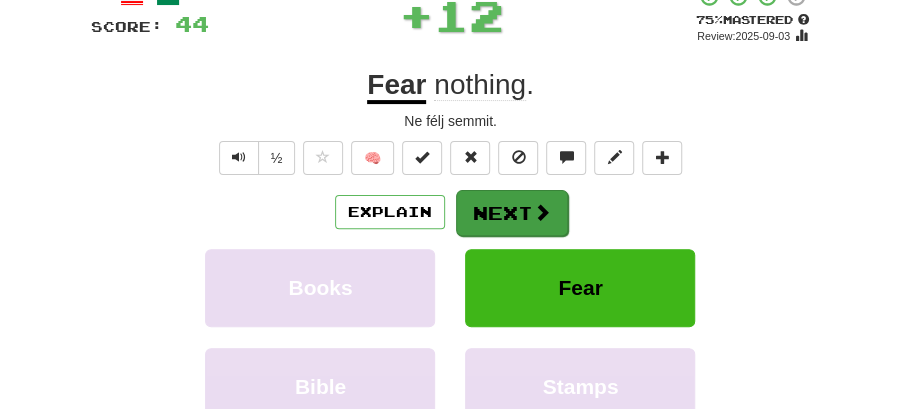 click on "Next" at bounding box center [512, 213] 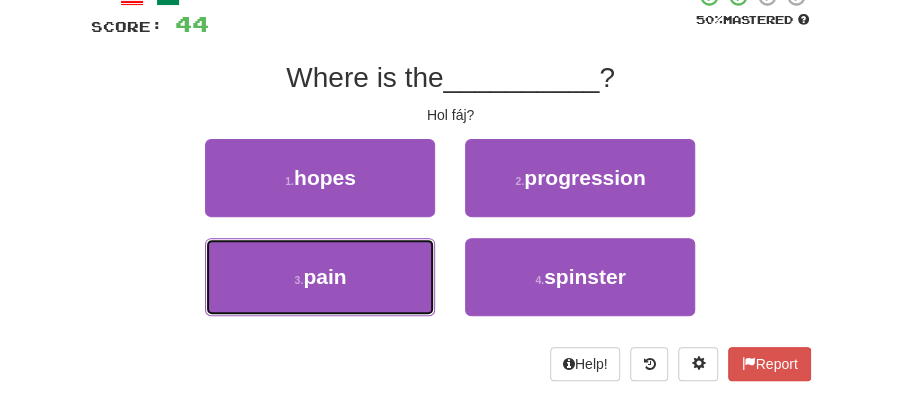 drag, startPoint x: 371, startPoint y: 268, endPoint x: 426, endPoint y: 236, distance: 63.631752 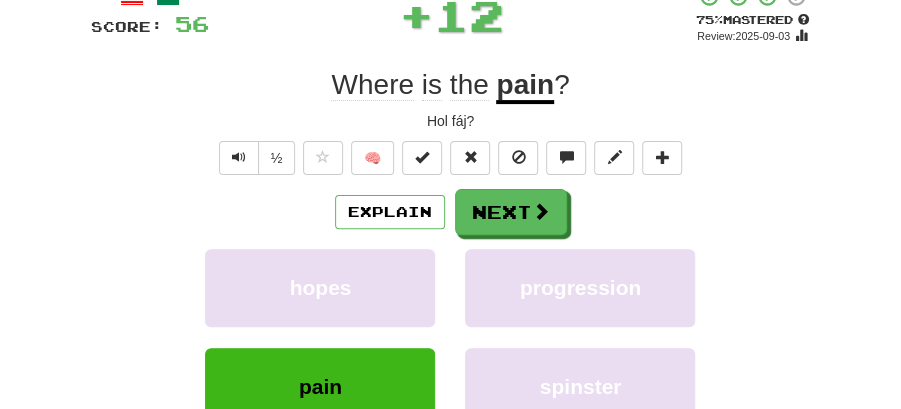 click on "Next" at bounding box center (511, 212) 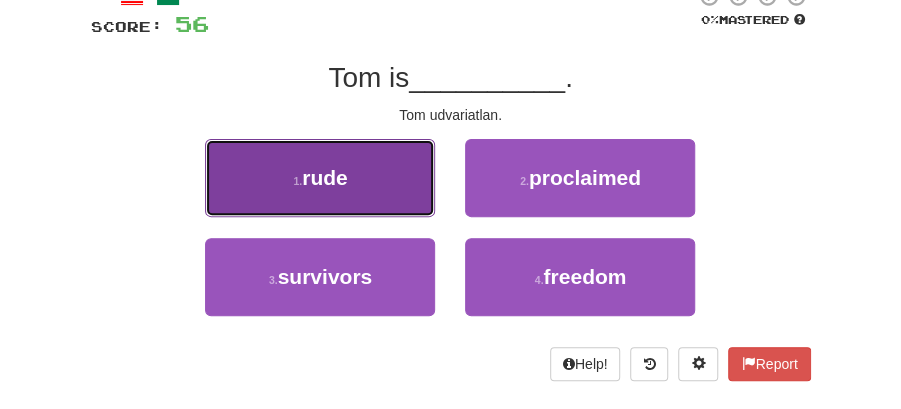 drag, startPoint x: 399, startPoint y: 180, endPoint x: 436, endPoint y: 185, distance: 37.336308 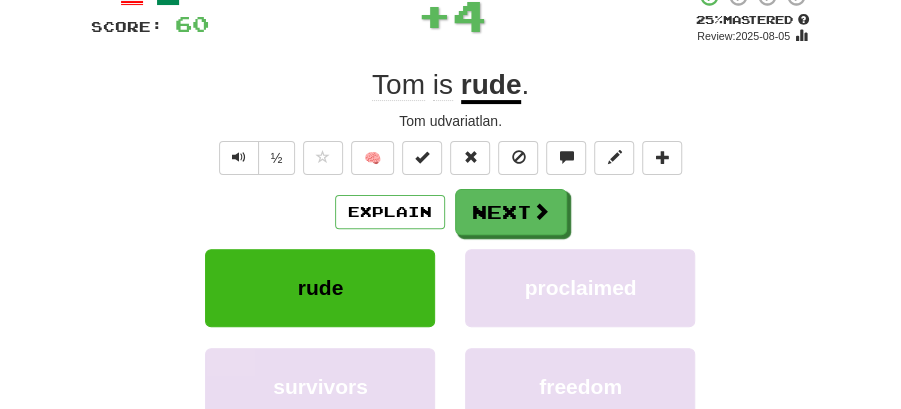 click at bounding box center [541, 211] 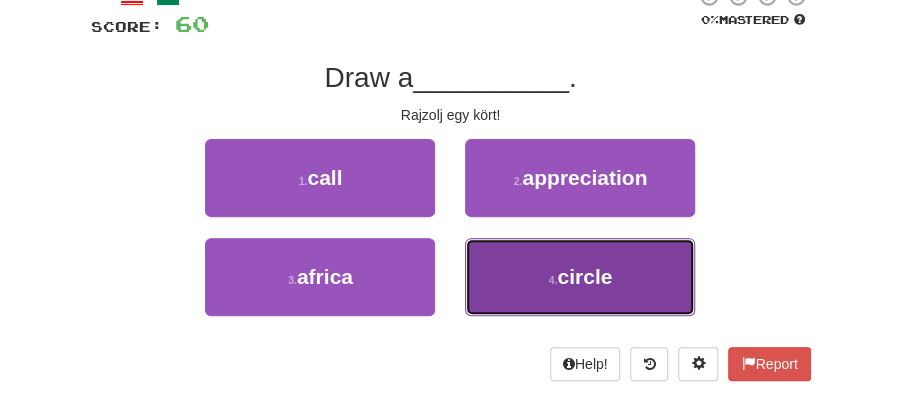 drag, startPoint x: 602, startPoint y: 289, endPoint x: 543, endPoint y: 236, distance: 79.30952 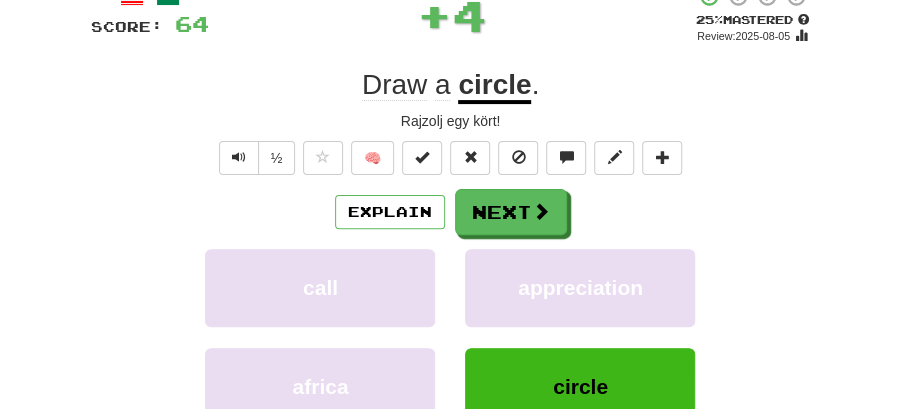 click on "Next" at bounding box center [511, 212] 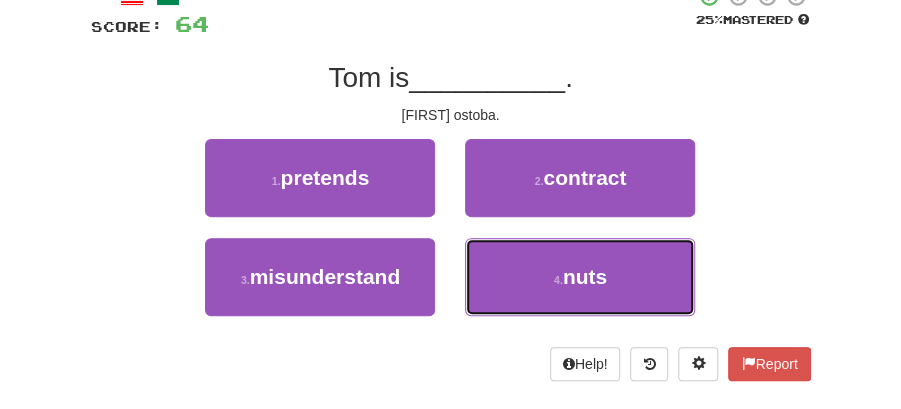 drag, startPoint x: 568, startPoint y: 282, endPoint x: 514, endPoint y: 236, distance: 70.93659 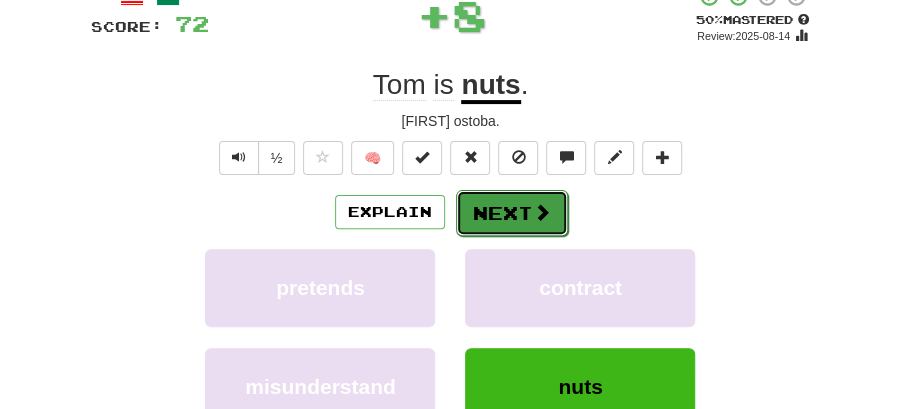 click on "Next" at bounding box center (512, 213) 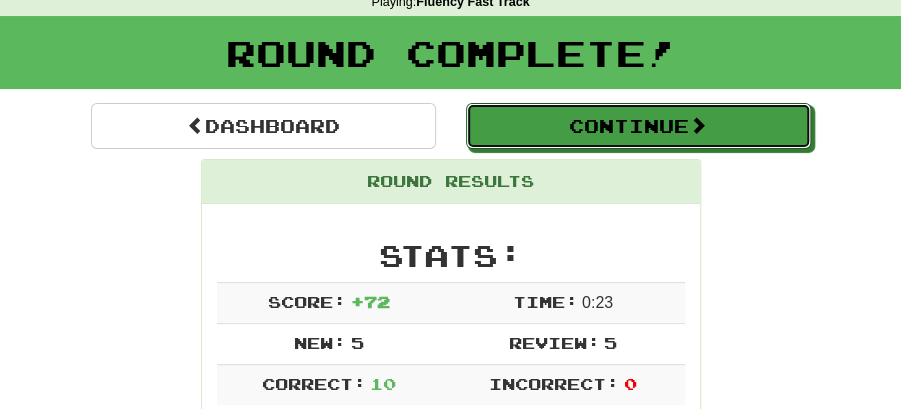 drag, startPoint x: 625, startPoint y: 126, endPoint x: 599, endPoint y: 138, distance: 28.635643 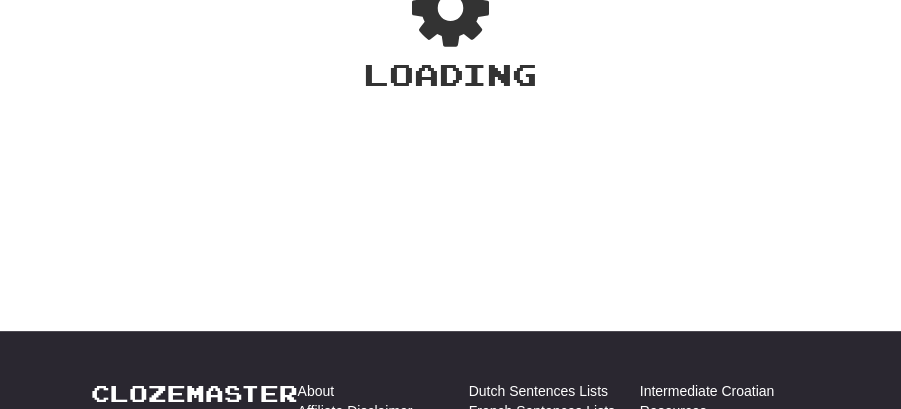 scroll, scrollTop: 88, scrollLeft: 0, axis: vertical 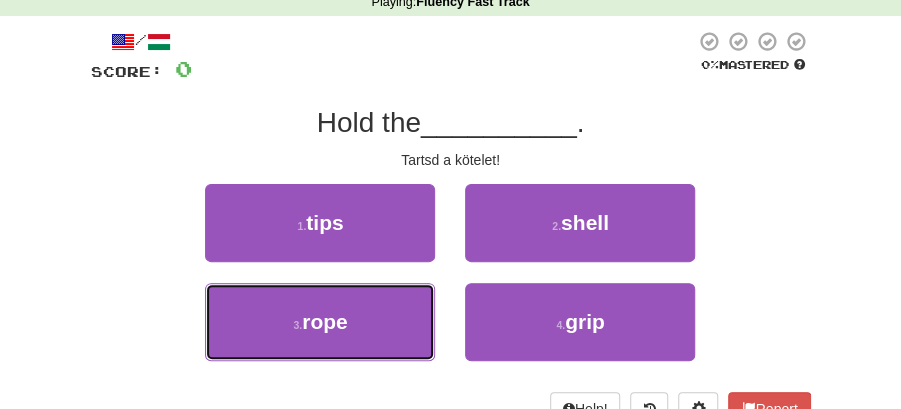 drag, startPoint x: 403, startPoint y: 330, endPoint x: 460, endPoint y: 291, distance: 69.065186 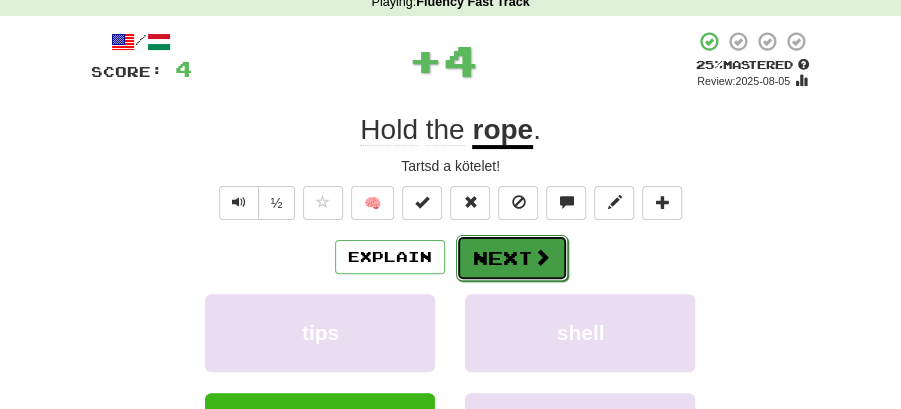 click on "Next" at bounding box center [512, 258] 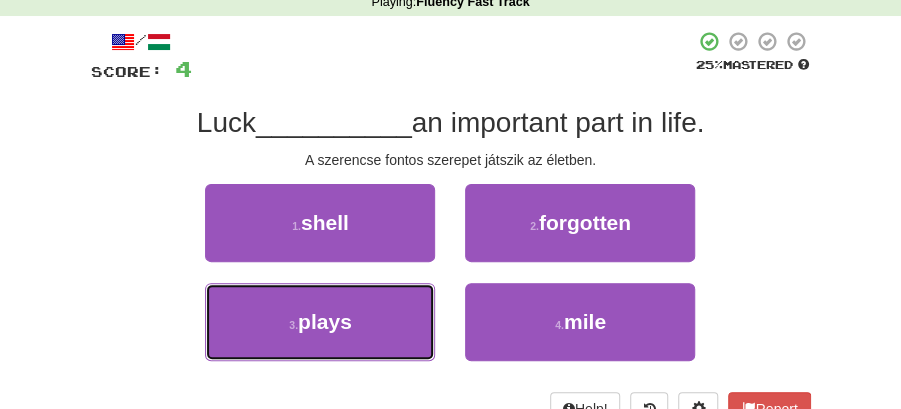 drag, startPoint x: 327, startPoint y: 312, endPoint x: 476, endPoint y: 287, distance: 151.08276 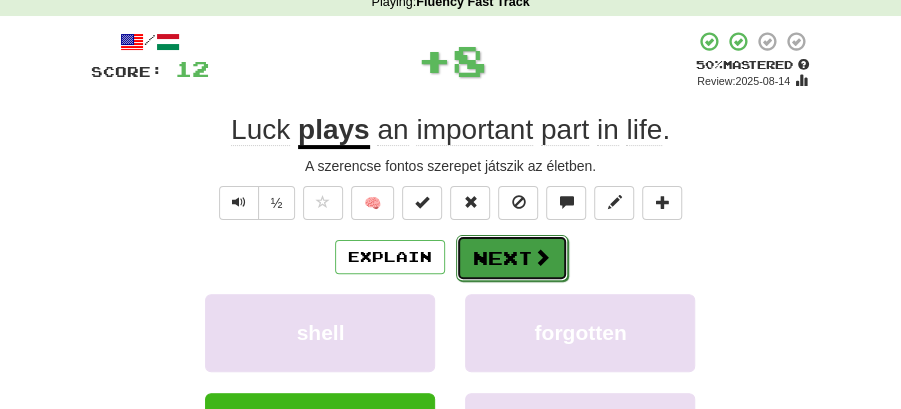 click on "Next" at bounding box center (512, 258) 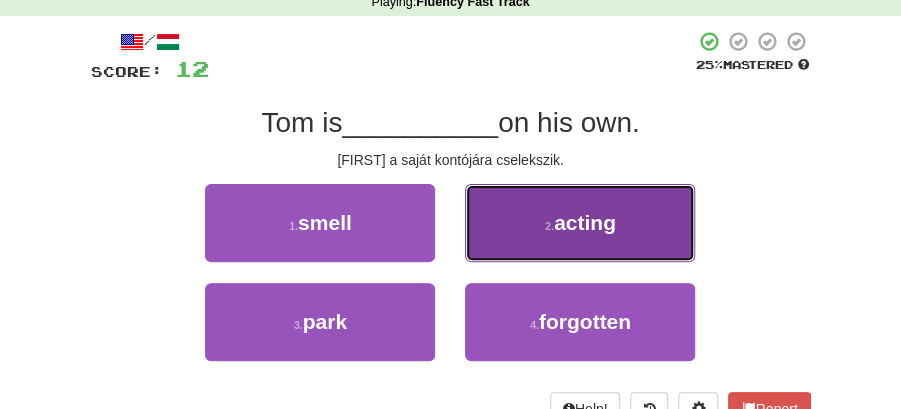 click on "2 .  acting" at bounding box center (580, 223) 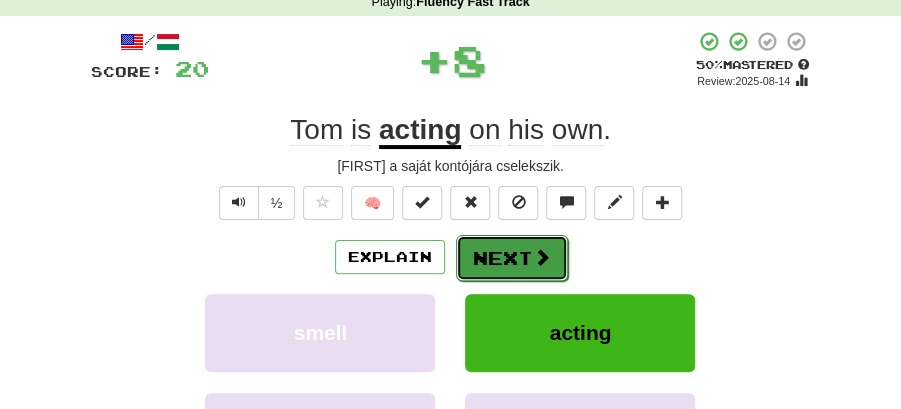 click on "Next" at bounding box center (512, 258) 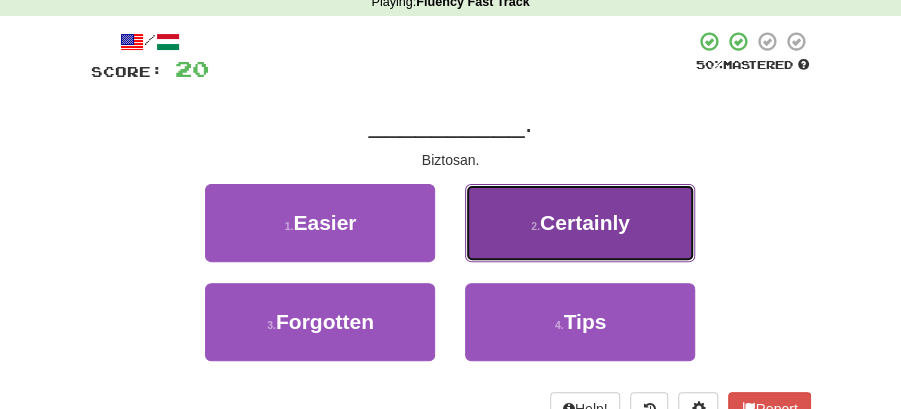 click on "2 .  Certainly" at bounding box center [580, 223] 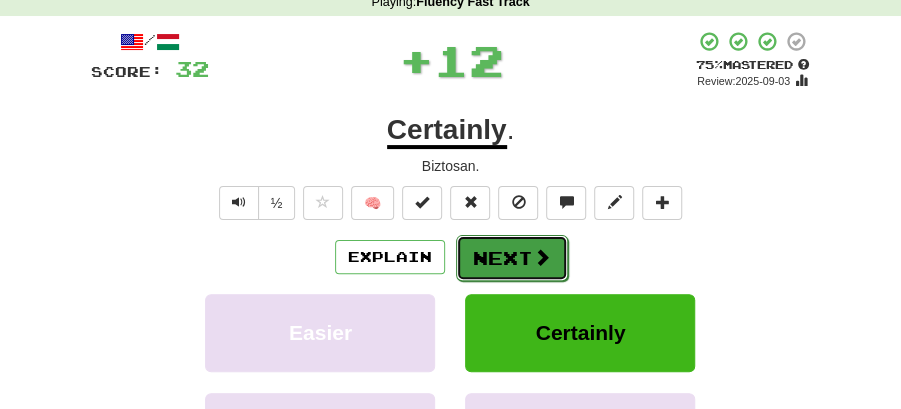 click on "Next" at bounding box center (512, 258) 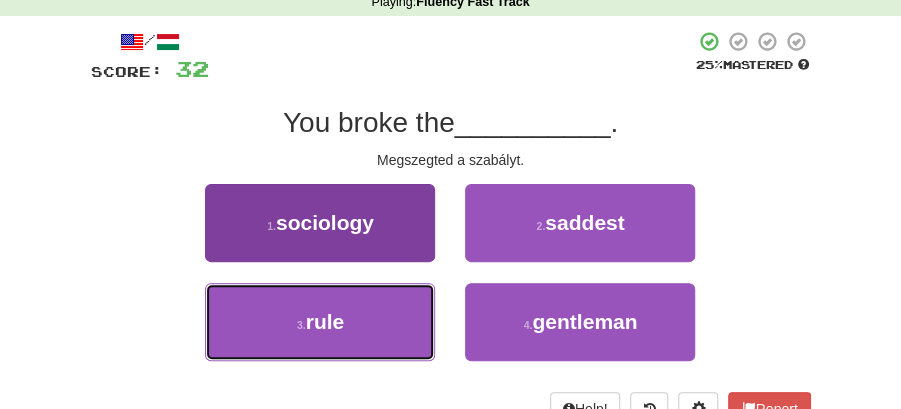 drag, startPoint x: 376, startPoint y: 322, endPoint x: 401, endPoint y: 299, distance: 33.970577 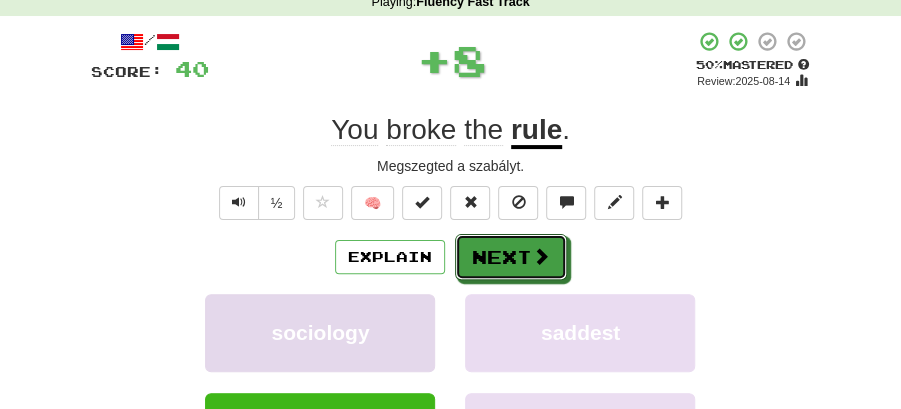 click on "Next" at bounding box center [511, 257] 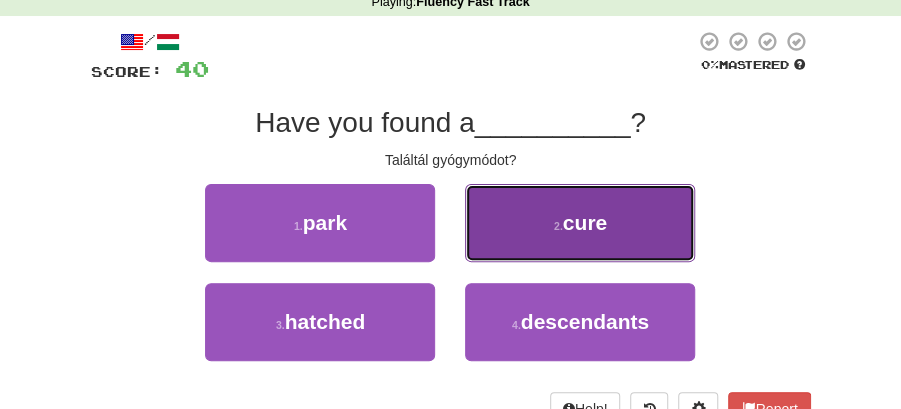 click on "cure" at bounding box center [585, 222] 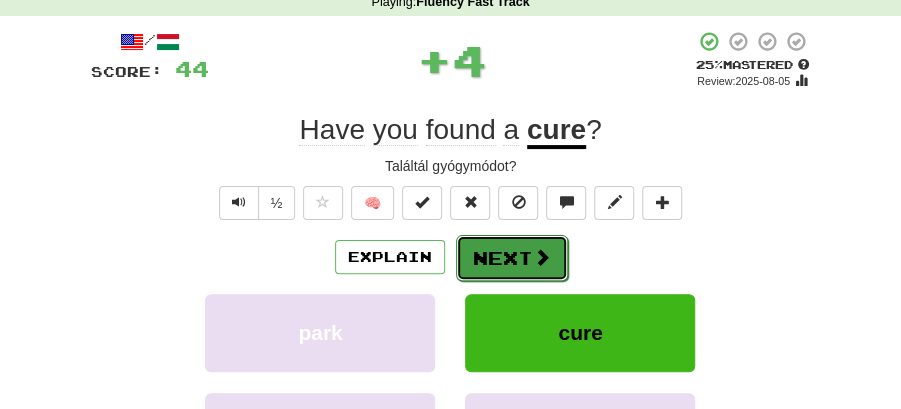 click on "Next" at bounding box center [512, 258] 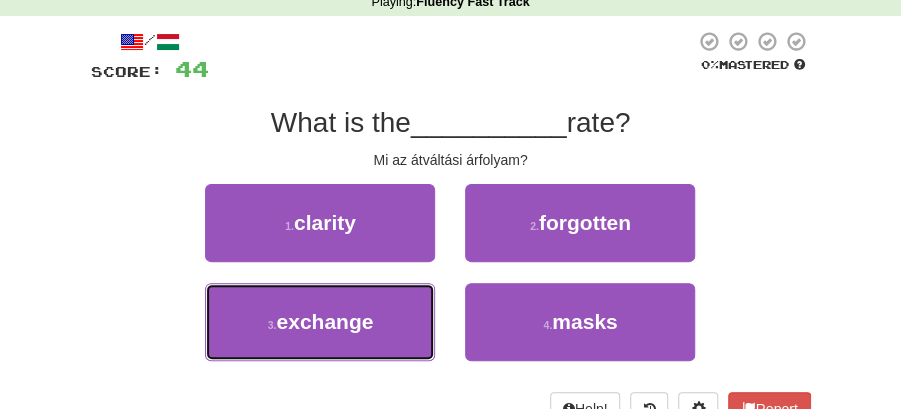 drag, startPoint x: 369, startPoint y: 315, endPoint x: 440, endPoint y: 292, distance: 74.63243 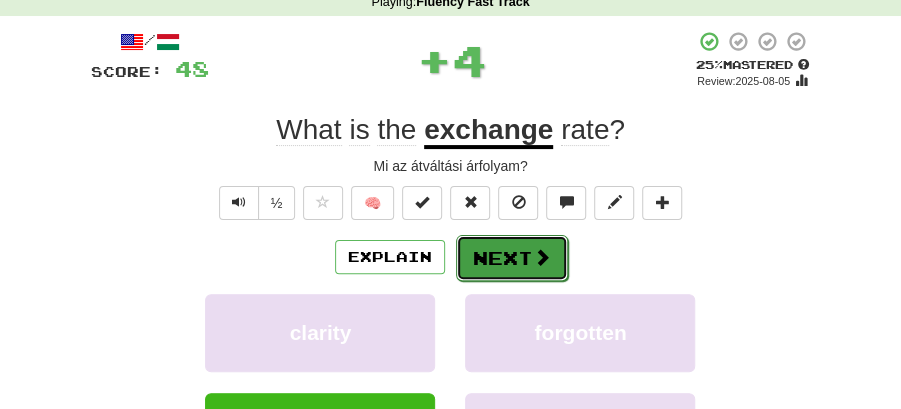 drag, startPoint x: 500, startPoint y: 252, endPoint x: 372, endPoint y: 139, distance: 170.7425 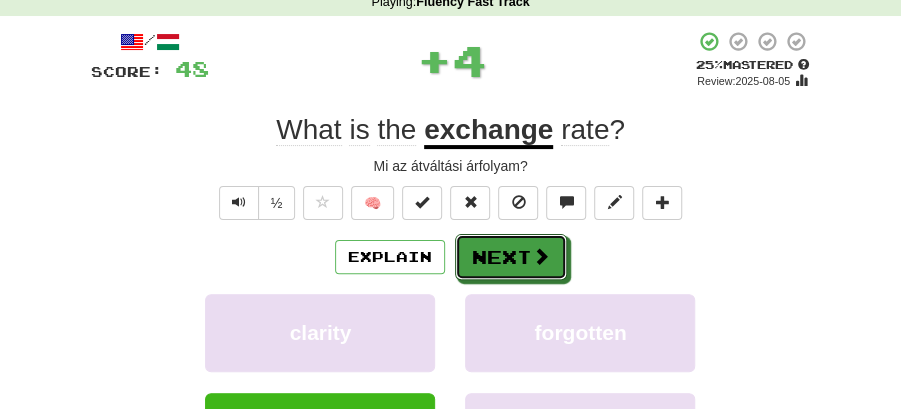 click on "Next" at bounding box center [511, 257] 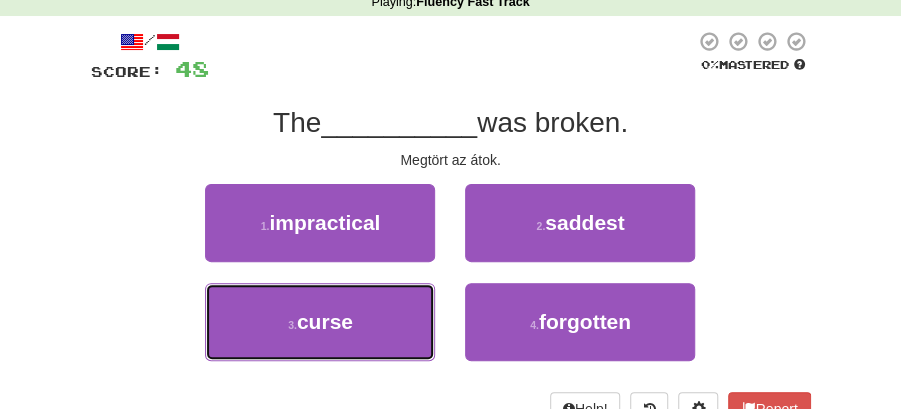 drag, startPoint x: 370, startPoint y: 320, endPoint x: 460, endPoint y: 285, distance: 96.56604 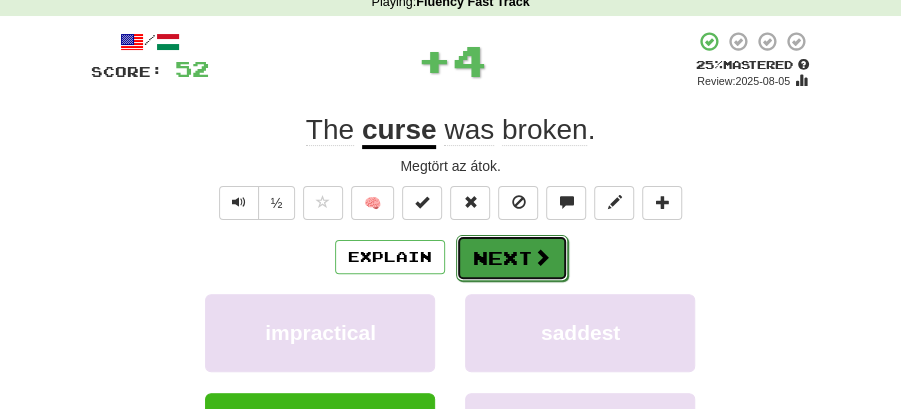 click at bounding box center [542, 257] 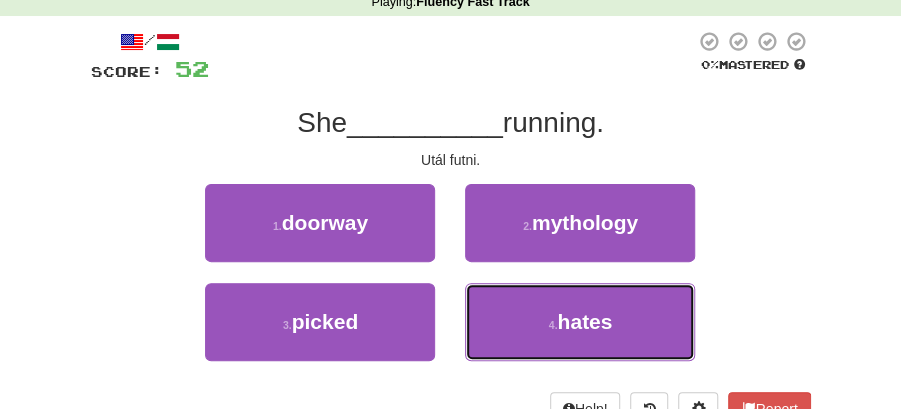 drag, startPoint x: 582, startPoint y: 328, endPoint x: 543, endPoint y: 285, distance: 58.0517 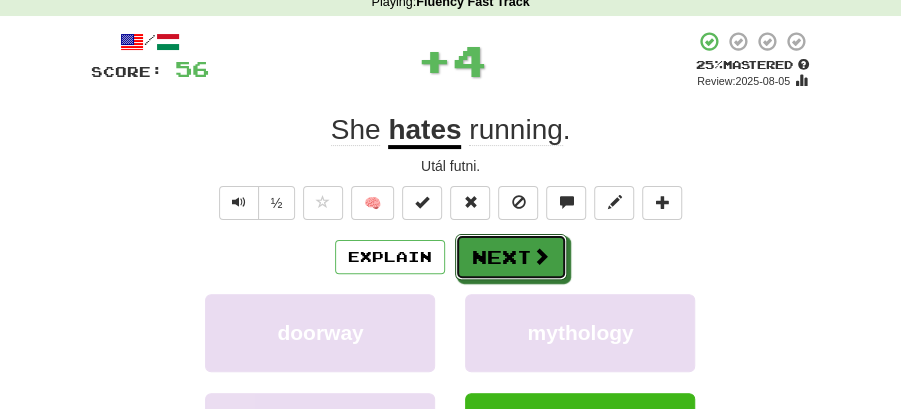 drag, startPoint x: 520, startPoint y: 253, endPoint x: 325, endPoint y: 110, distance: 241.81398 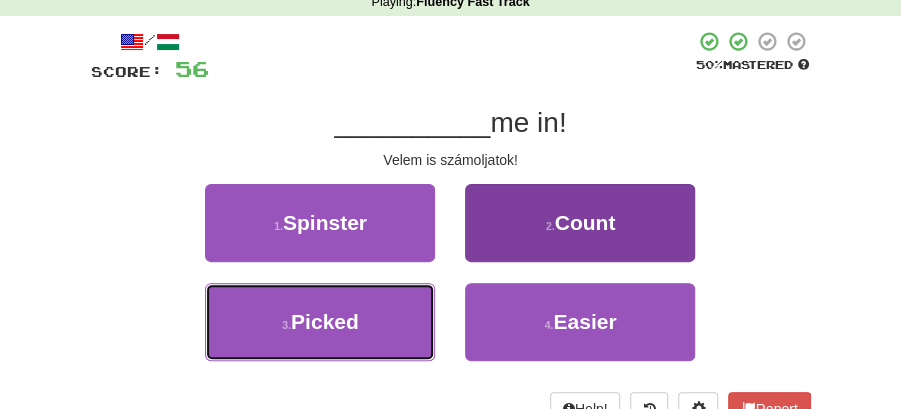 drag, startPoint x: 286, startPoint y: 350, endPoint x: 486, endPoint y: 297, distance: 206.90337 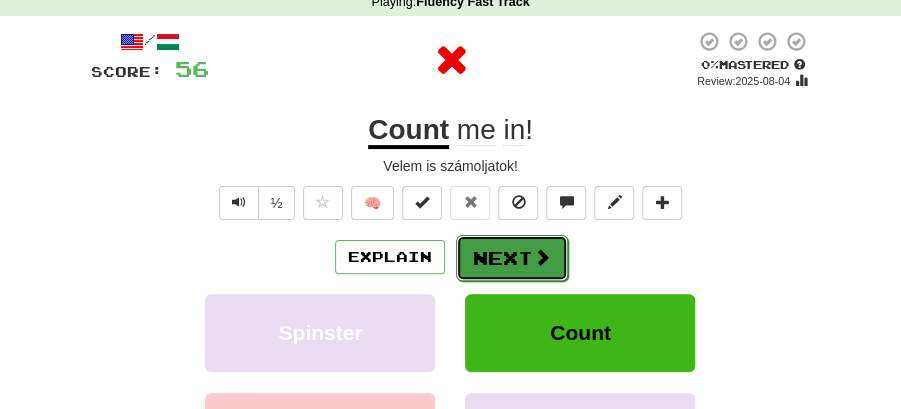 click on "Next" at bounding box center (512, 258) 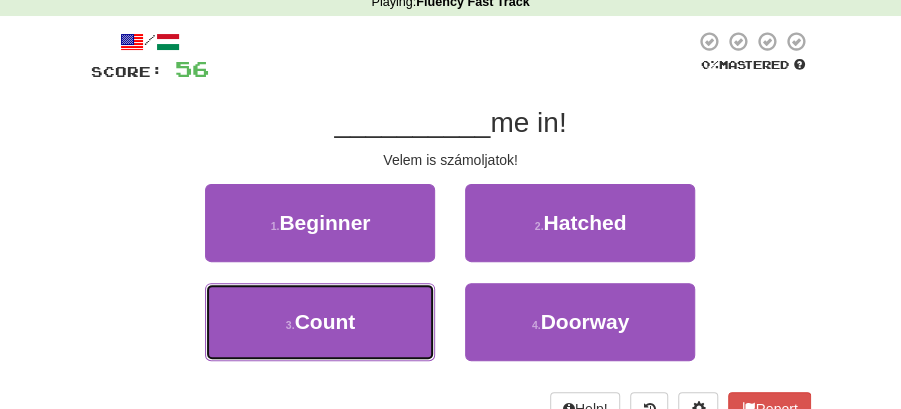 drag, startPoint x: 380, startPoint y: 313, endPoint x: 444, endPoint y: 287, distance: 69.079666 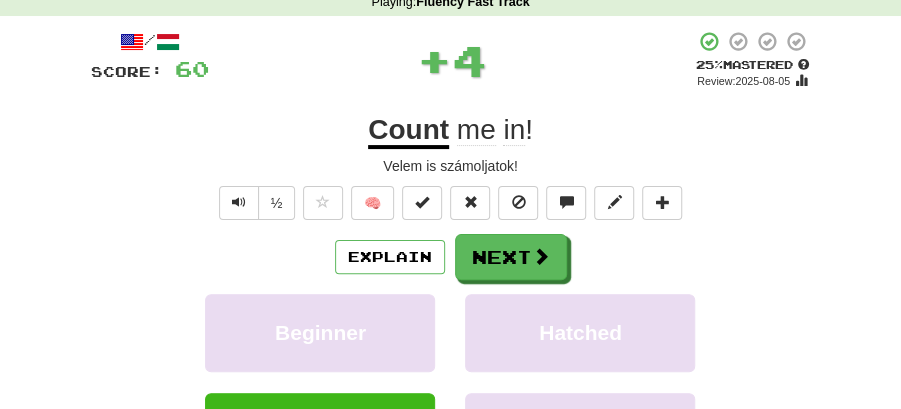 click on "Next" at bounding box center [511, 257] 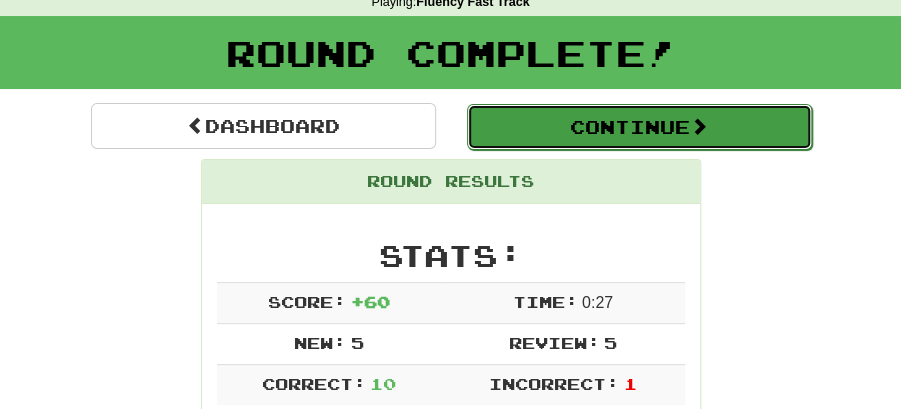 click on "Continue" at bounding box center (639, 127) 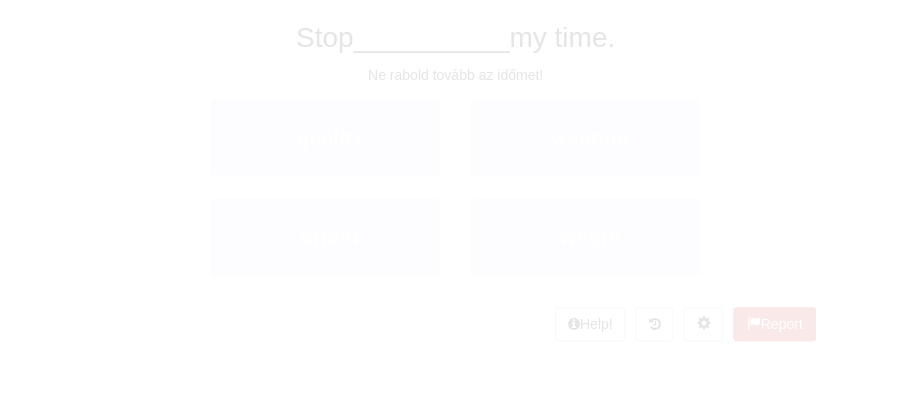 scroll, scrollTop: 88, scrollLeft: 0, axis: vertical 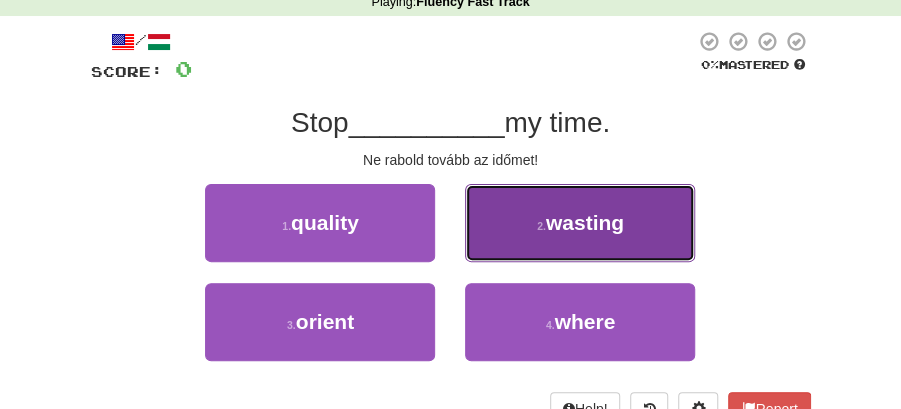 click on "2 .  wasting" at bounding box center (580, 223) 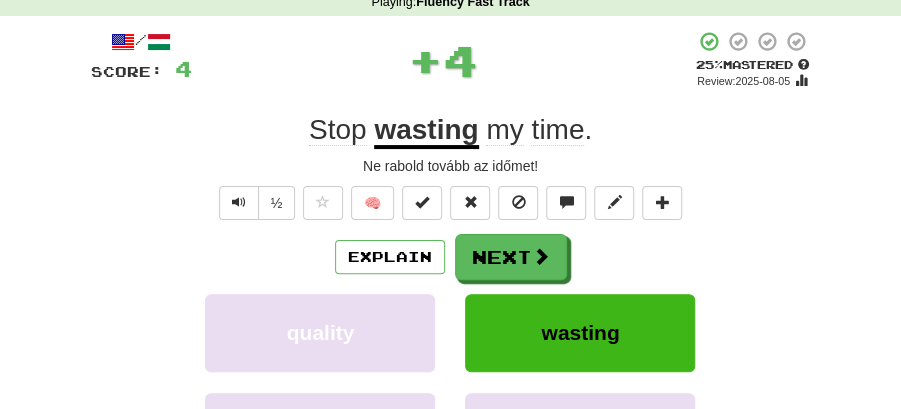 click at bounding box center (541, 256) 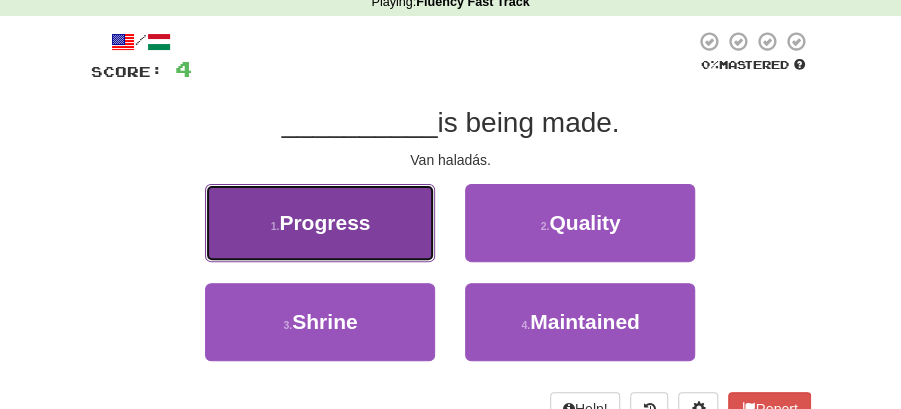 click on "1 .  Progress" at bounding box center (320, 223) 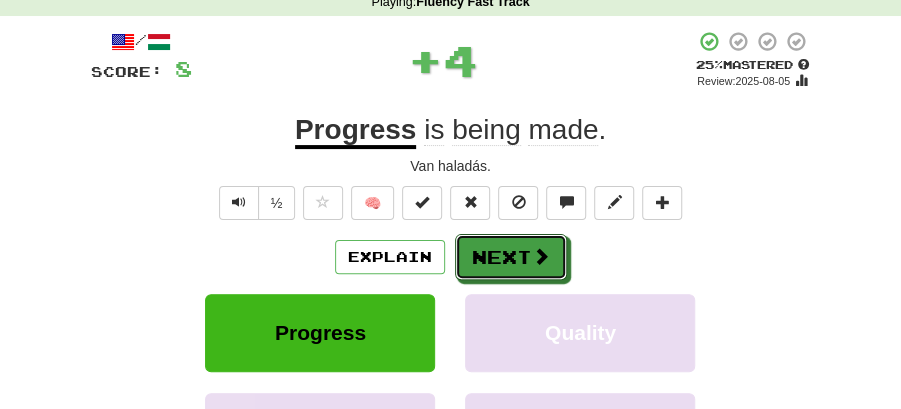 click on "Next" at bounding box center (511, 257) 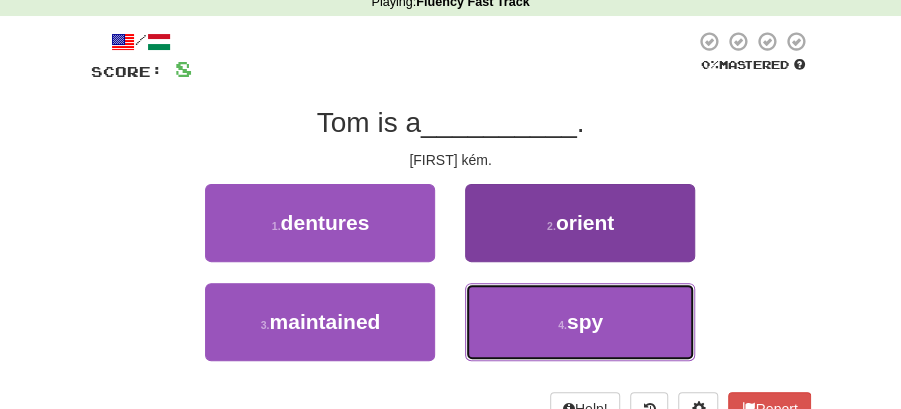 click on "4 .  spy" at bounding box center (580, 322) 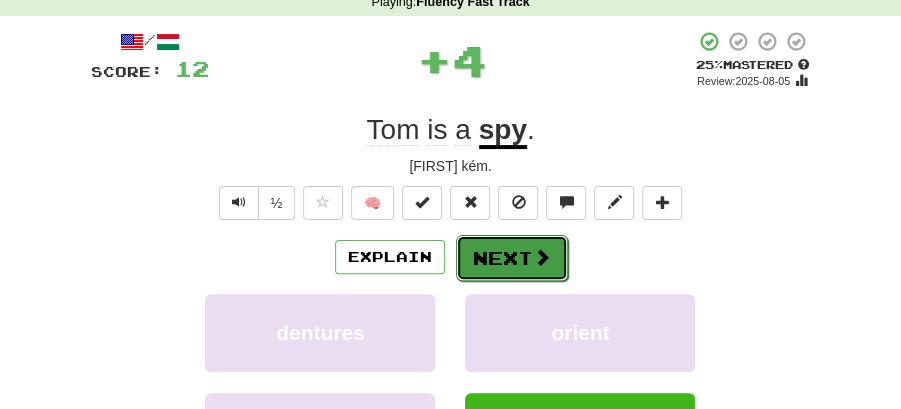 click on "Next" at bounding box center [512, 258] 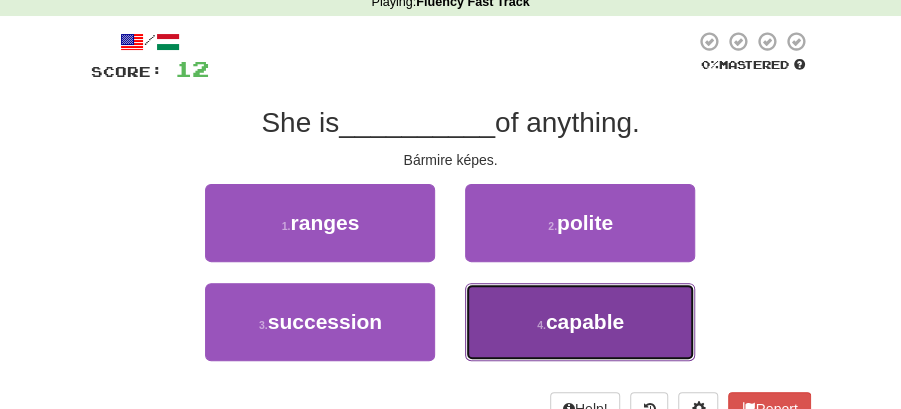 click on "capable" at bounding box center [585, 321] 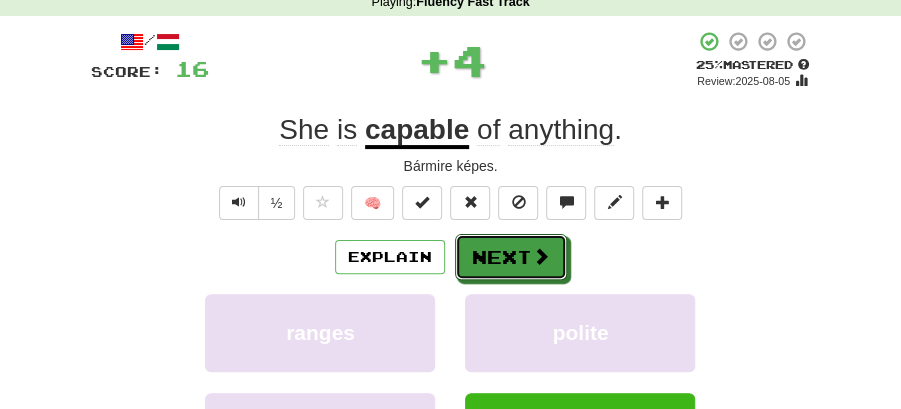 click on "Next" at bounding box center (511, 257) 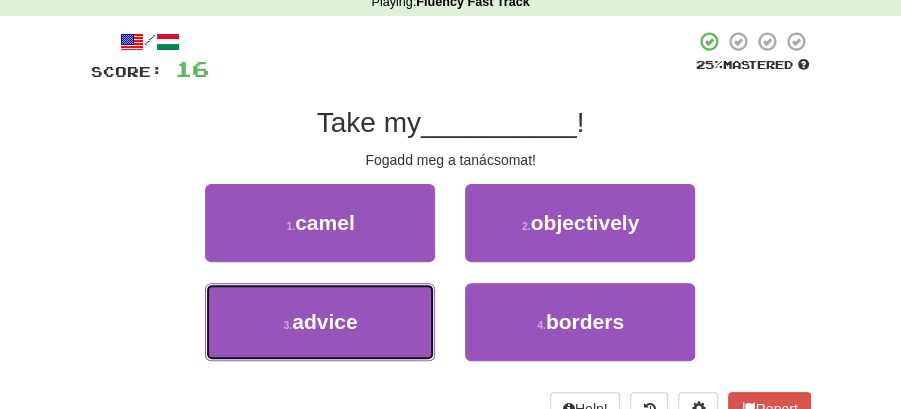 drag, startPoint x: 370, startPoint y: 320, endPoint x: 425, endPoint y: 281, distance: 67.424034 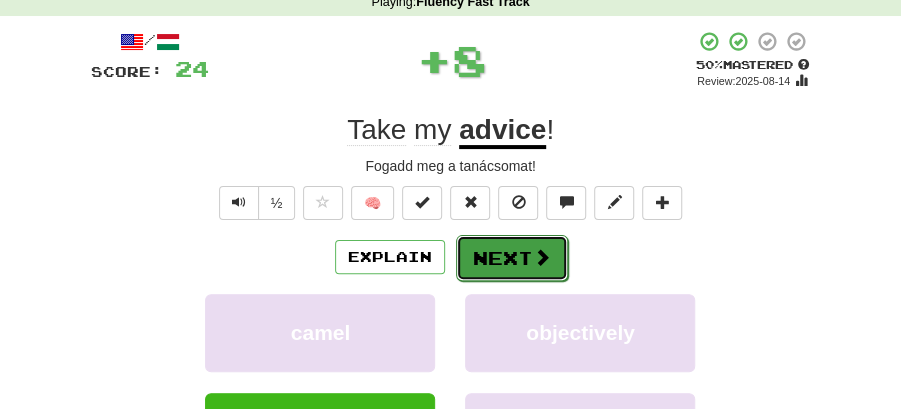 click on "Next" at bounding box center [512, 258] 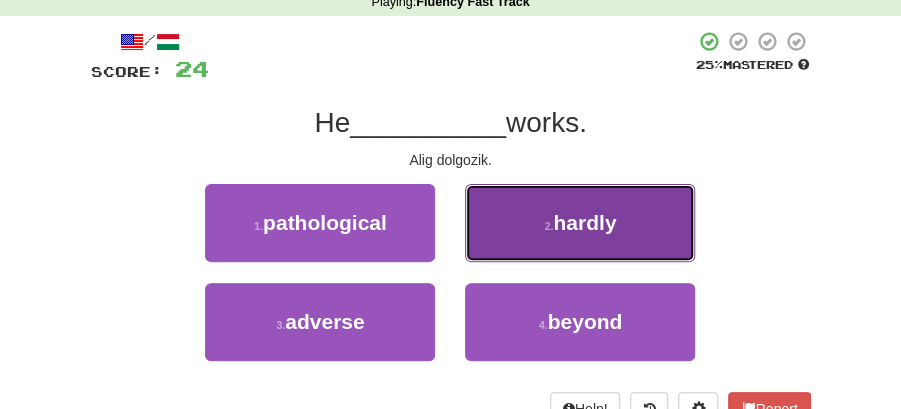 click on "2 .  hardly" at bounding box center [580, 223] 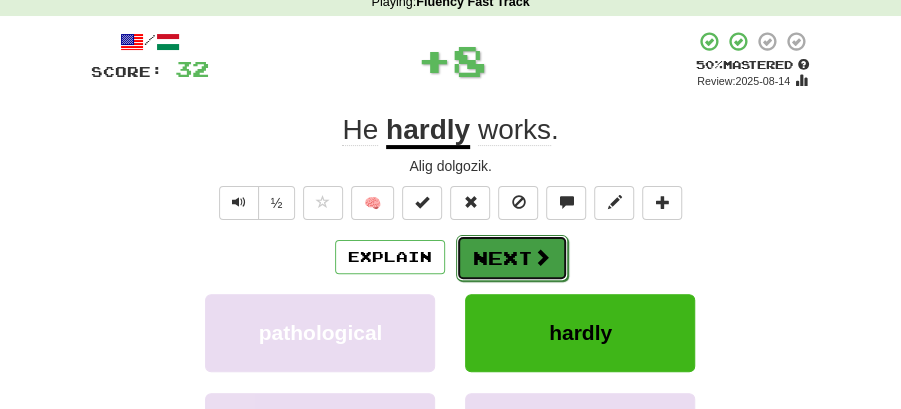 click on "Next" at bounding box center [512, 258] 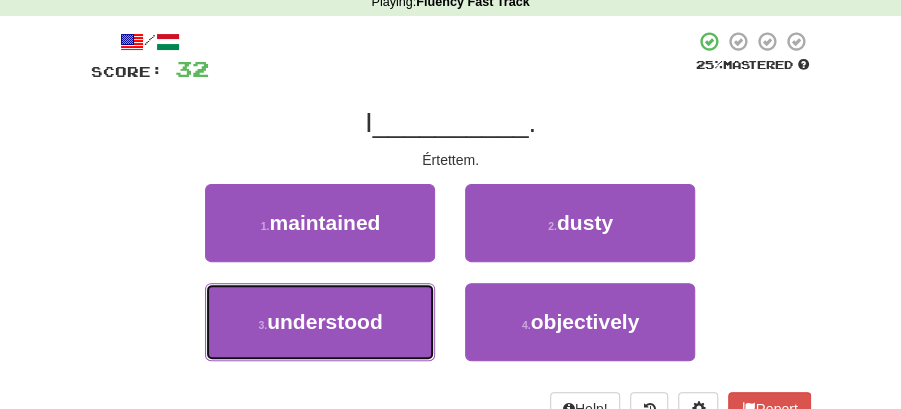 drag, startPoint x: 348, startPoint y: 315, endPoint x: 432, endPoint y: 290, distance: 87.64131 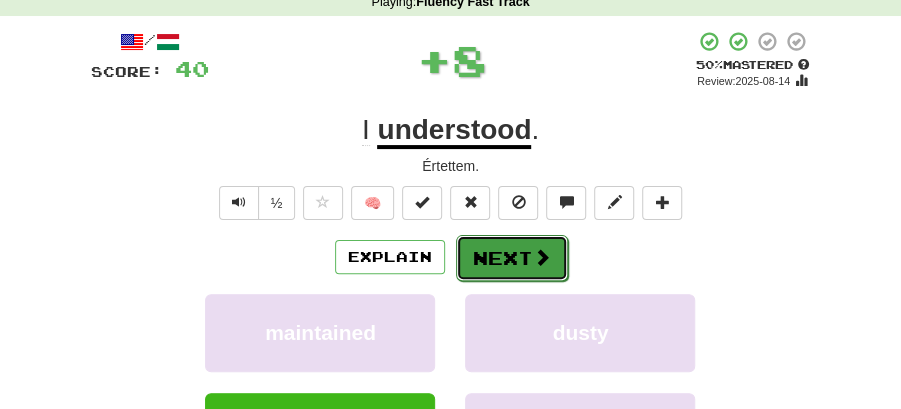click on "Next" at bounding box center [512, 258] 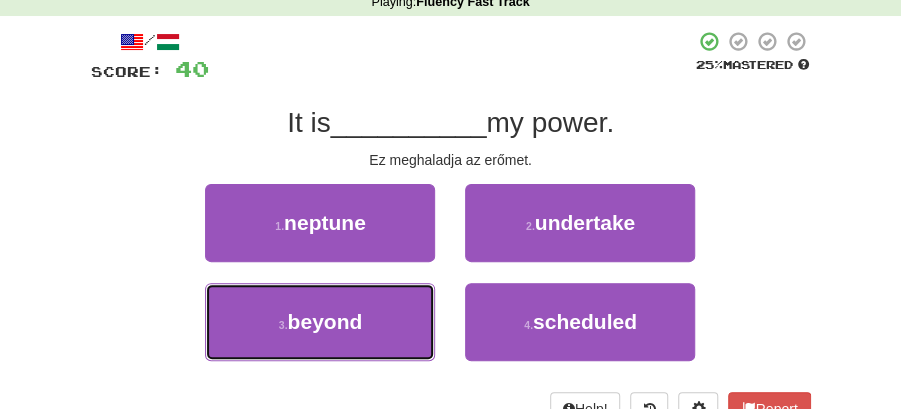 drag, startPoint x: 396, startPoint y: 316, endPoint x: 450, endPoint y: 286, distance: 61.77378 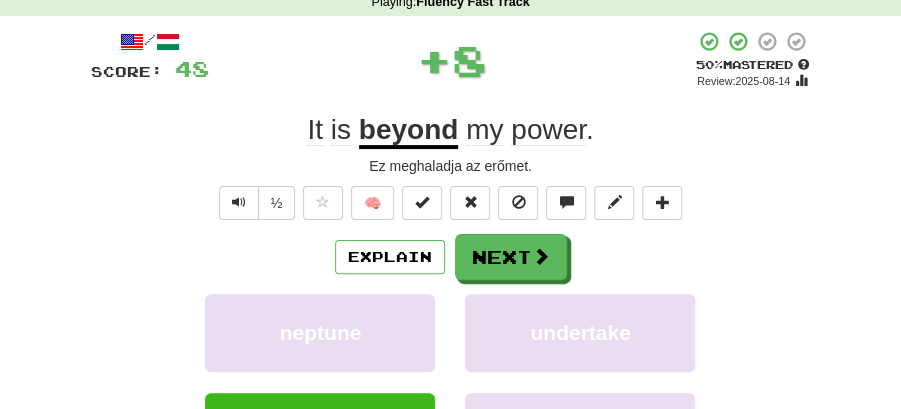 click on "Next" at bounding box center (511, 257) 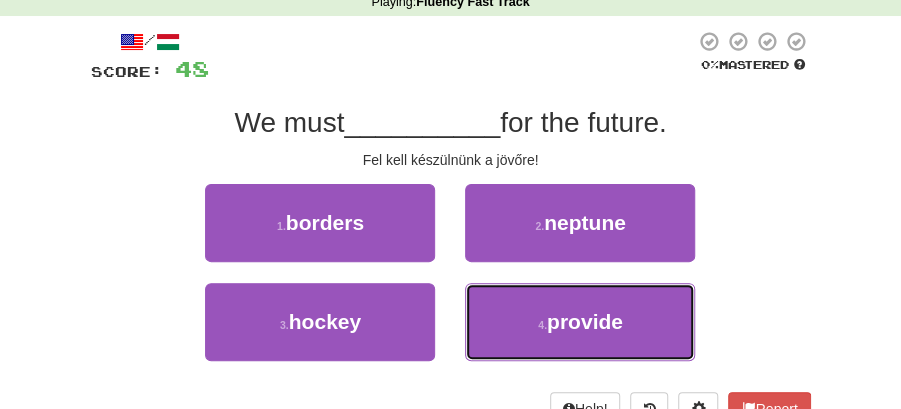 drag, startPoint x: 566, startPoint y: 320, endPoint x: 553, endPoint y: 281, distance: 41.109608 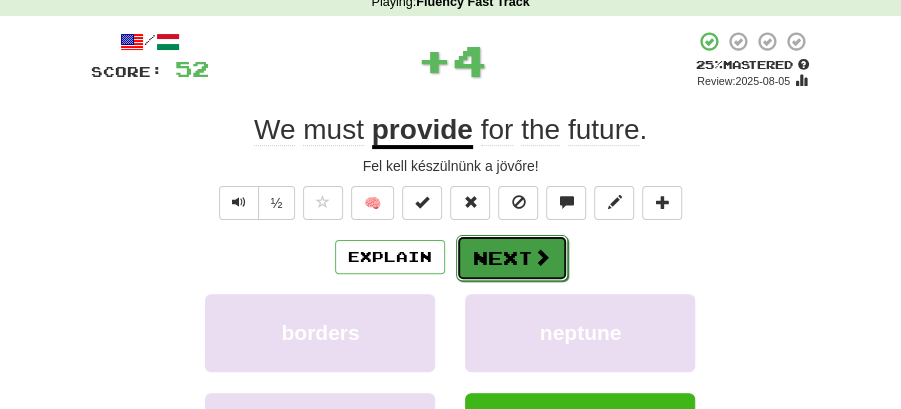 click on "Next" at bounding box center [512, 258] 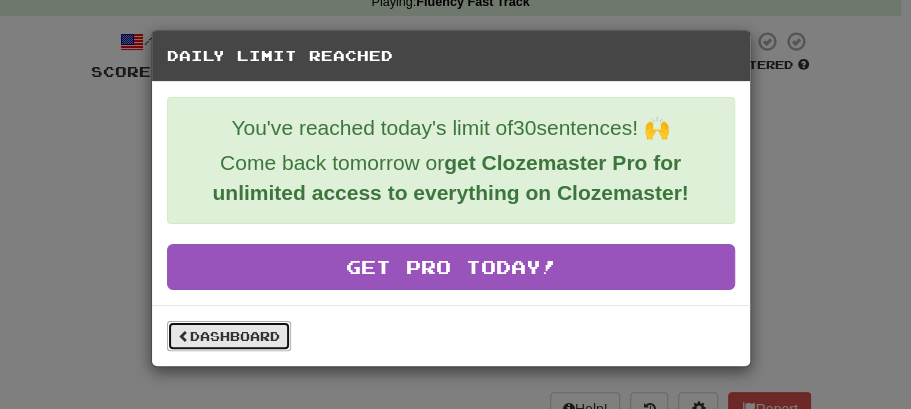 click on "Dashboard" at bounding box center [229, 336] 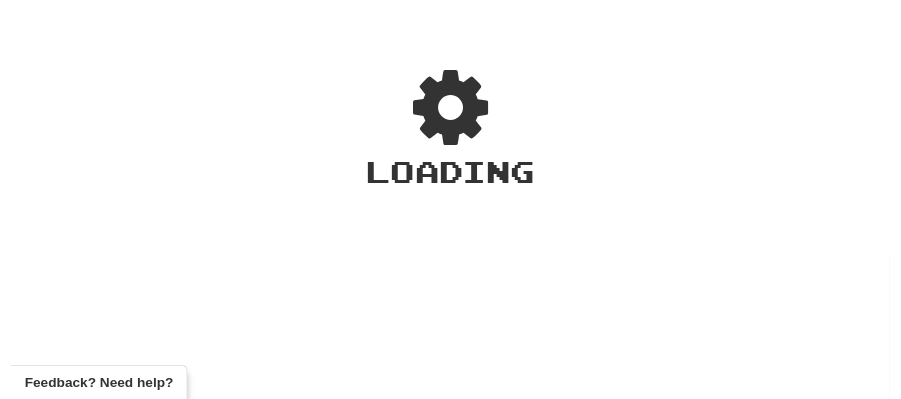 scroll, scrollTop: 0, scrollLeft: 0, axis: both 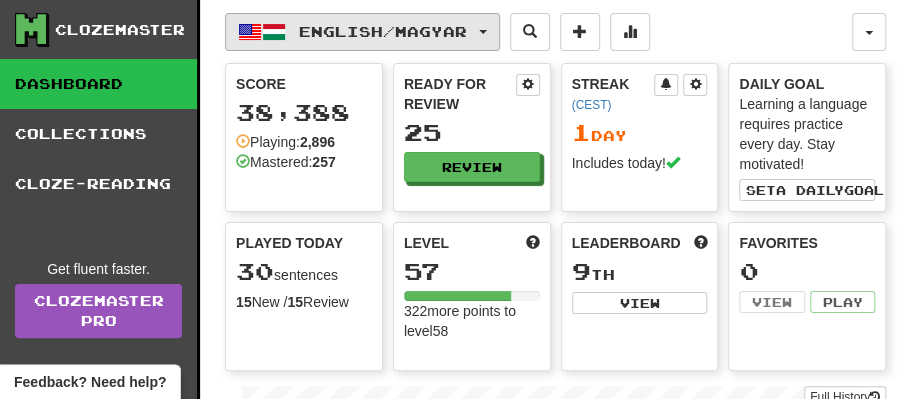 click on "English  /  Magyar" at bounding box center [362, 32] 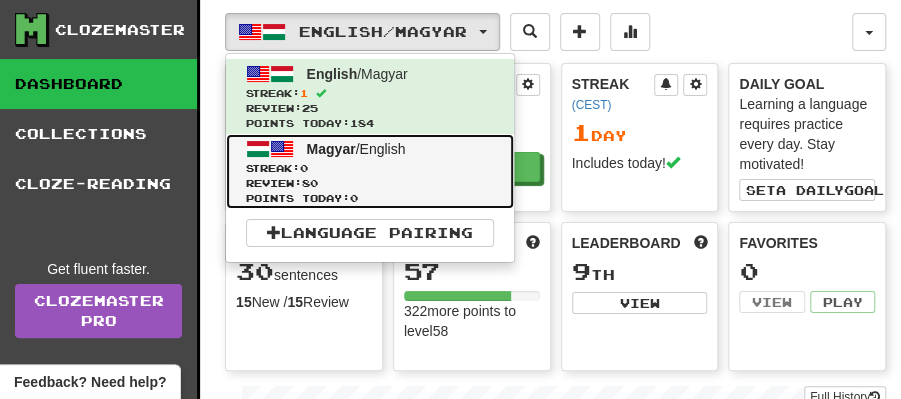 click on "Magyar  /  English Streak:  0   Review:  80 Points today:  0" at bounding box center (370, 171) 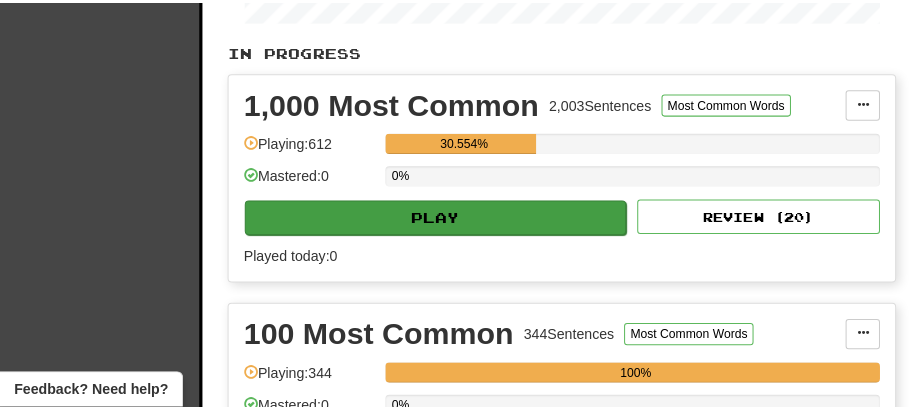 scroll, scrollTop: 466, scrollLeft: 0, axis: vertical 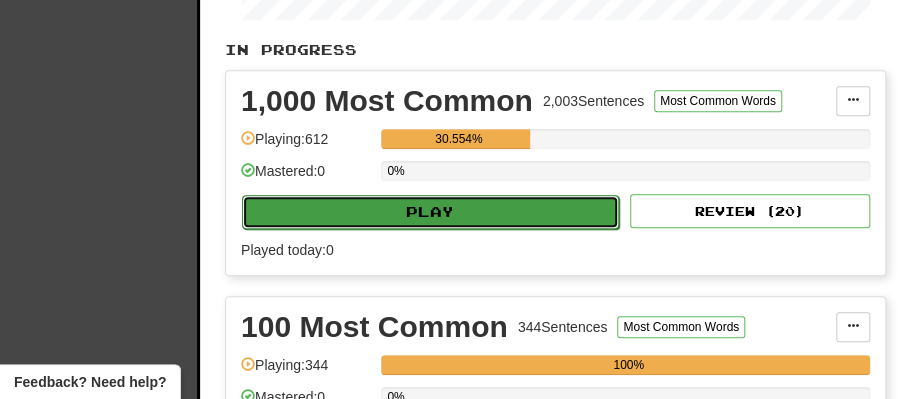 click on "Play" at bounding box center [430, 212] 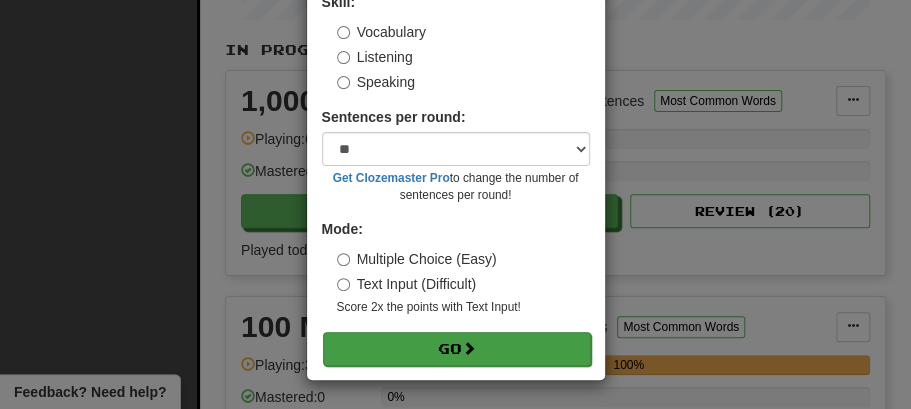 scroll, scrollTop: 136, scrollLeft: 0, axis: vertical 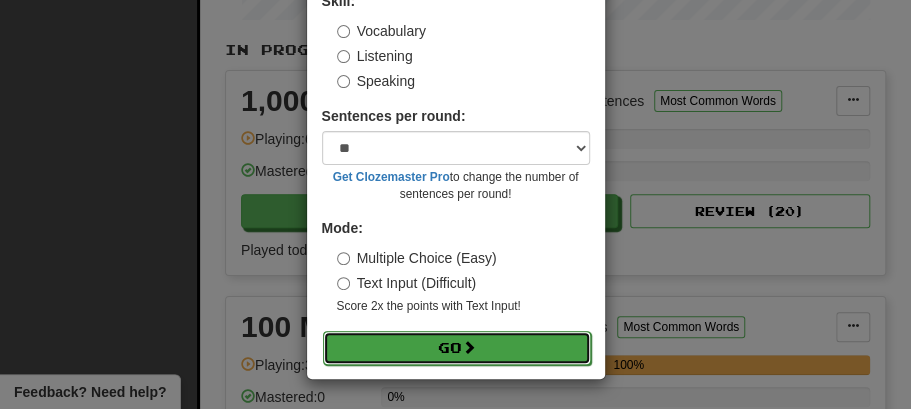 click on "Go" at bounding box center (457, 348) 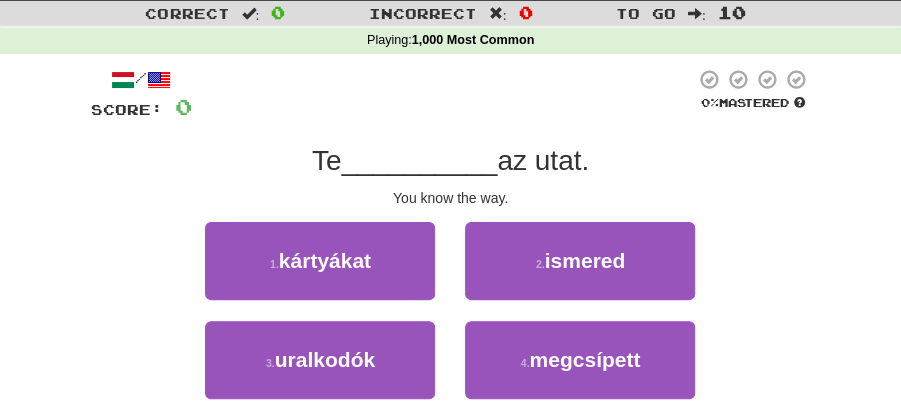 scroll, scrollTop: 133, scrollLeft: 0, axis: vertical 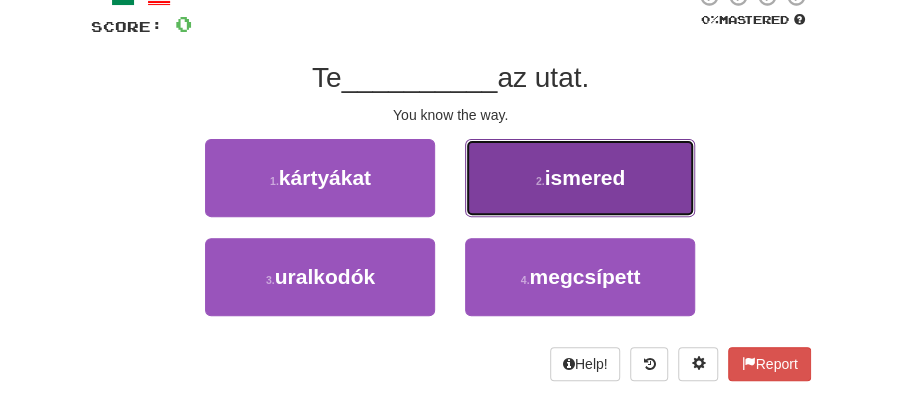 drag, startPoint x: 604, startPoint y: 176, endPoint x: 565, endPoint y: 187, distance: 40.5216 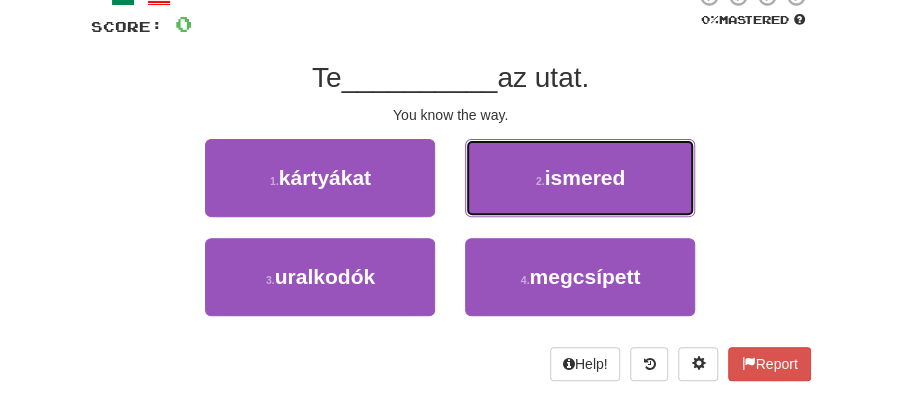 click on "ismered" at bounding box center [585, 177] 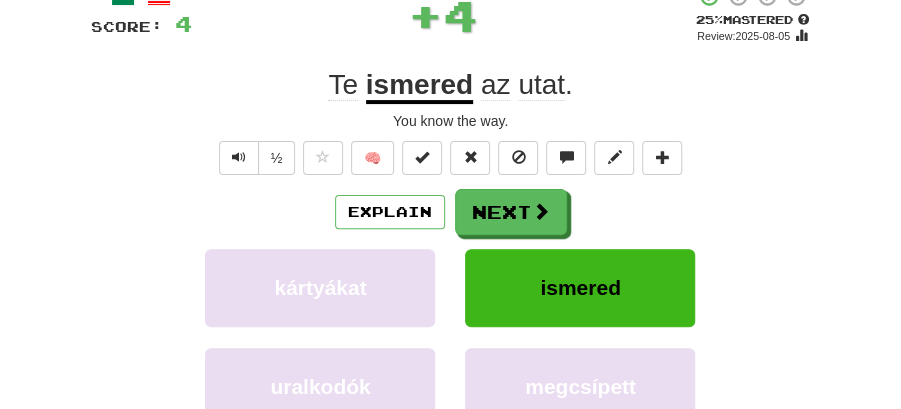 click on "Next" at bounding box center [511, 212] 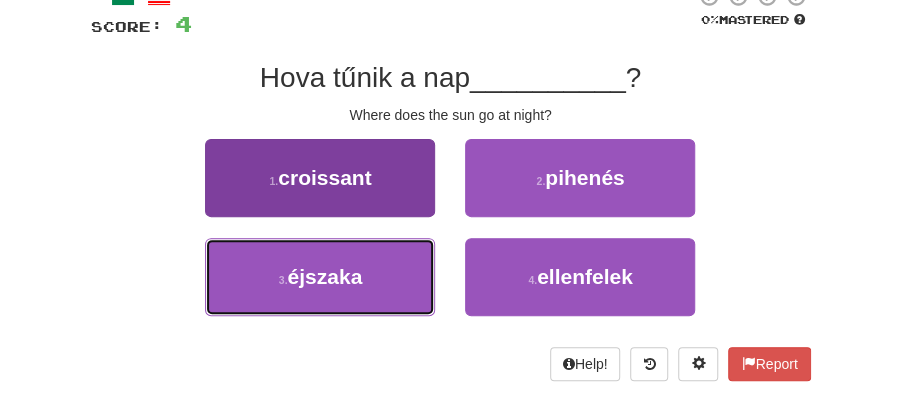 drag, startPoint x: 377, startPoint y: 263, endPoint x: 416, endPoint y: 250, distance: 41.109608 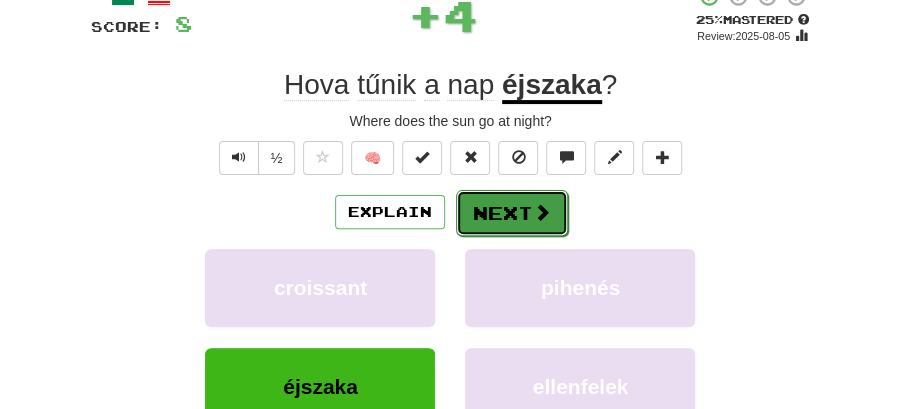click on "Next" at bounding box center [512, 213] 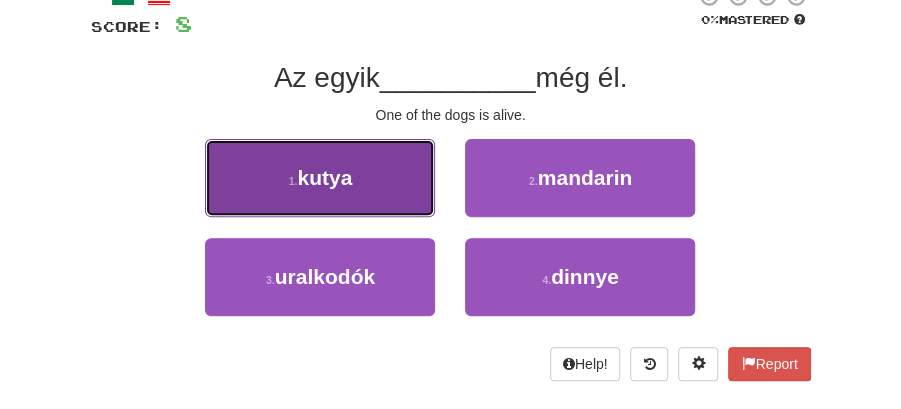 drag, startPoint x: 344, startPoint y: 190, endPoint x: 368, endPoint y: 195, distance: 24.5153 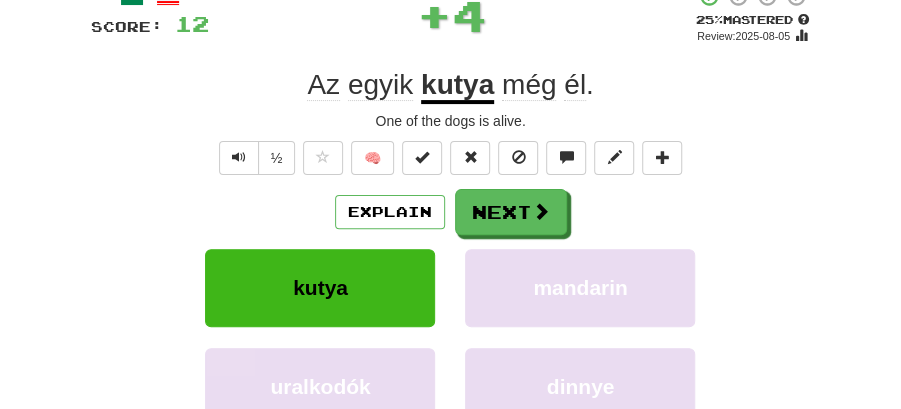 click on "Next" at bounding box center (511, 212) 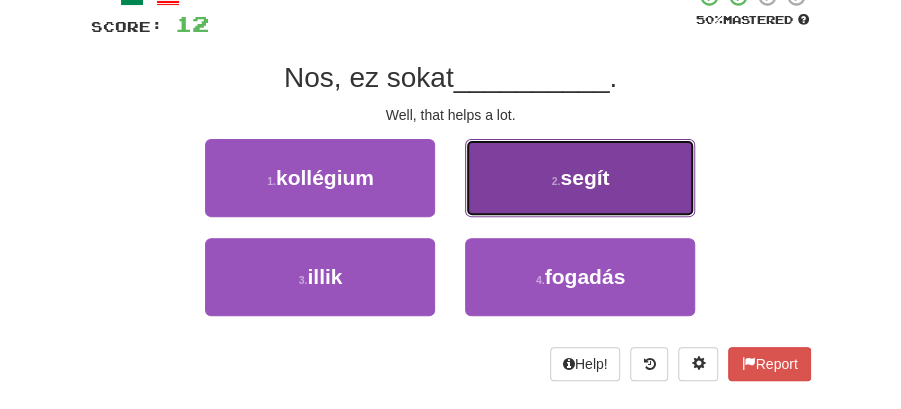 drag, startPoint x: 573, startPoint y: 183, endPoint x: 560, endPoint y: 195, distance: 17.691807 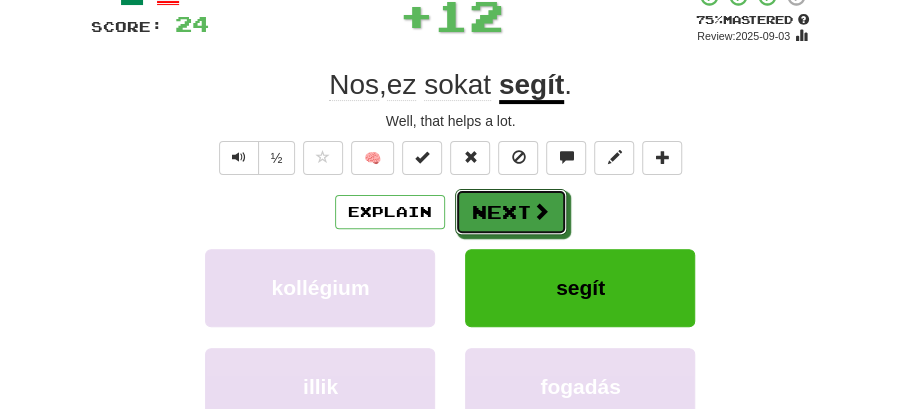 drag, startPoint x: 560, startPoint y: 195, endPoint x: 498, endPoint y: 216, distance: 65.459915 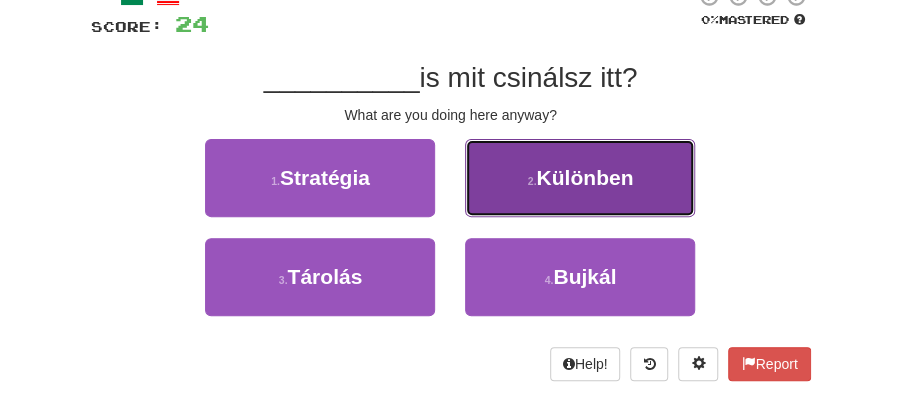 click on "Különben" at bounding box center [584, 177] 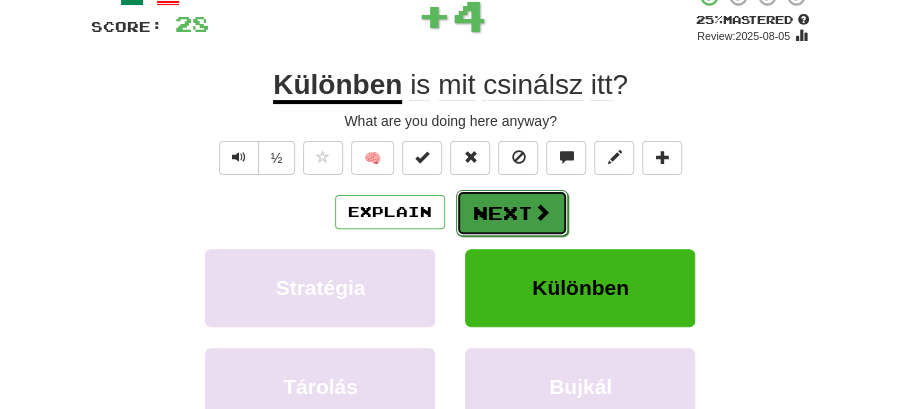 click on "Next" at bounding box center [512, 213] 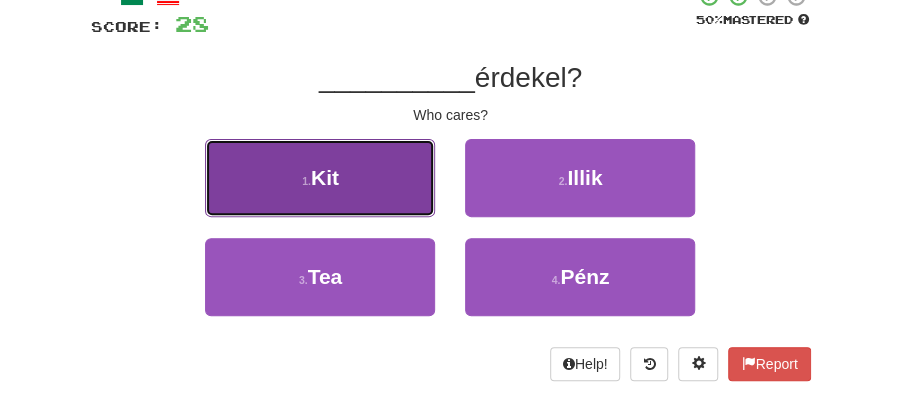 drag, startPoint x: 371, startPoint y: 198, endPoint x: 403, endPoint y: 200, distance: 32.06244 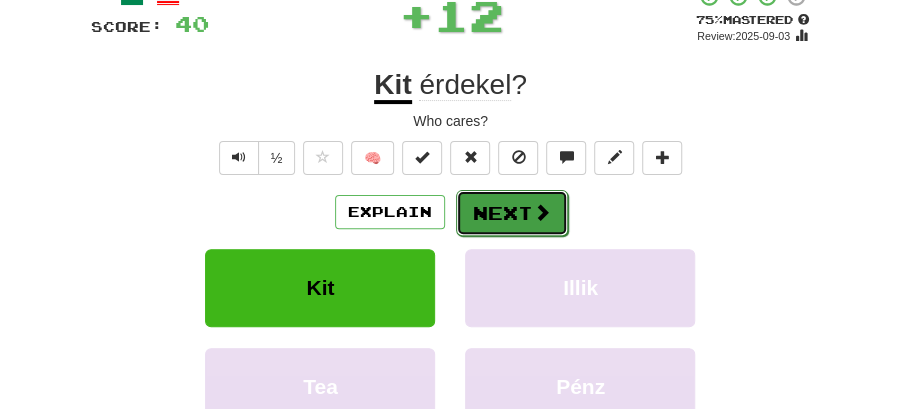 drag, startPoint x: 403, startPoint y: 200, endPoint x: 536, endPoint y: 215, distance: 133.84319 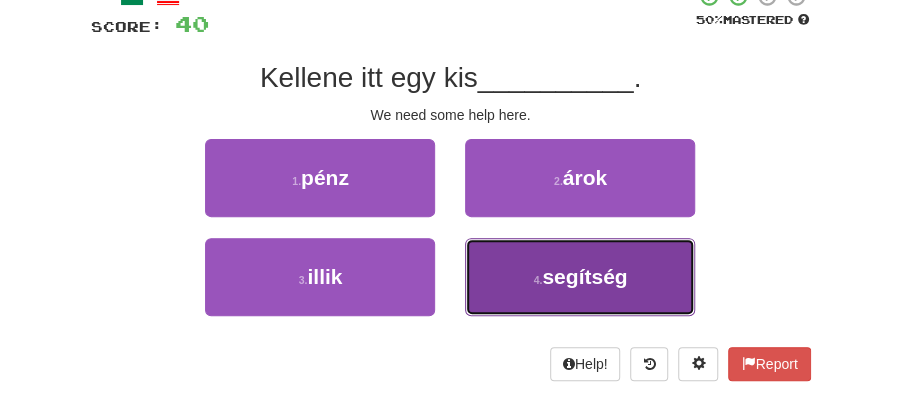 drag, startPoint x: 539, startPoint y: 278, endPoint x: 524, endPoint y: 240, distance: 40.853397 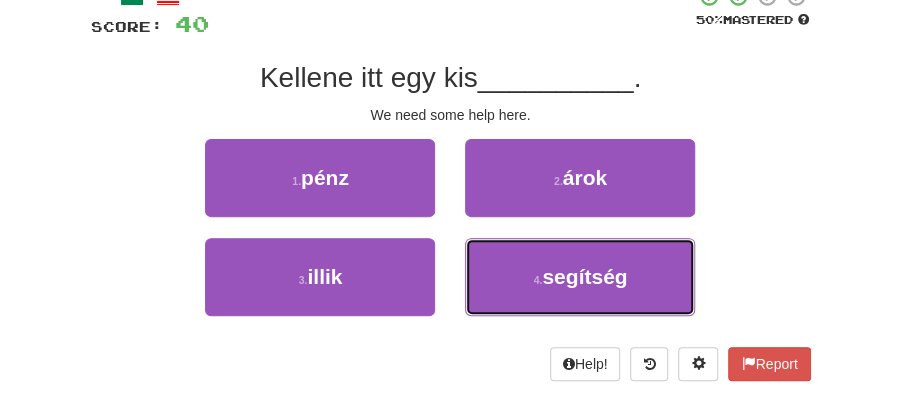 click on "4 ." at bounding box center [537, 280] 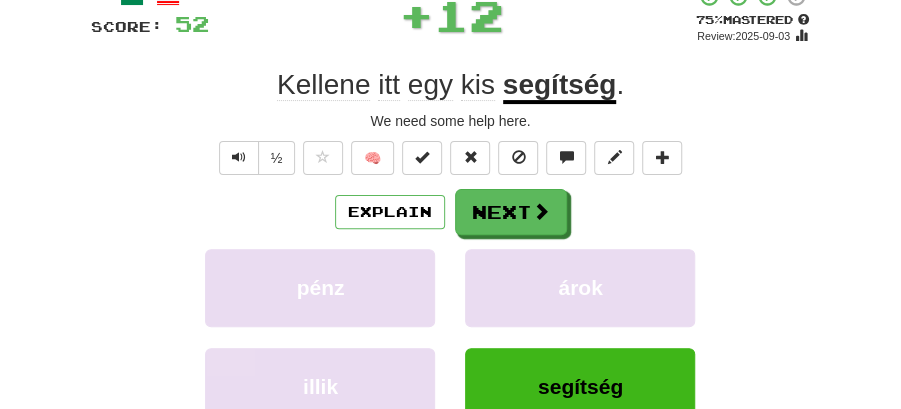 click on "Next" at bounding box center [511, 212] 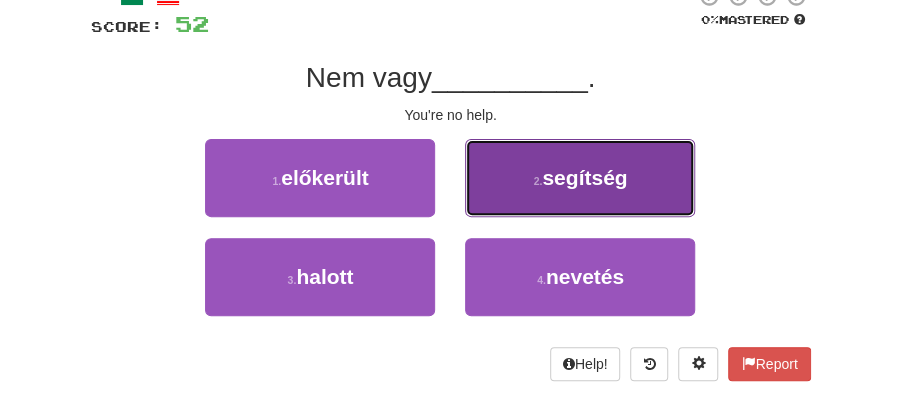 click on "2 .  segítség" at bounding box center (580, 178) 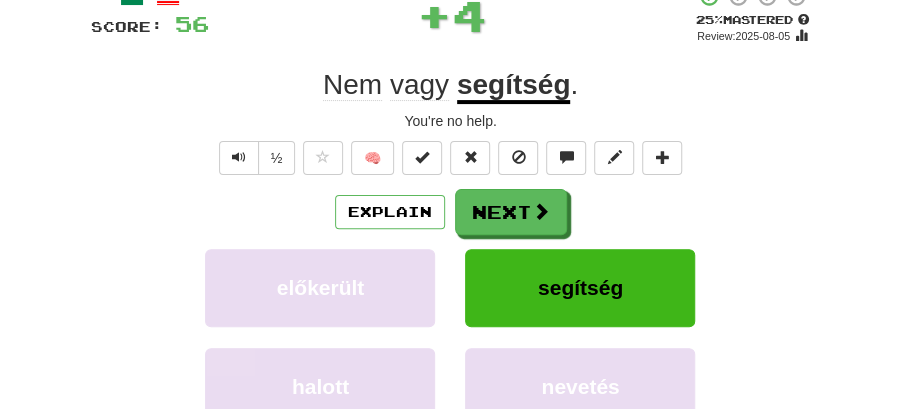 click on "Next" at bounding box center [511, 212] 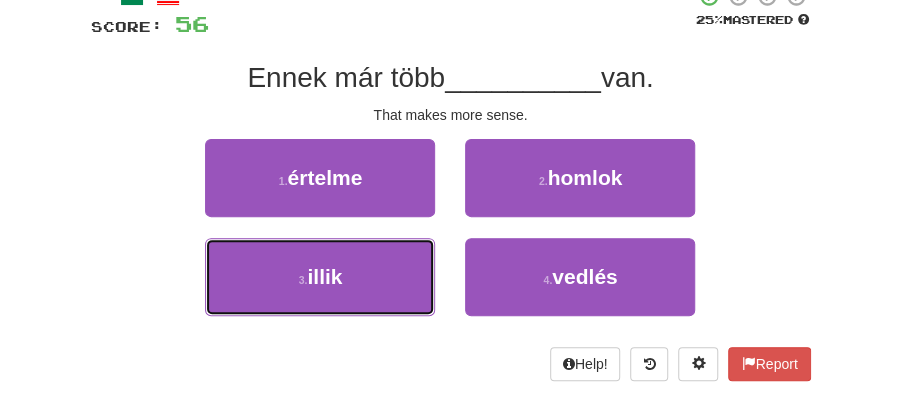 drag, startPoint x: 380, startPoint y: 279, endPoint x: 469, endPoint y: 240, distance: 97.16995 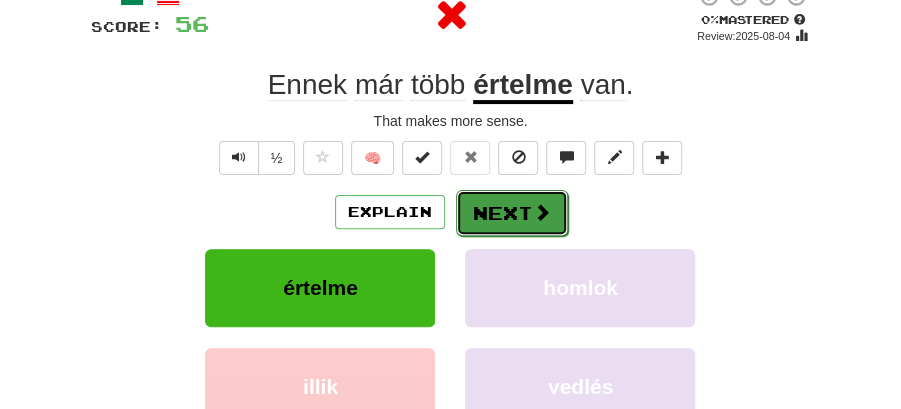 click on "Next" at bounding box center [512, 213] 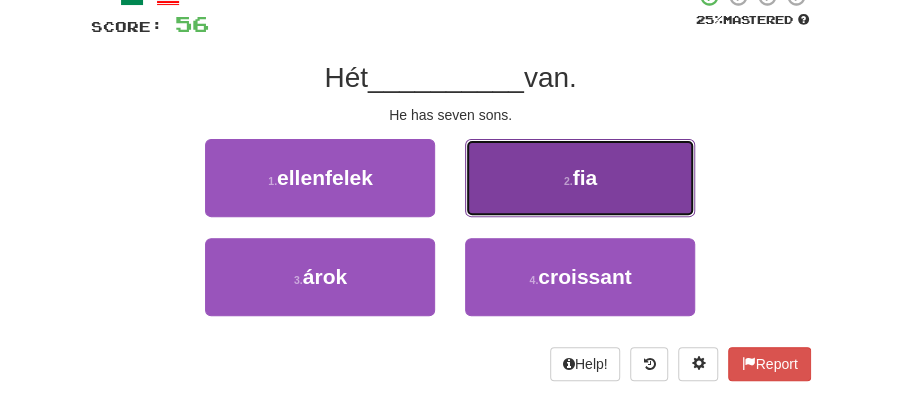click on "2 .  fia" at bounding box center [580, 178] 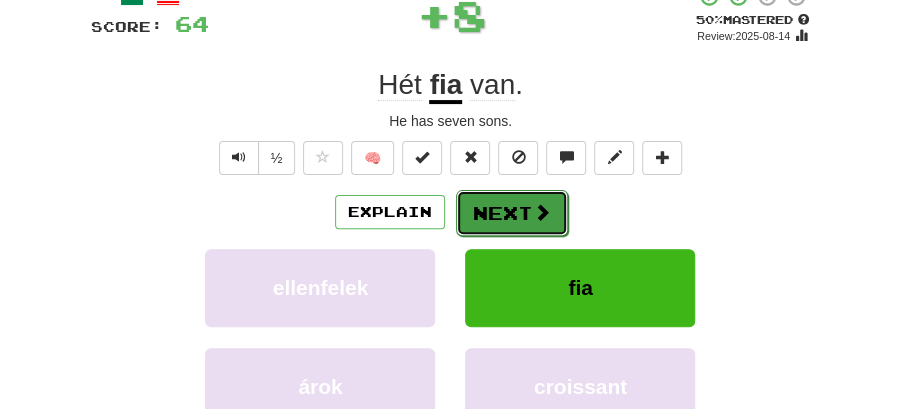 drag, startPoint x: 486, startPoint y: 202, endPoint x: 470, endPoint y: 194, distance: 17.888544 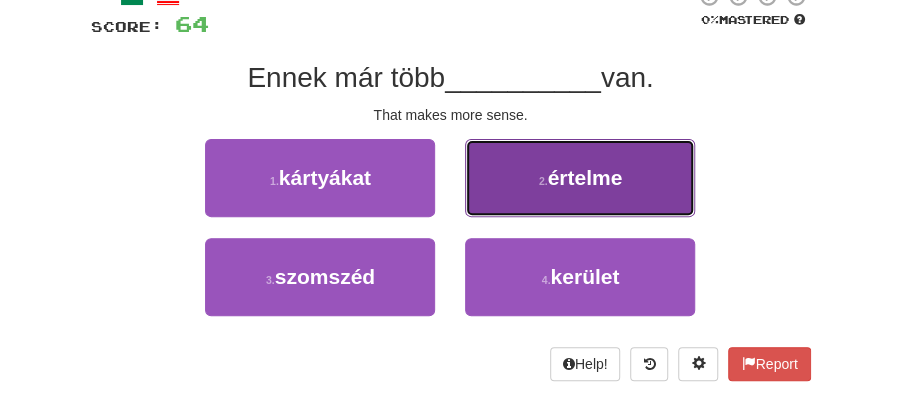 click on "2 .  értelme" at bounding box center (580, 178) 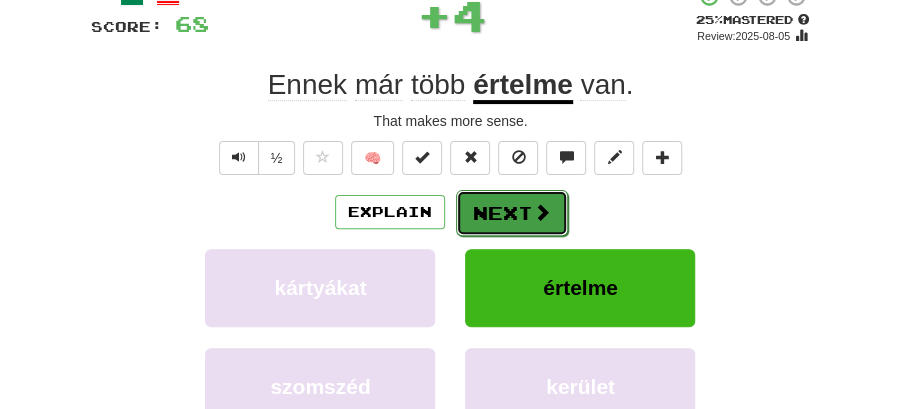 click on "Next" at bounding box center (512, 213) 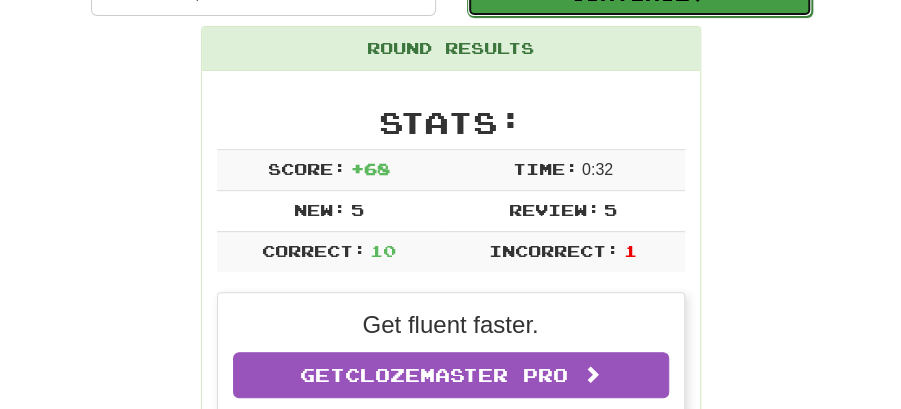 click on "Continue" at bounding box center [639, -6] 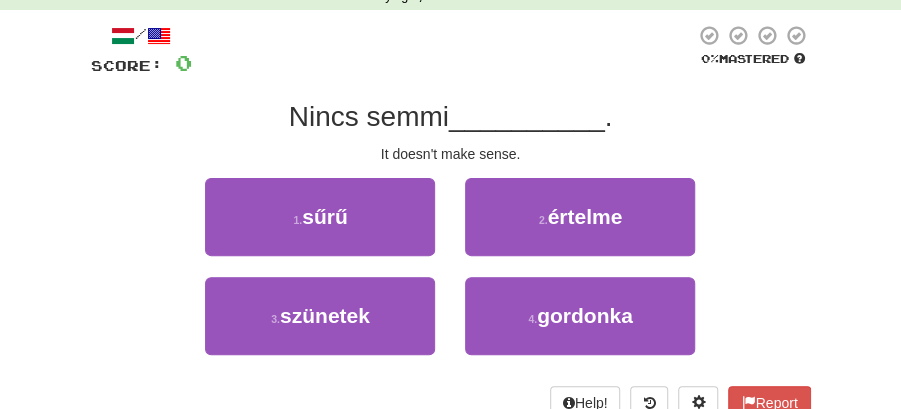 scroll, scrollTop: 88, scrollLeft: 0, axis: vertical 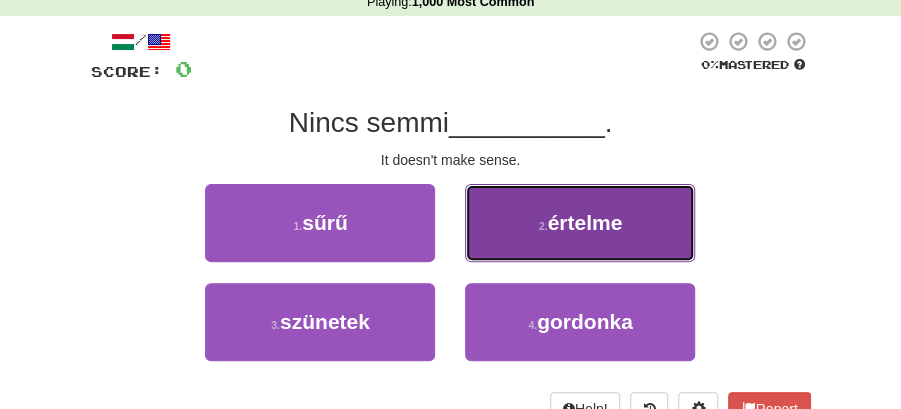 click on "értelme" at bounding box center [584, 222] 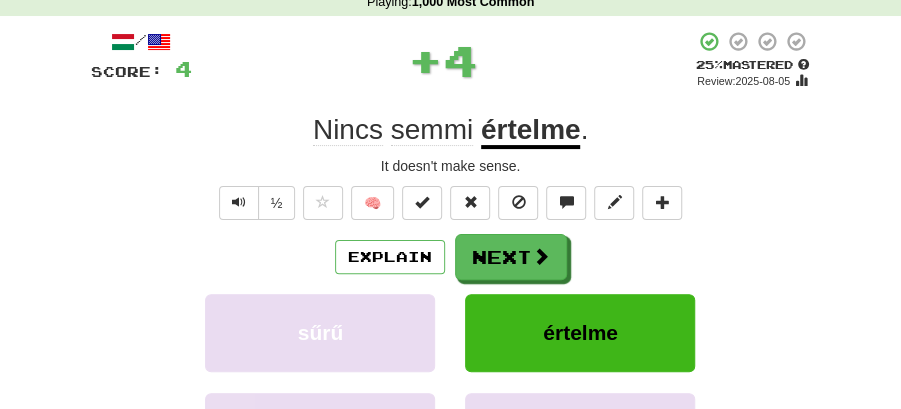 click on "/  Score:   4 + 4 25 %  Mastered Review:  2025-08-05 Nincs   semmi   értelme . It doesn't make sense. ½ 🧠 Explain Next sűrű értelme szünetek gordonka Learn more: sűrű értelme szünetek gordonka  Help!  Report Sentence Source" at bounding box center (451, 314) 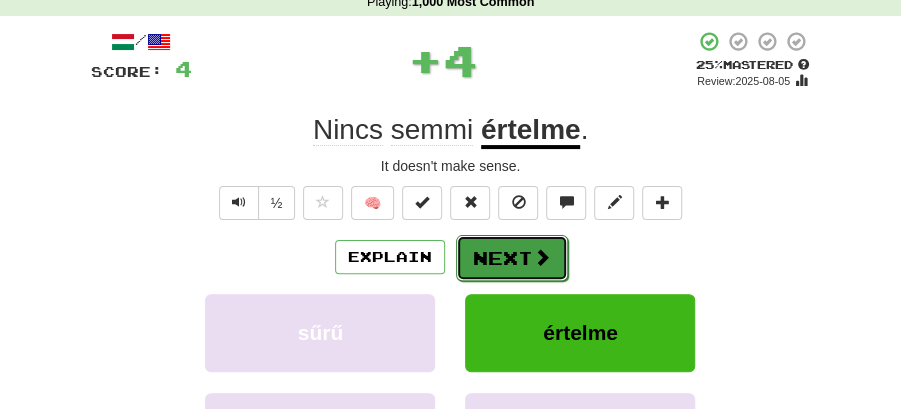 click on "Next" at bounding box center (512, 258) 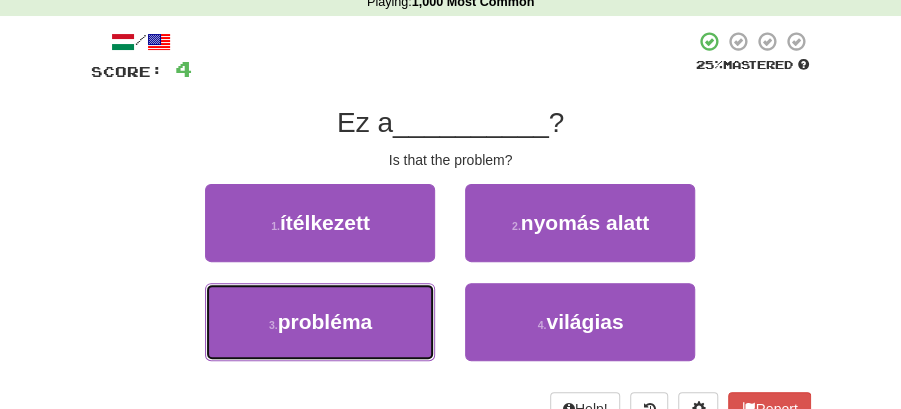 drag, startPoint x: 384, startPoint y: 316, endPoint x: 426, endPoint y: 290, distance: 49.396355 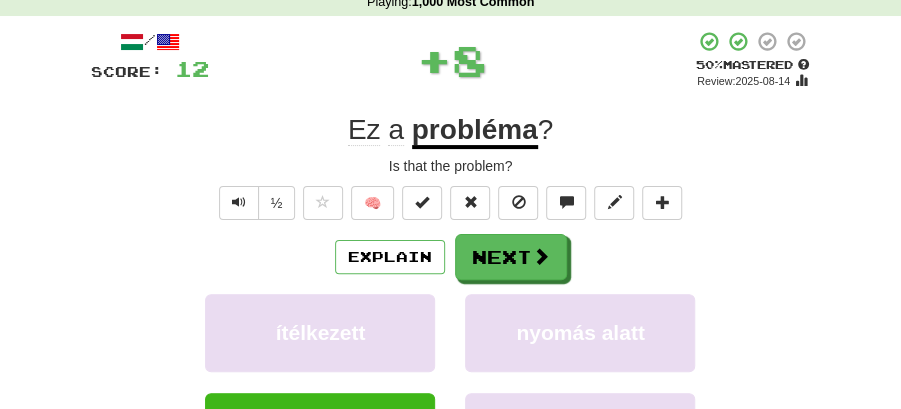 click on "Next" at bounding box center (511, 257) 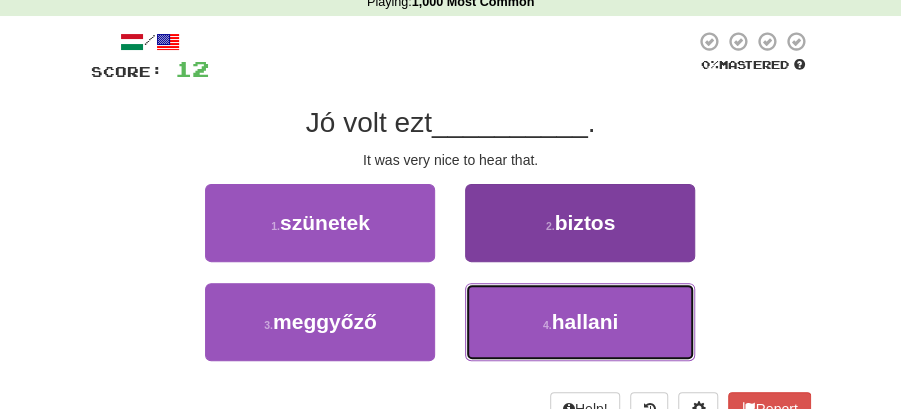 click on "4 .  hallani" at bounding box center (580, 322) 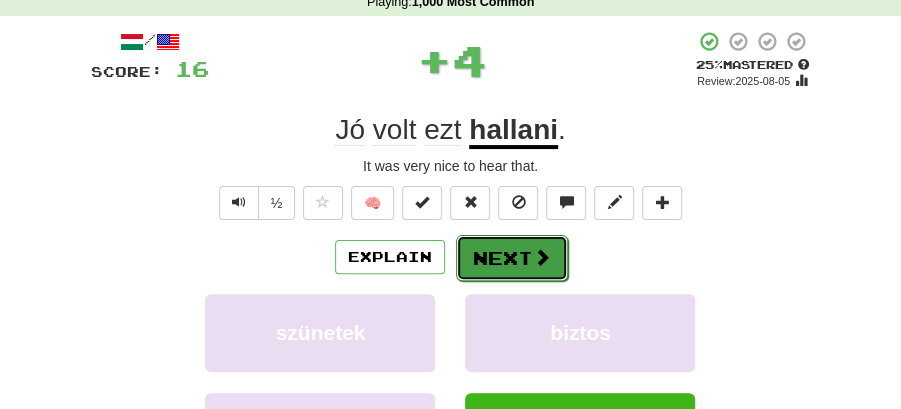 click on "Next" at bounding box center (512, 258) 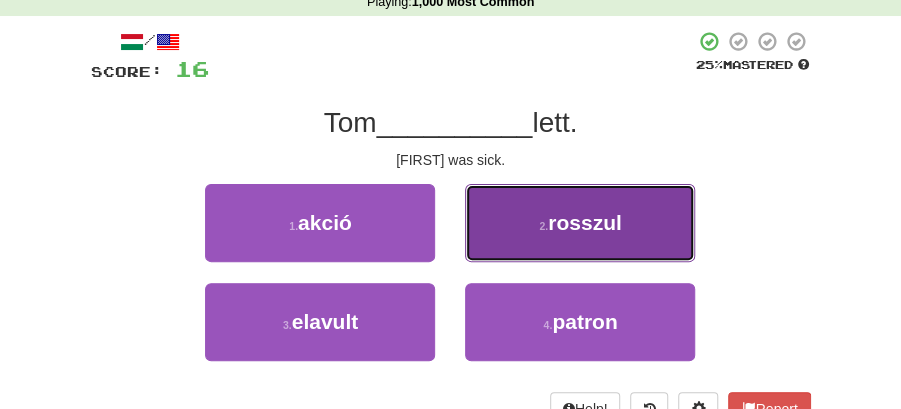 click on "2 .  rosszul" at bounding box center (580, 223) 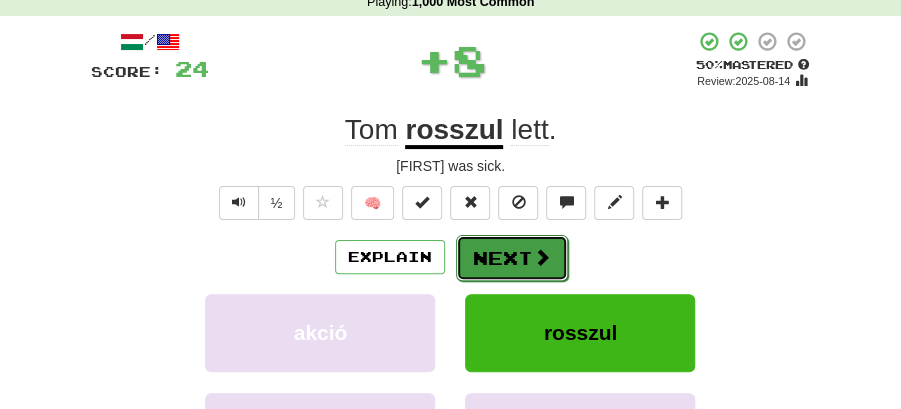 click on "Next" at bounding box center [512, 258] 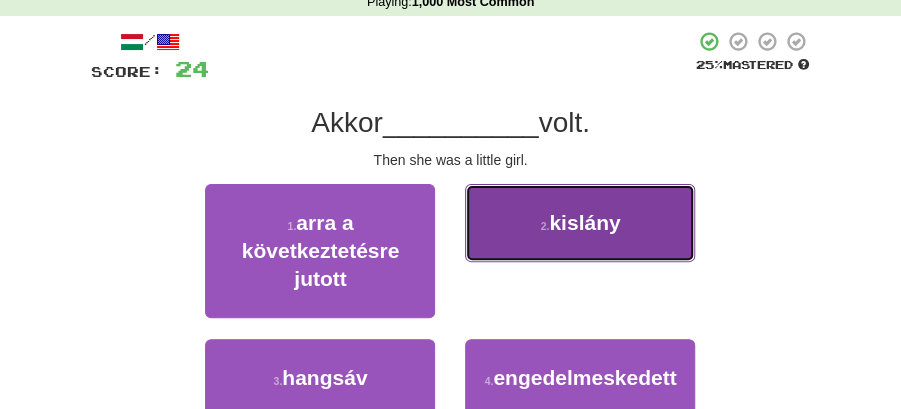 click on "2 .  kislány" at bounding box center (580, 223) 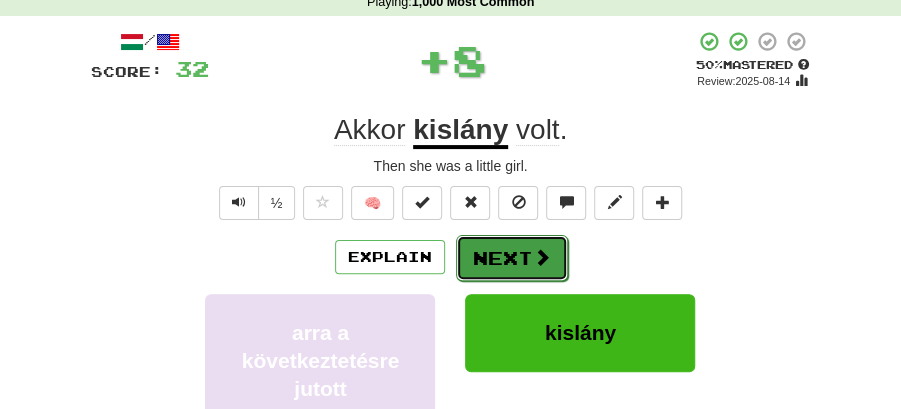 click on "Next" at bounding box center [512, 258] 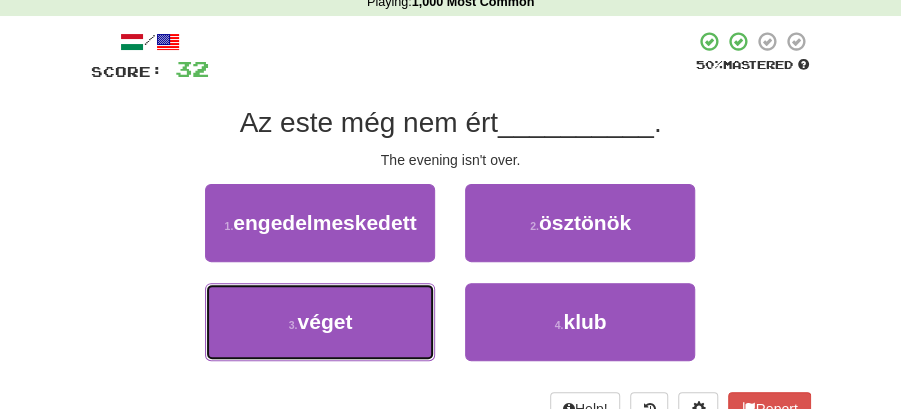 drag, startPoint x: 359, startPoint y: 323, endPoint x: 420, endPoint y: 290, distance: 69.354164 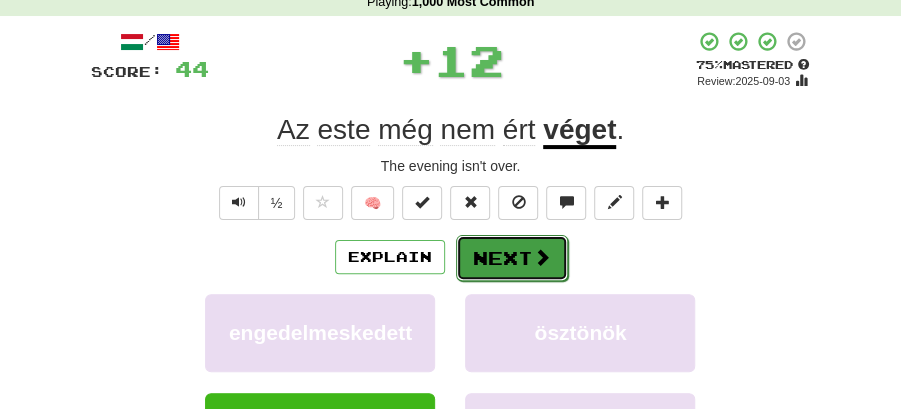 click on "Next" at bounding box center (512, 258) 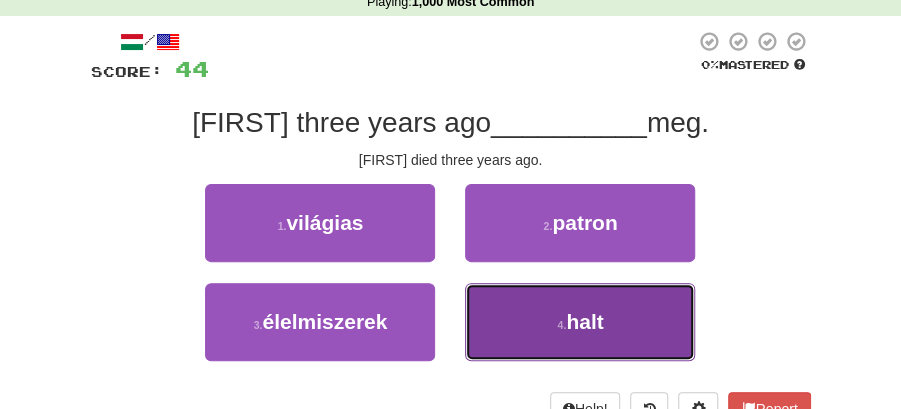 click on "4 .  halt" at bounding box center (580, 322) 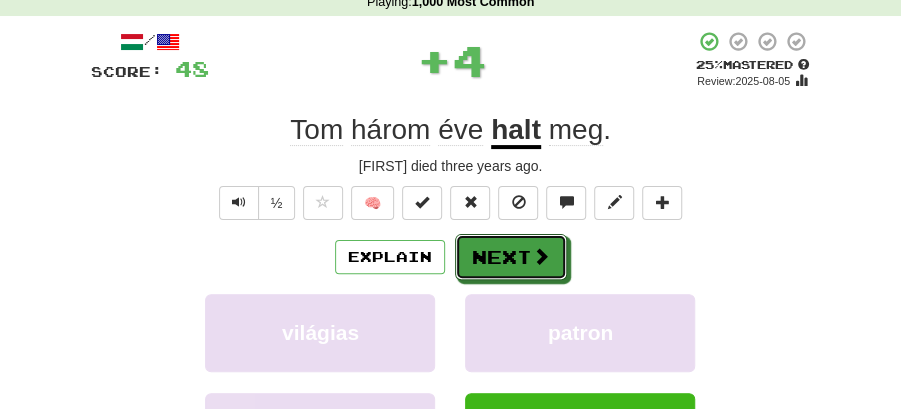 click on "Next" at bounding box center (511, 257) 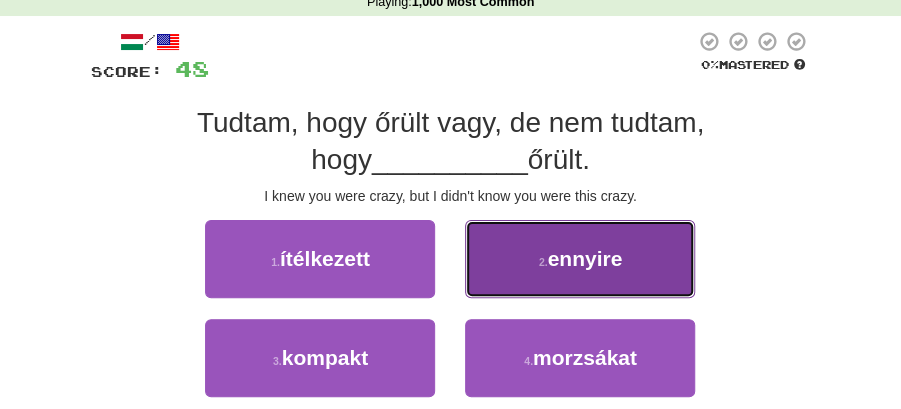 drag, startPoint x: 581, startPoint y: 259, endPoint x: 564, endPoint y: 271, distance: 20.808653 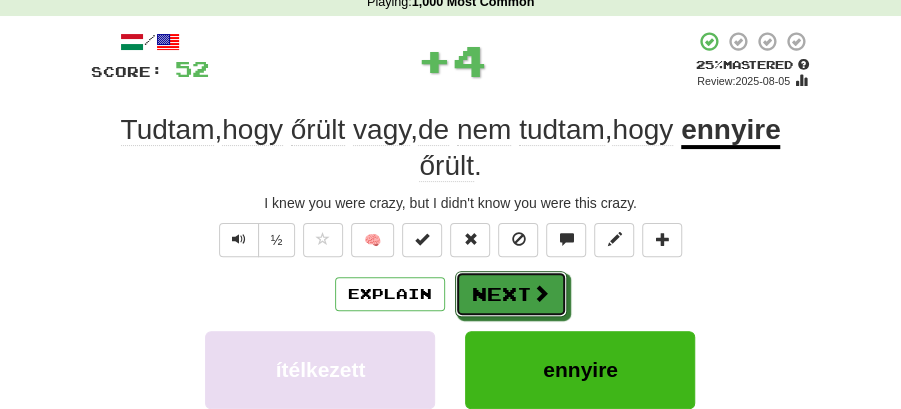 drag, startPoint x: 496, startPoint y: 291, endPoint x: 368, endPoint y: 144, distance: 194.91794 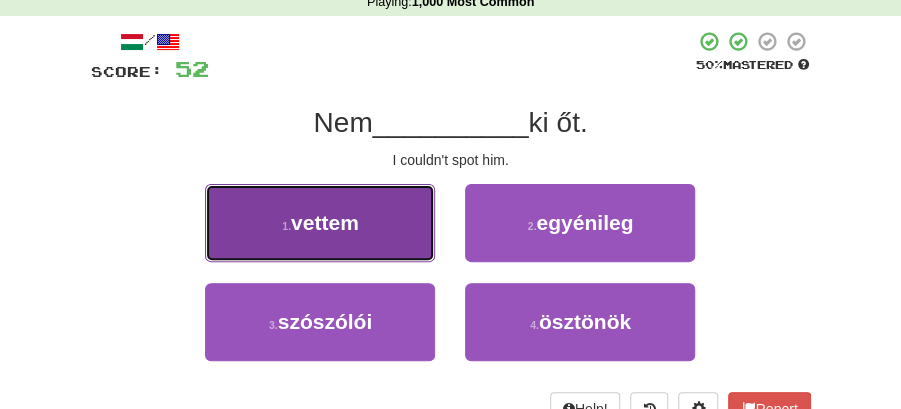 drag, startPoint x: 287, startPoint y: 214, endPoint x: 427, endPoint y: 242, distance: 142.77255 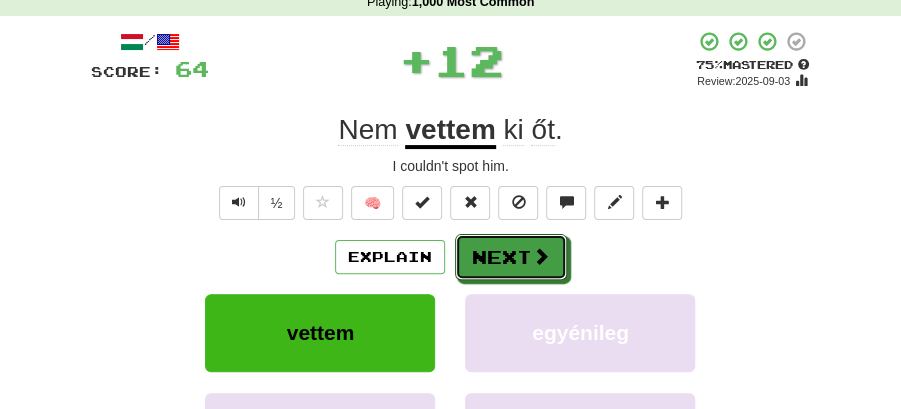 click at bounding box center [541, 256] 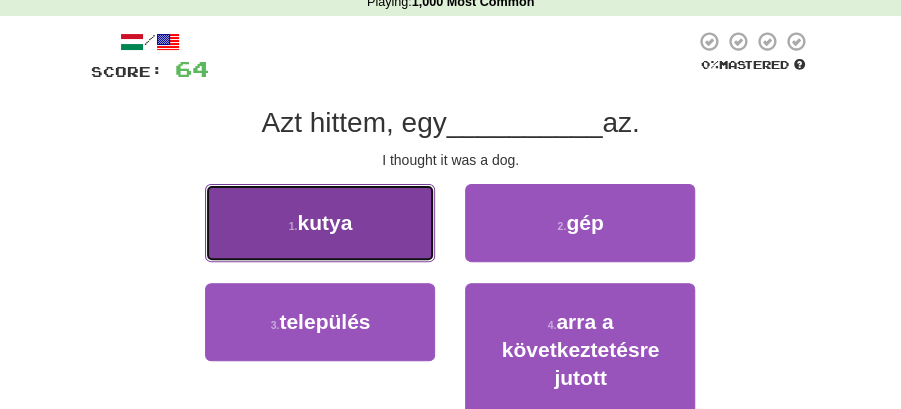 click on "1 .  kutya" at bounding box center (320, 223) 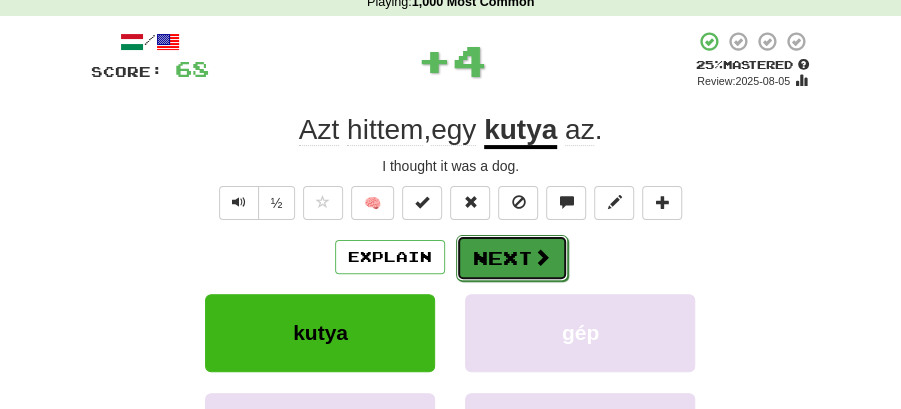 click on "Next" at bounding box center (512, 258) 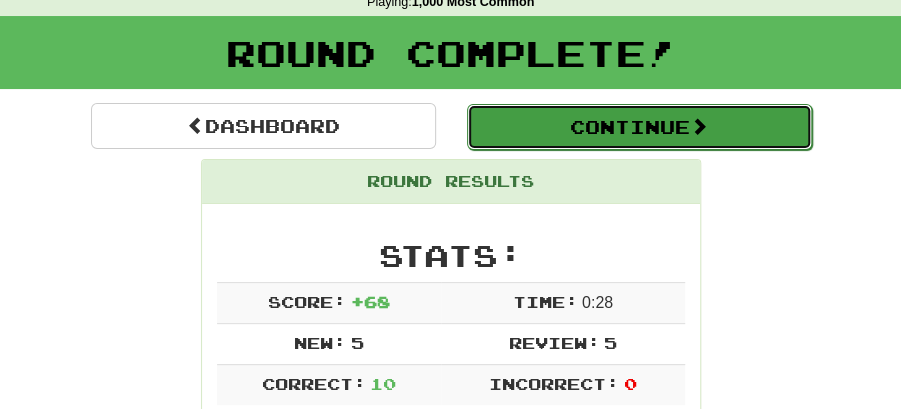 click on "Continue" at bounding box center (639, 127) 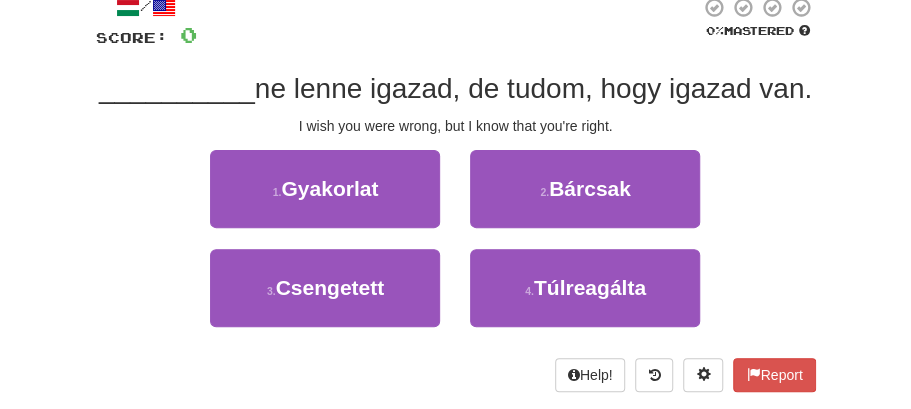 scroll, scrollTop: 154, scrollLeft: 0, axis: vertical 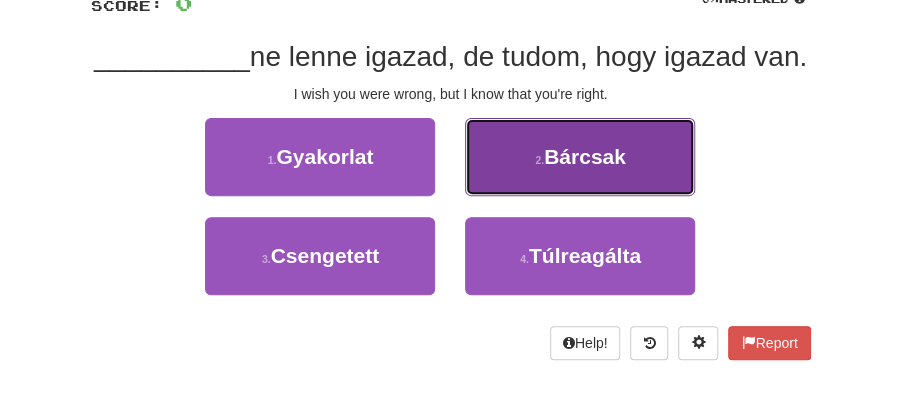 click on "Bárcsak" at bounding box center [585, 156] 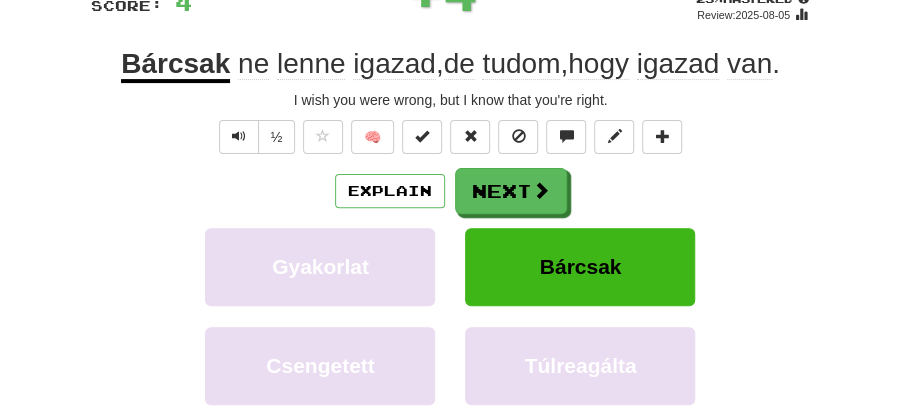 click on "Explain Next Gyakorlat Bárcsak Csengetett Túlreagálta Learn more: Gyakorlat Bárcsak Csengetett Túlreagálta" at bounding box center (451, 312) 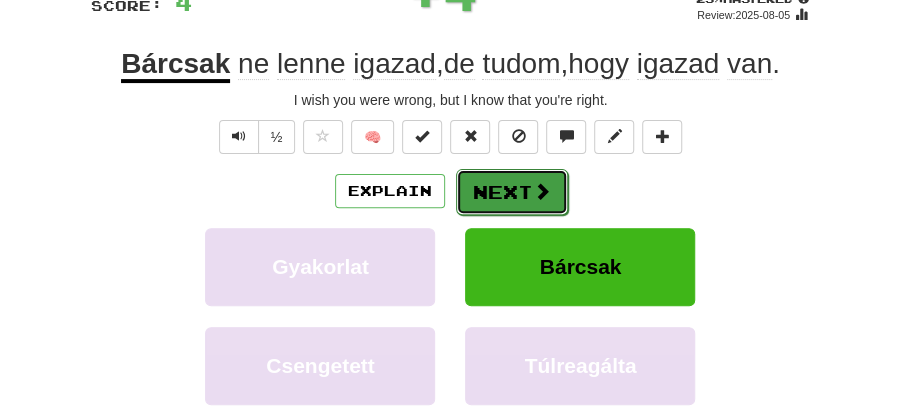 click on "Next" at bounding box center [512, 192] 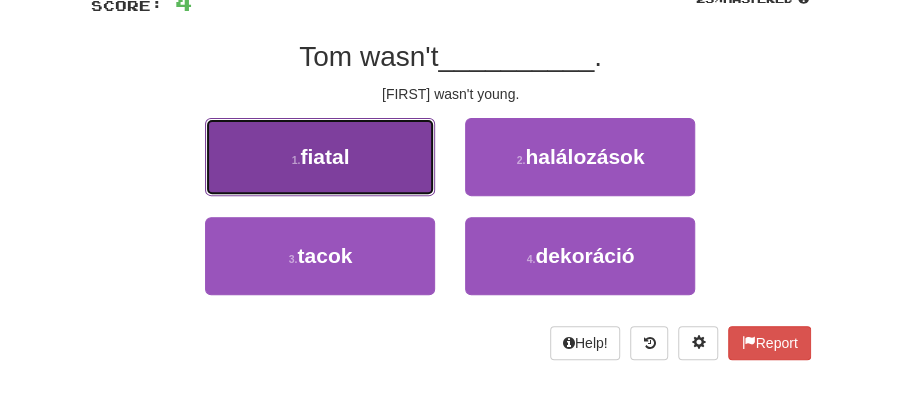 drag, startPoint x: 379, startPoint y: 176, endPoint x: 392, endPoint y: 175, distance: 13.038404 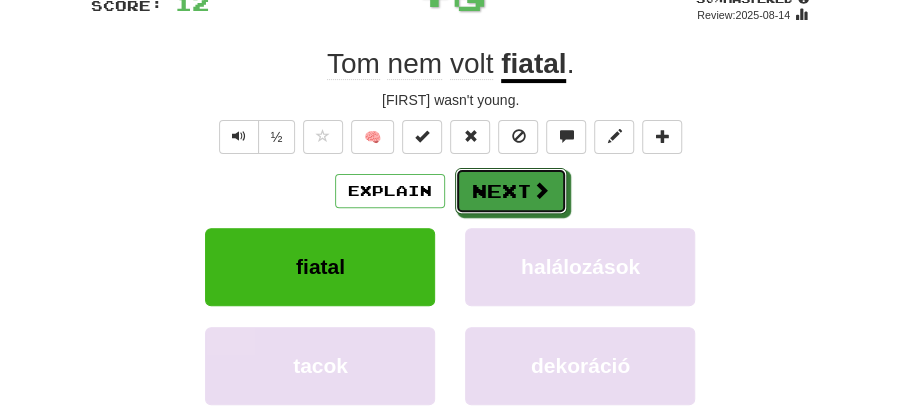 click on "Next" at bounding box center [511, 191] 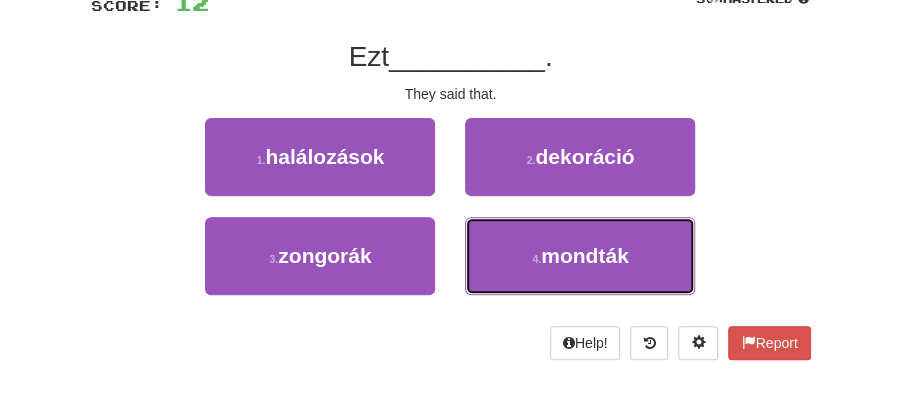 drag, startPoint x: 576, startPoint y: 250, endPoint x: 560, endPoint y: 219, distance: 34.88553 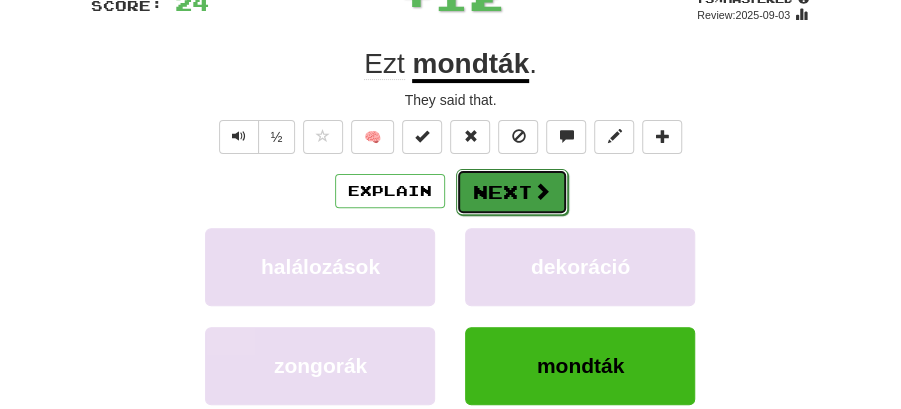 click on "Next" at bounding box center [512, 192] 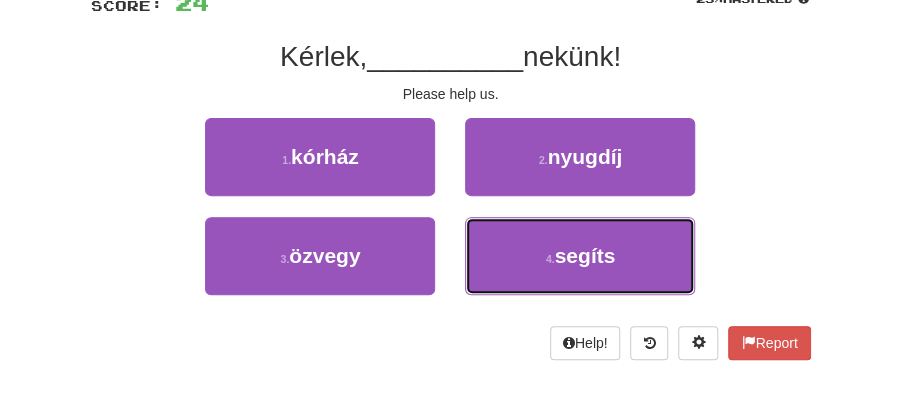 drag, startPoint x: 570, startPoint y: 253, endPoint x: 548, endPoint y: 212, distance: 46.52956 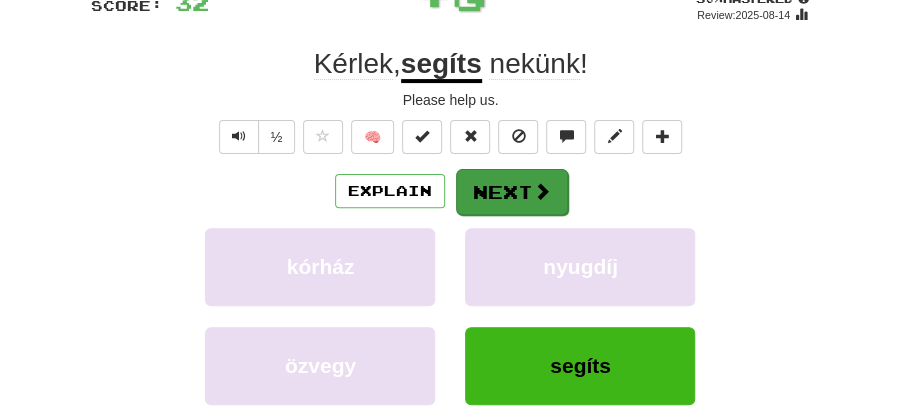 click on "Next" at bounding box center [512, 192] 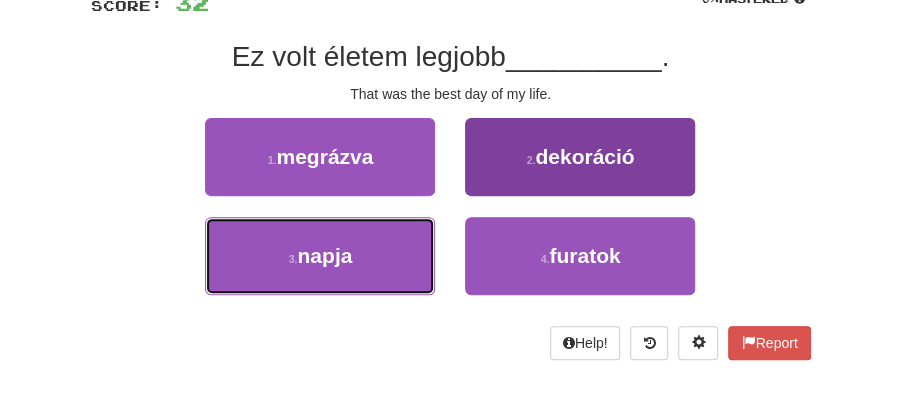 click on "3 .  napja" at bounding box center (320, 256) 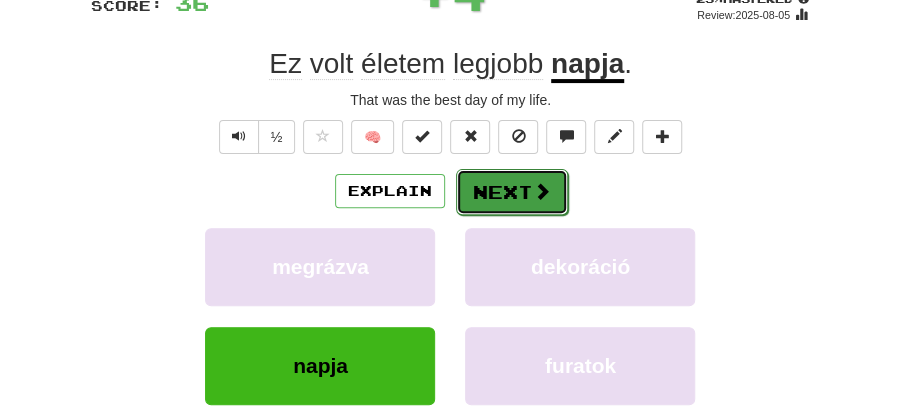 click on "Next" at bounding box center [512, 192] 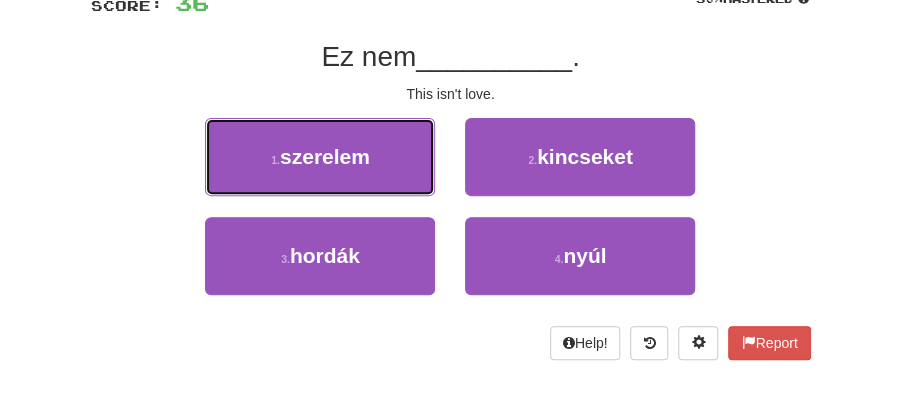 drag, startPoint x: 290, startPoint y: 153, endPoint x: 392, endPoint y: 163, distance: 102.48902 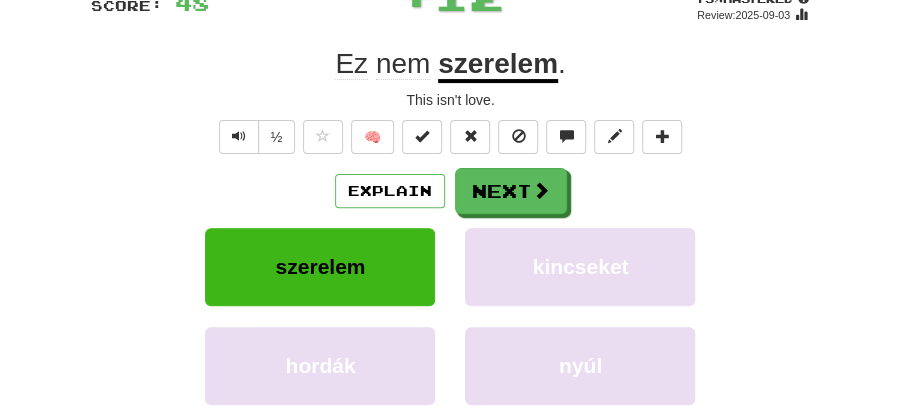 click at bounding box center [541, 190] 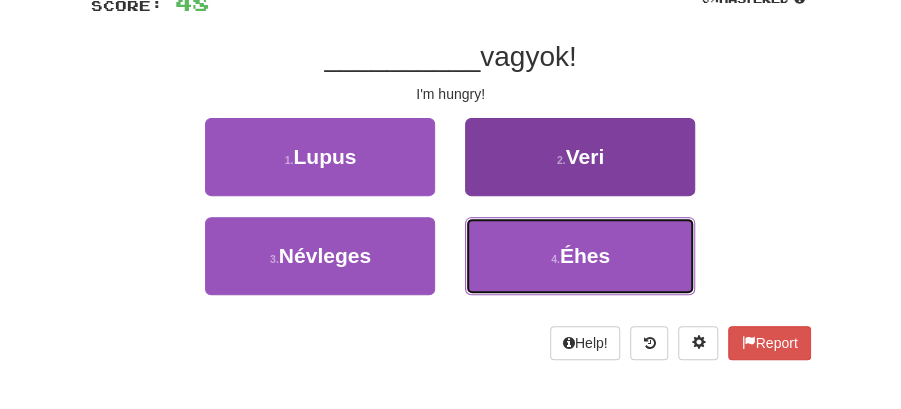 drag, startPoint x: 573, startPoint y: 249, endPoint x: 568, endPoint y: 239, distance: 11.18034 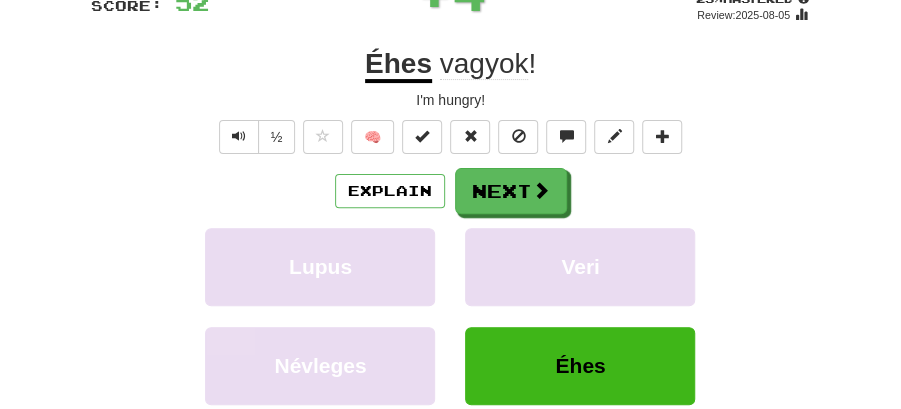 click on "Next" at bounding box center [511, 191] 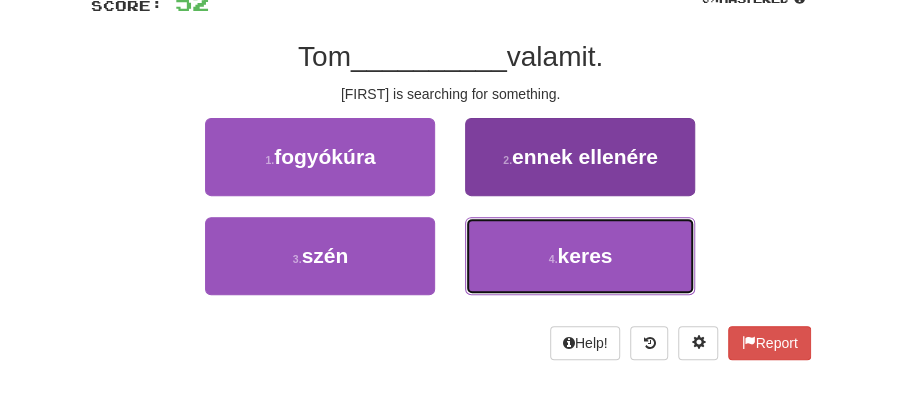 drag, startPoint x: 578, startPoint y: 242, endPoint x: 575, endPoint y: 226, distance: 16.27882 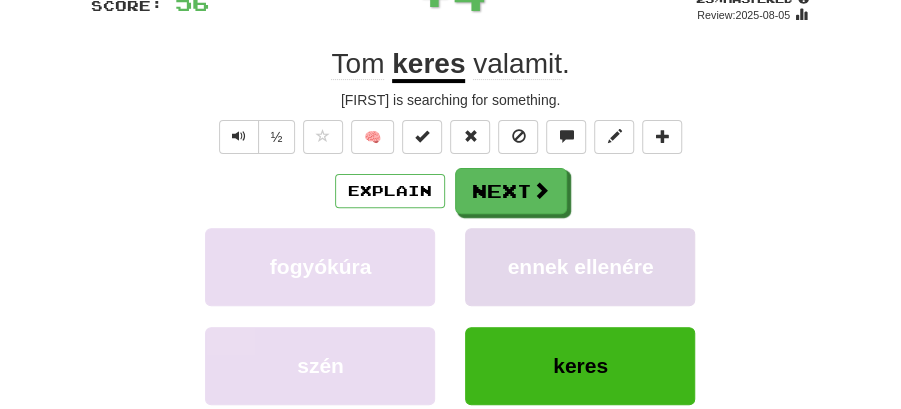 click on "Next" at bounding box center [511, 191] 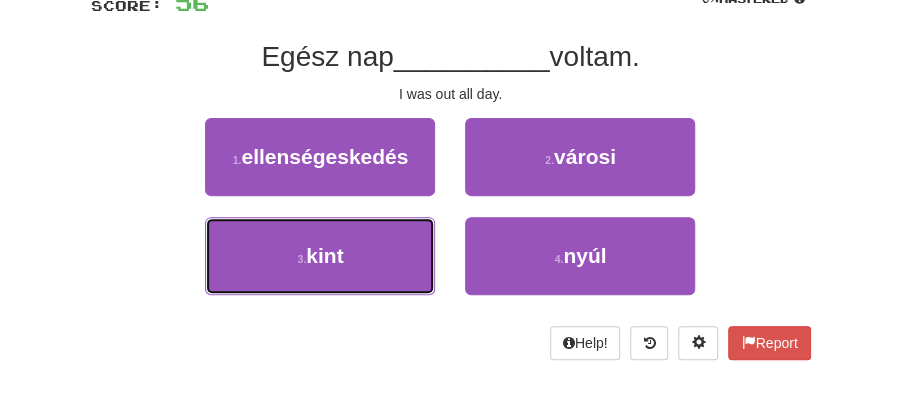 drag, startPoint x: 334, startPoint y: 252, endPoint x: 470, endPoint y: 214, distance: 141.20906 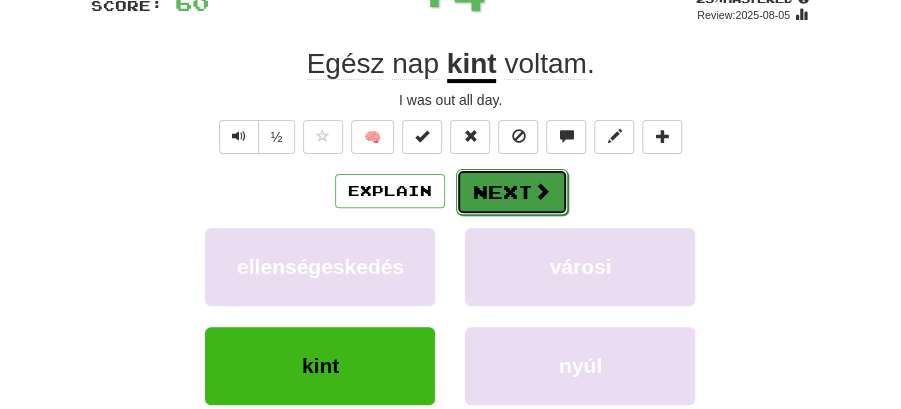 click on "Next" at bounding box center [512, 192] 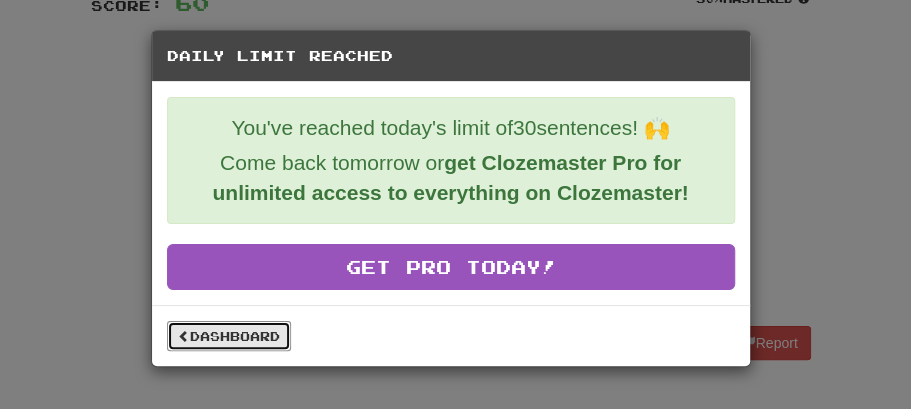 drag, startPoint x: 255, startPoint y: 332, endPoint x: 565, endPoint y: 206, distance: 334.62814 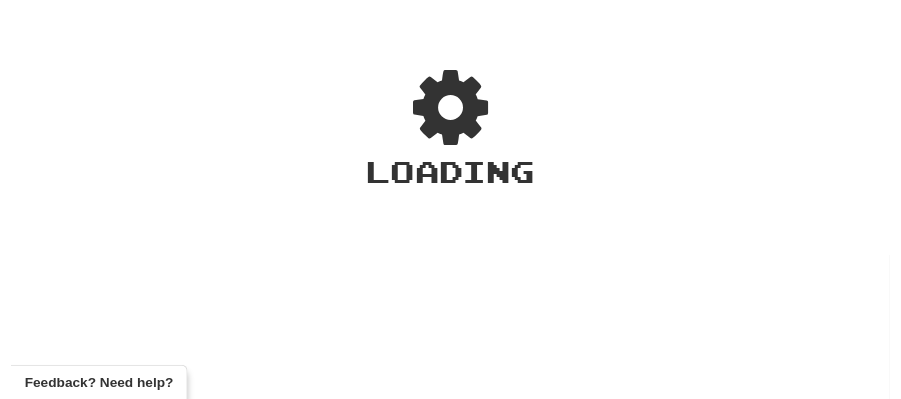 scroll, scrollTop: 0, scrollLeft: 0, axis: both 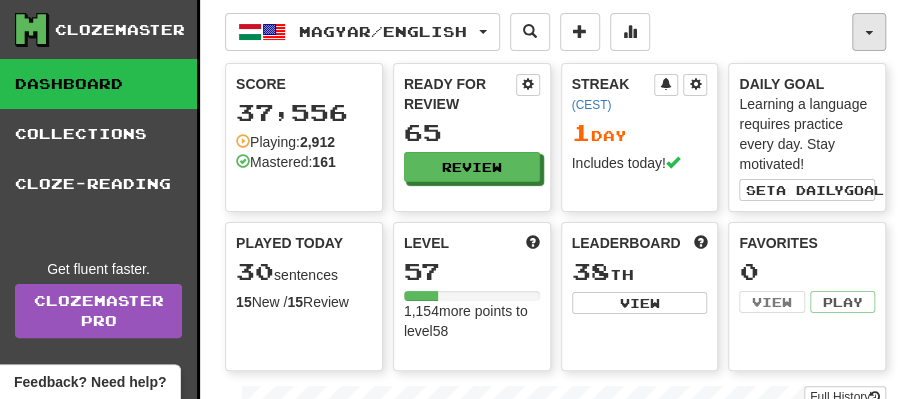 click at bounding box center (869, 32) 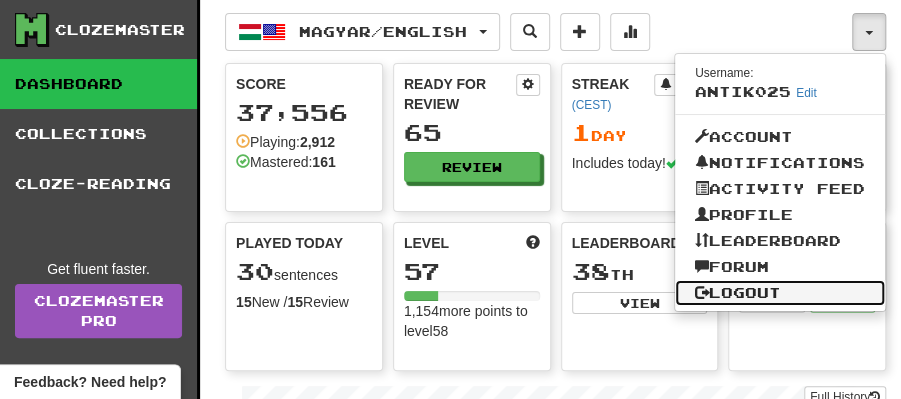 click on "Logout" at bounding box center [780, 293] 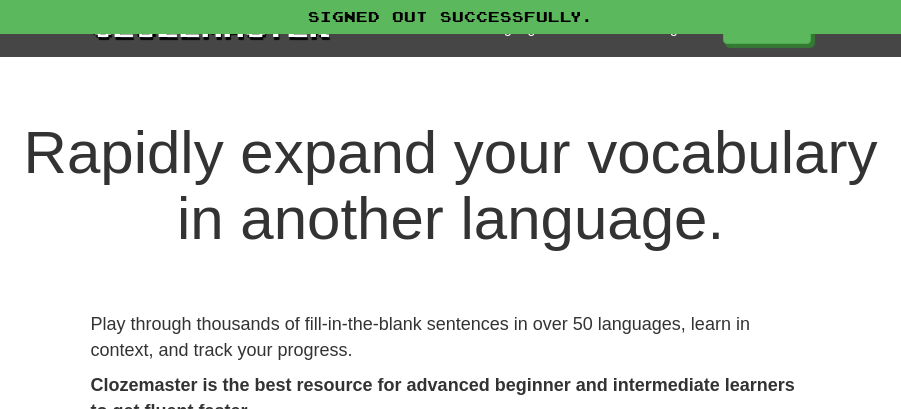 scroll, scrollTop: 0, scrollLeft: 0, axis: both 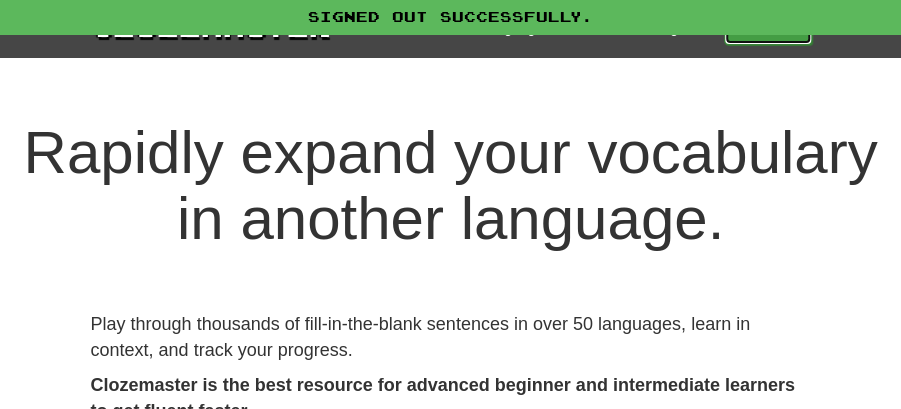 click on "Play" at bounding box center [768, 28] 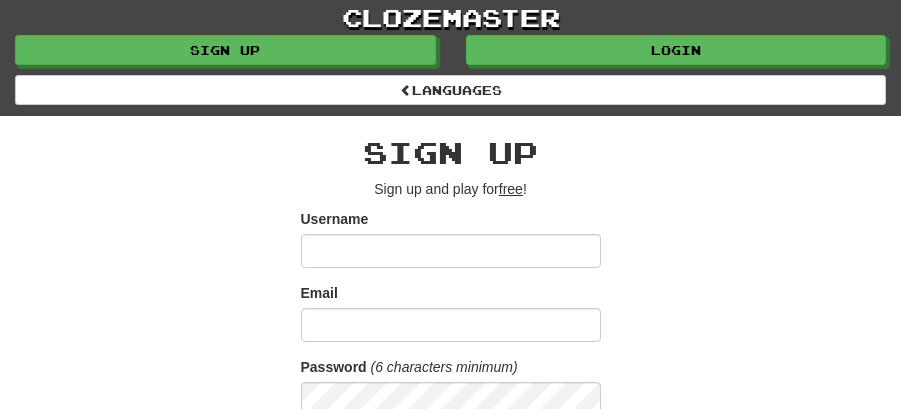 scroll, scrollTop: 0, scrollLeft: 0, axis: both 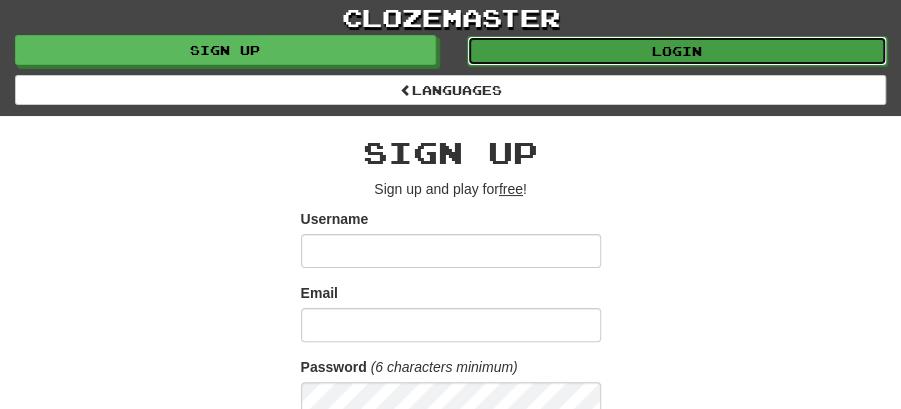 click on "Login" at bounding box center (677, 51) 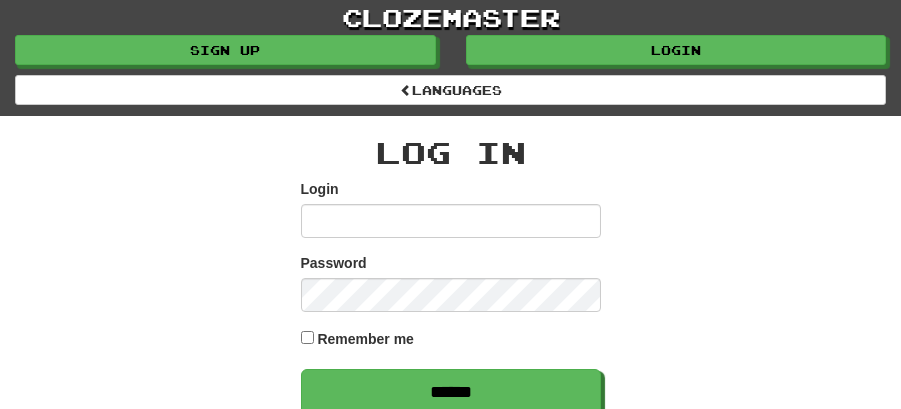 scroll, scrollTop: 0, scrollLeft: 0, axis: both 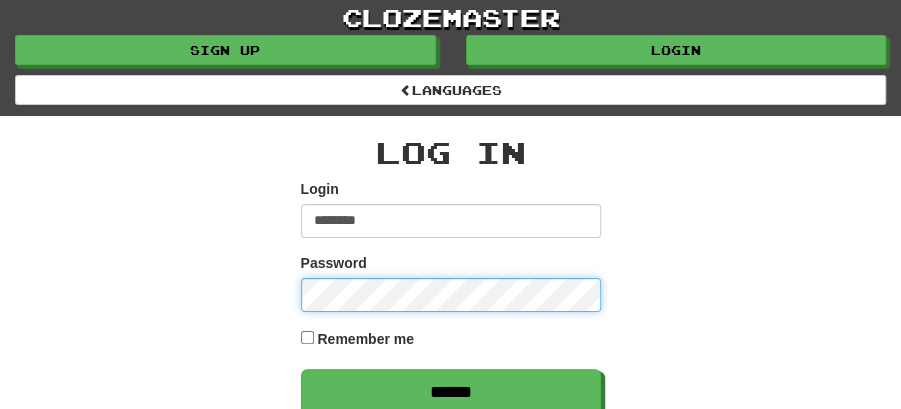 type on "********" 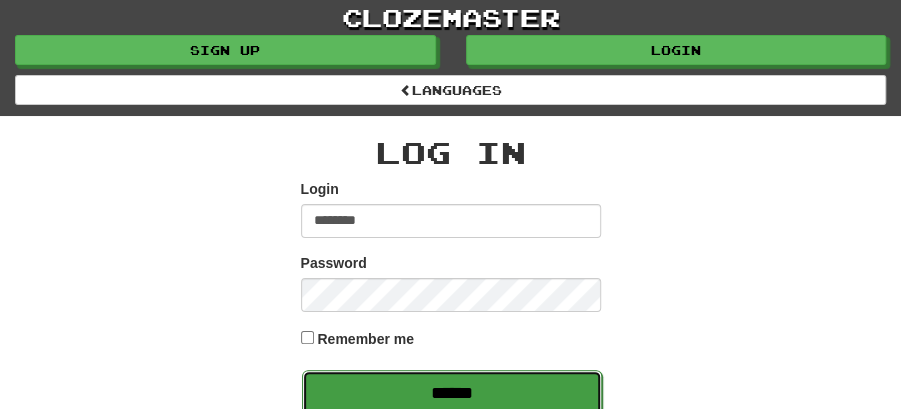 click on "******" at bounding box center (452, 393) 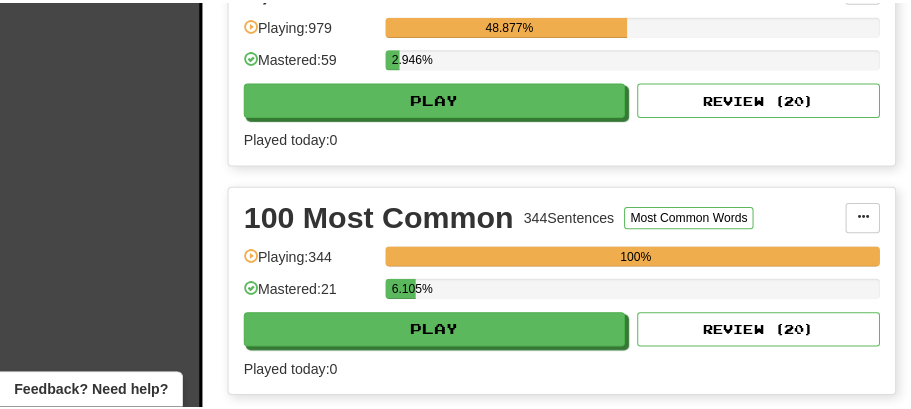 scroll, scrollTop: 600, scrollLeft: 0, axis: vertical 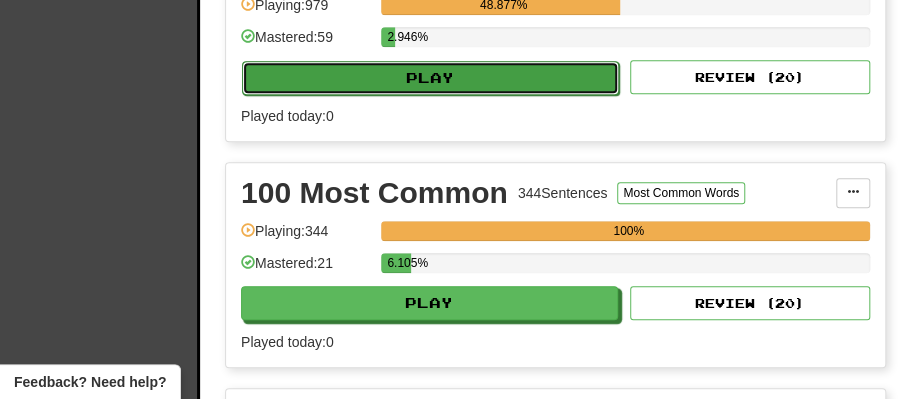 click on "Play" at bounding box center [430, 78] 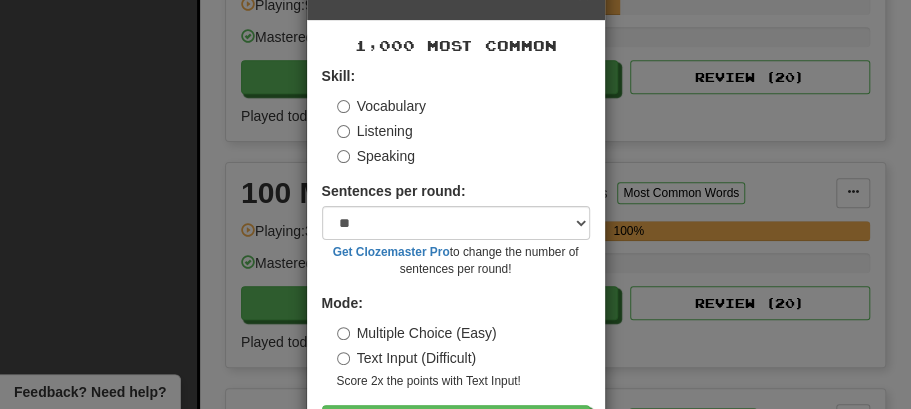 scroll, scrollTop: 136, scrollLeft: 0, axis: vertical 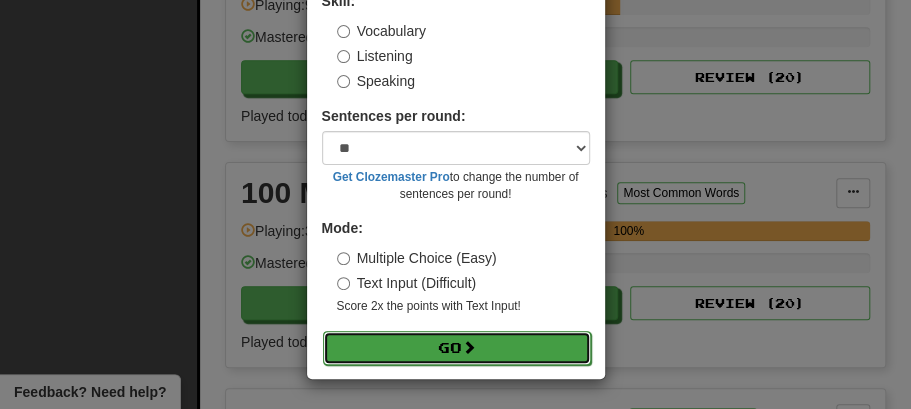 click on "Go" at bounding box center (457, 348) 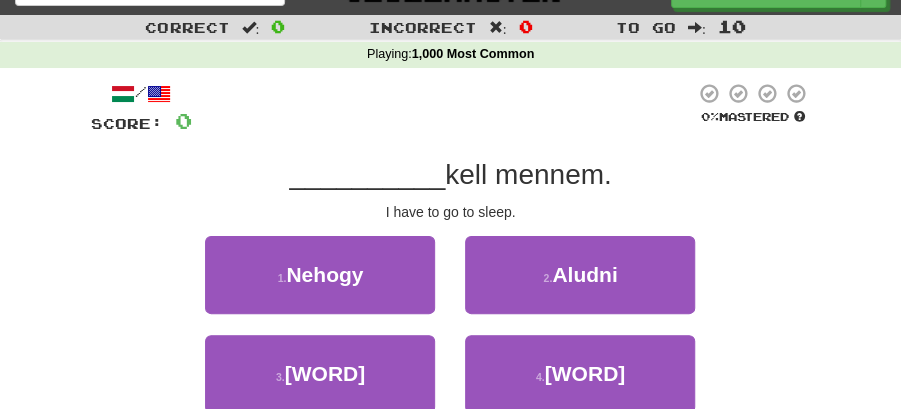 scroll, scrollTop: 66, scrollLeft: 0, axis: vertical 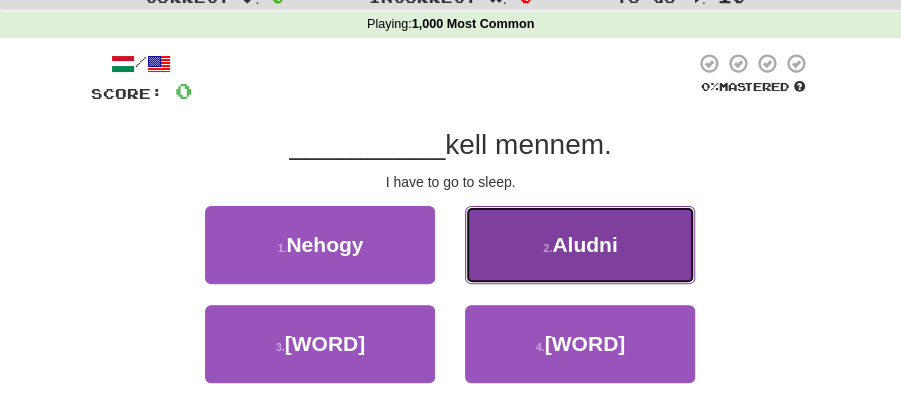 click on "2 .  Aludni" at bounding box center [580, 245] 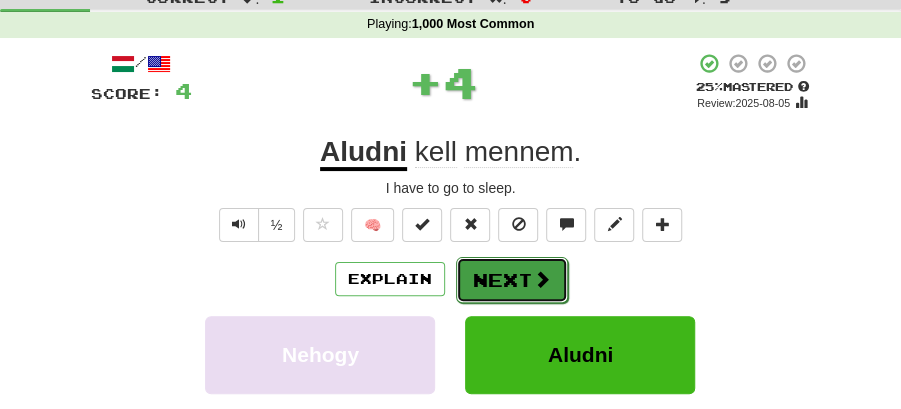 click on "Next" at bounding box center (512, 280) 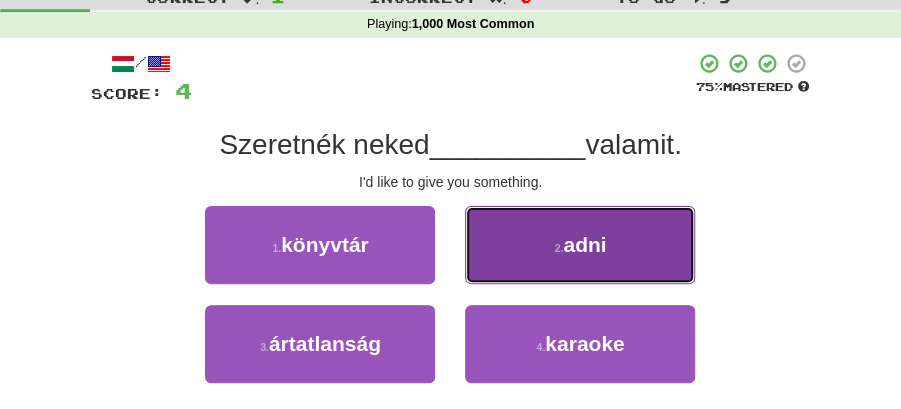 drag, startPoint x: 566, startPoint y: 247, endPoint x: 566, endPoint y: 260, distance: 13 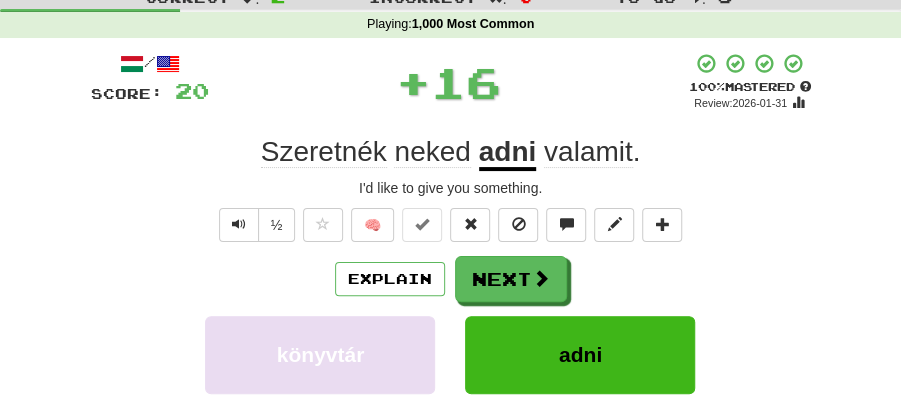 click on "Next" at bounding box center (511, 279) 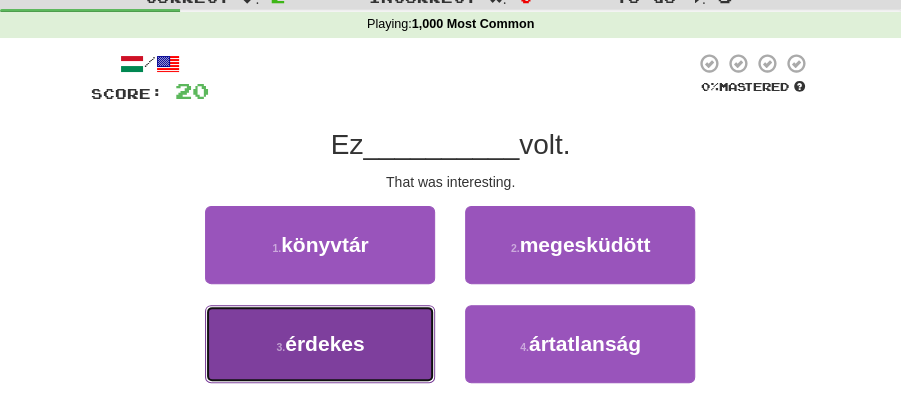 click on "3 .  érdekes" at bounding box center (320, 344) 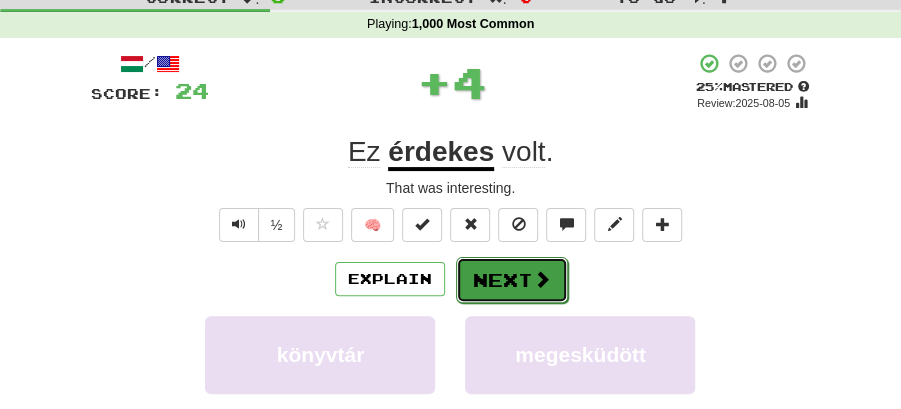 click on "Next" at bounding box center [512, 280] 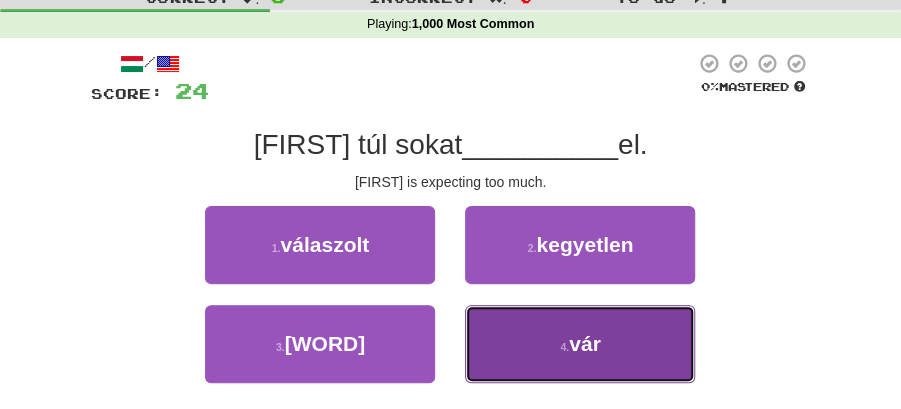 click on "4 ." at bounding box center (564, 347) 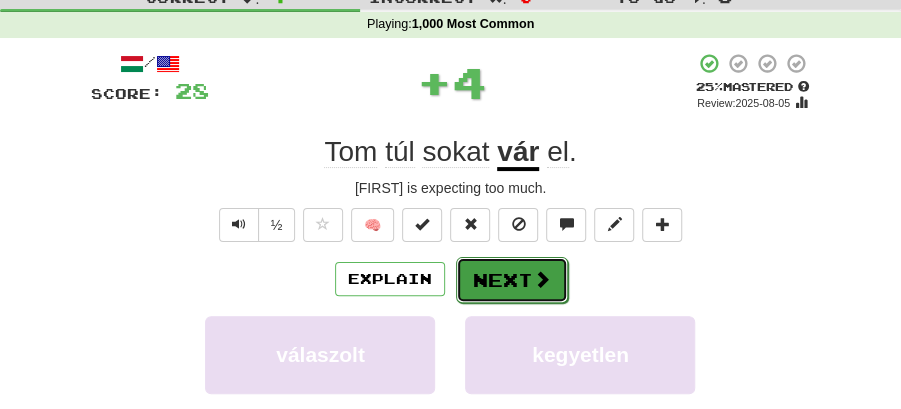 click on "Next" at bounding box center (512, 280) 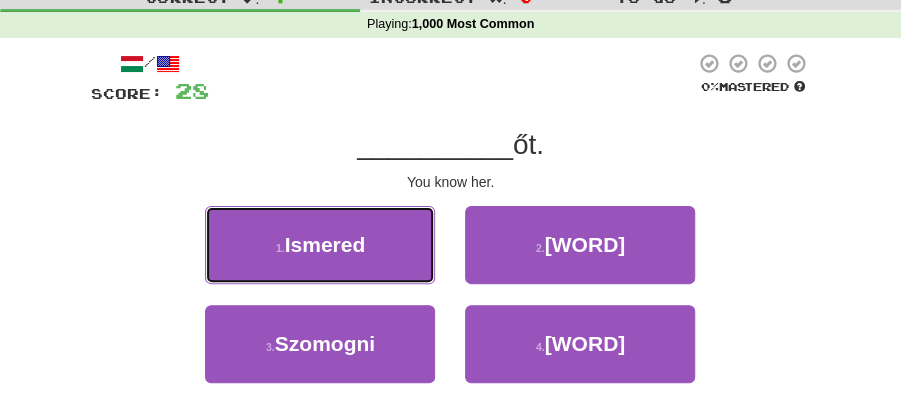 drag, startPoint x: 349, startPoint y: 239, endPoint x: 405, endPoint y: 252, distance: 57.48913 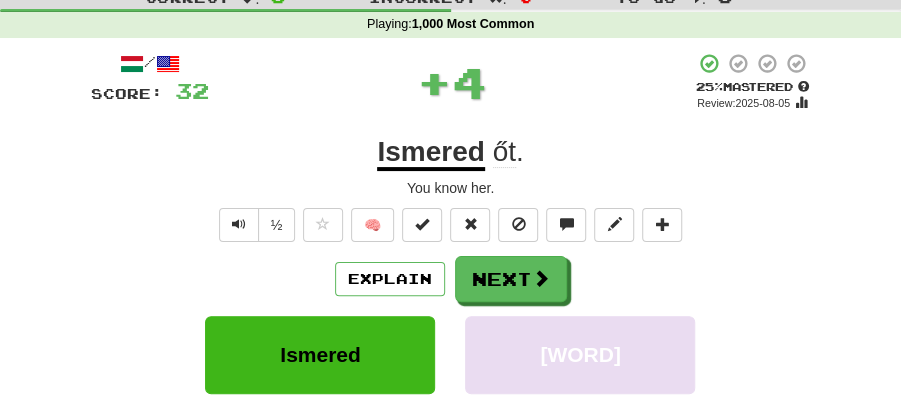 click on "Next" at bounding box center [511, 279] 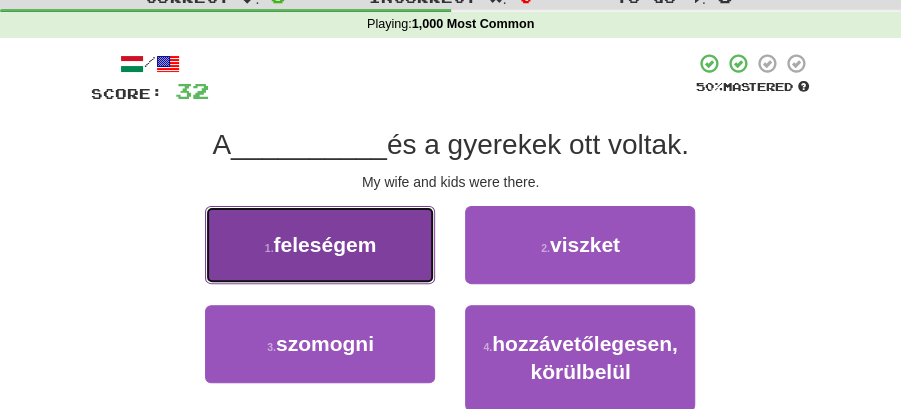 drag, startPoint x: 351, startPoint y: 244, endPoint x: 388, endPoint y: 254, distance: 38.327538 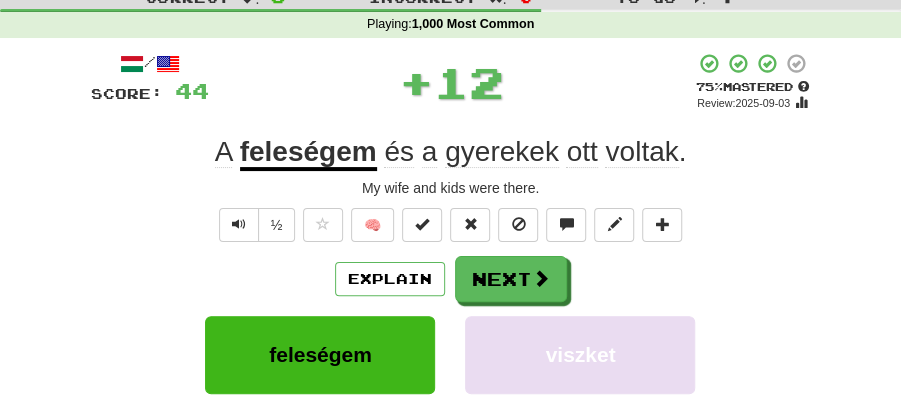 click on "Explain Next" at bounding box center (451, 279) 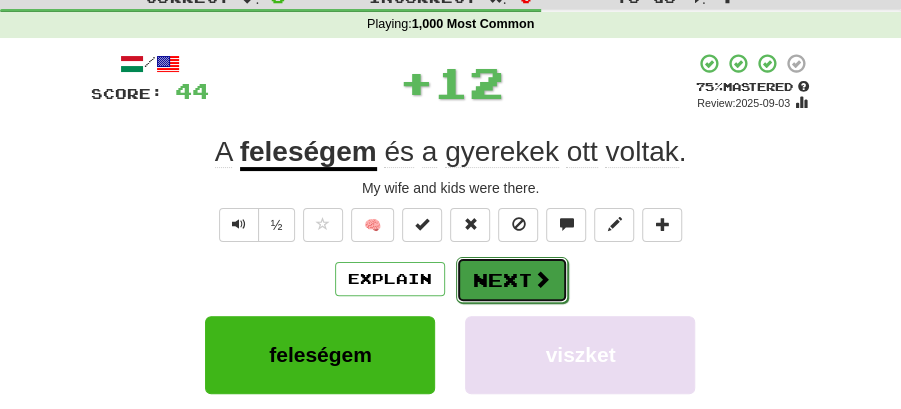 click on "Next" at bounding box center (512, 280) 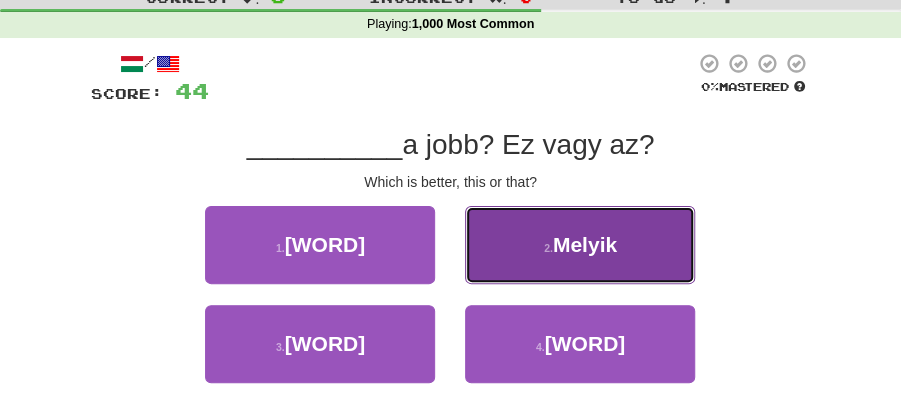 click on "2 ." at bounding box center (548, 248) 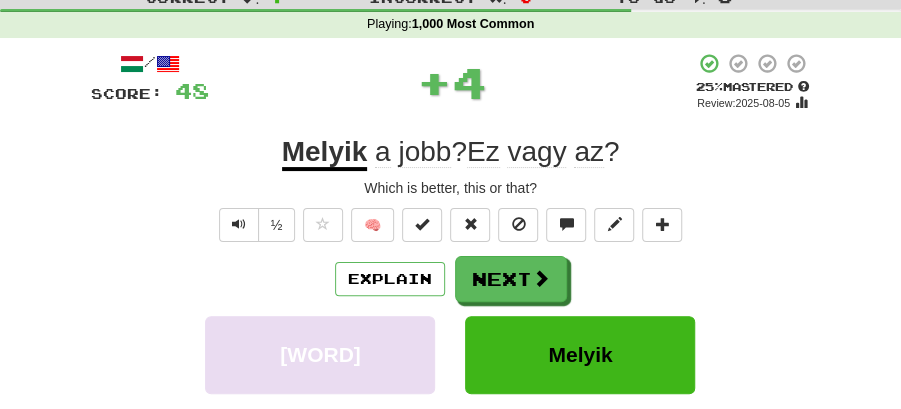 click on "Next" at bounding box center [511, 279] 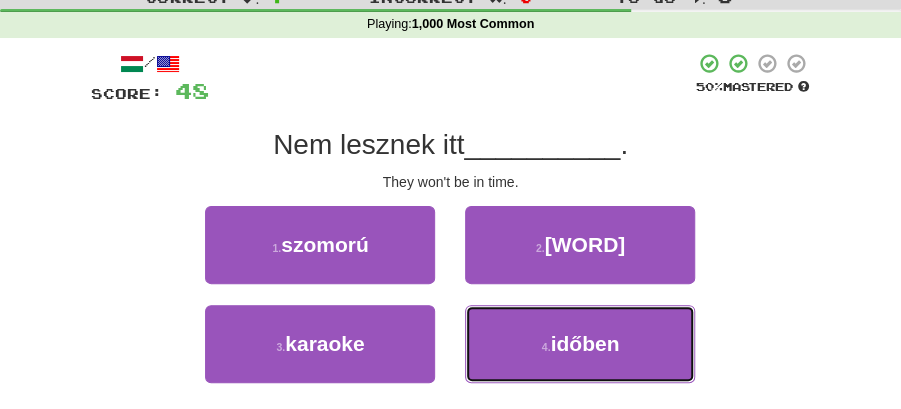 drag, startPoint x: 580, startPoint y: 324, endPoint x: 554, endPoint y: 309, distance: 30.016663 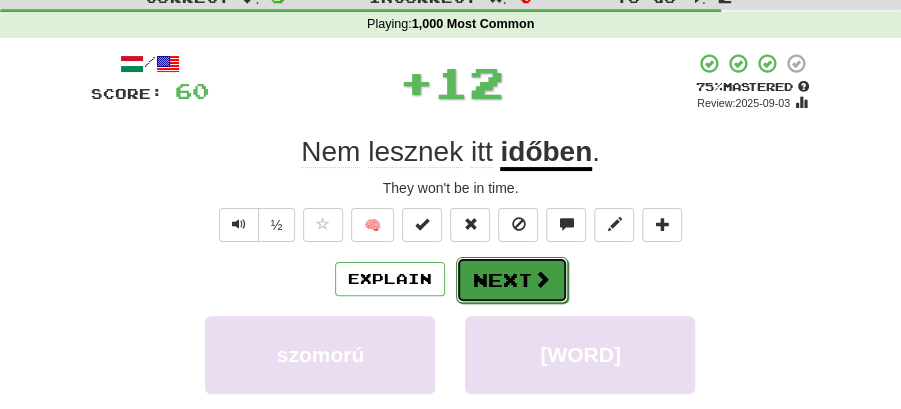 click on "Next" at bounding box center (512, 280) 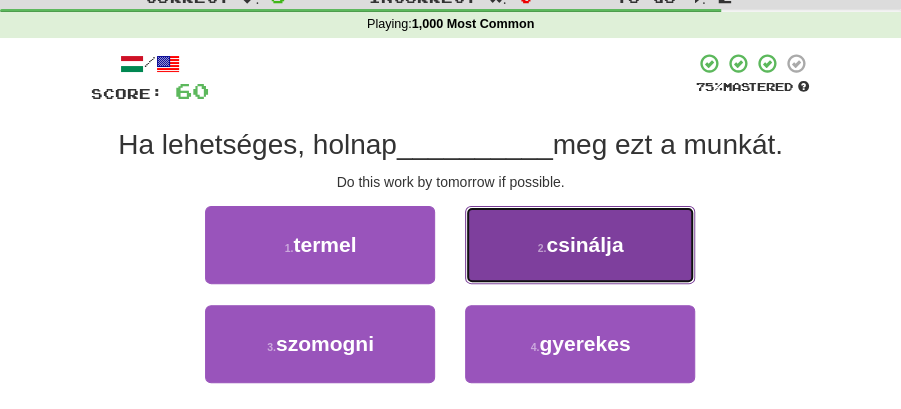 drag, startPoint x: 604, startPoint y: 256, endPoint x: 592, endPoint y: 262, distance: 13.416408 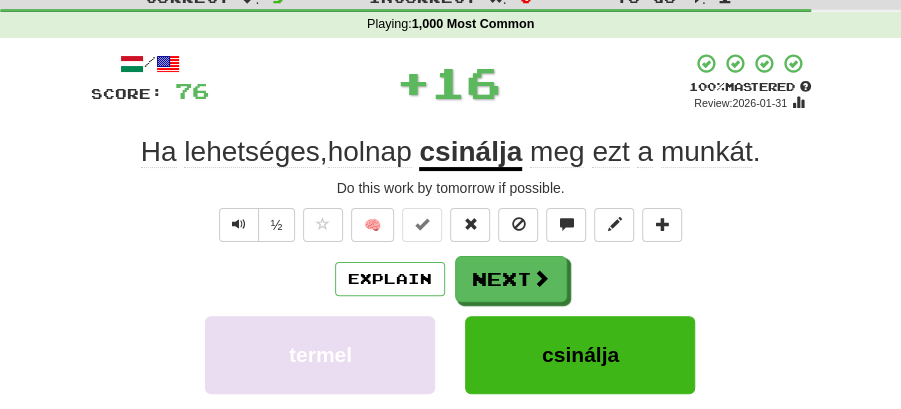 click on "Next" at bounding box center [511, 279] 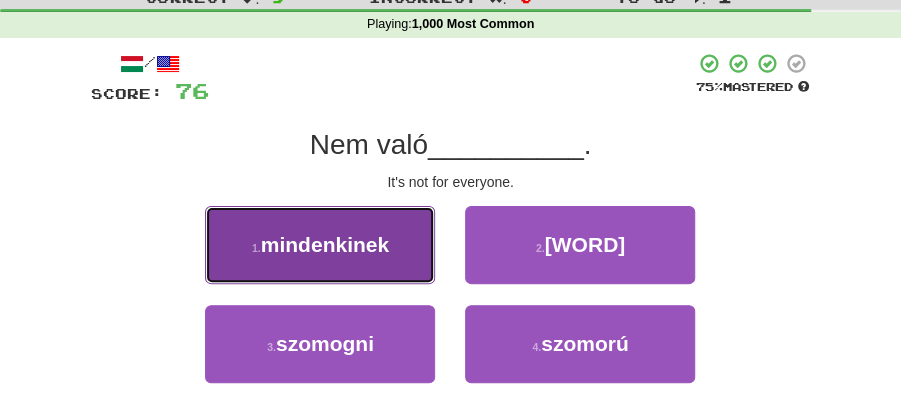 click on "1 .  mindenkinek" at bounding box center (320, 245) 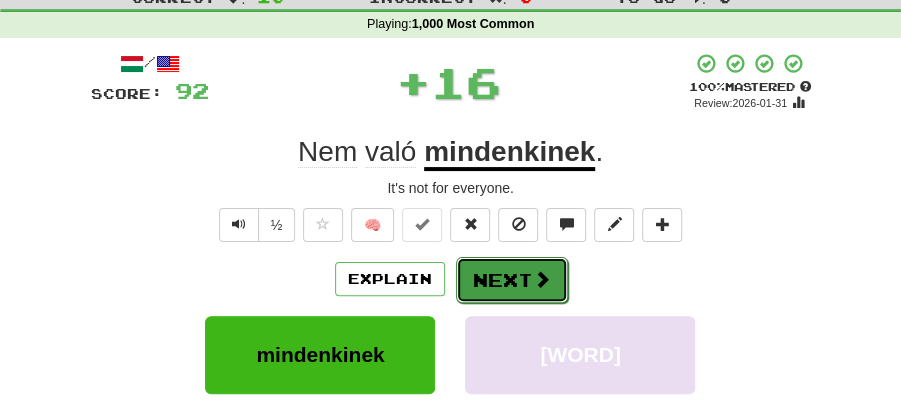 click on "Next" at bounding box center (512, 280) 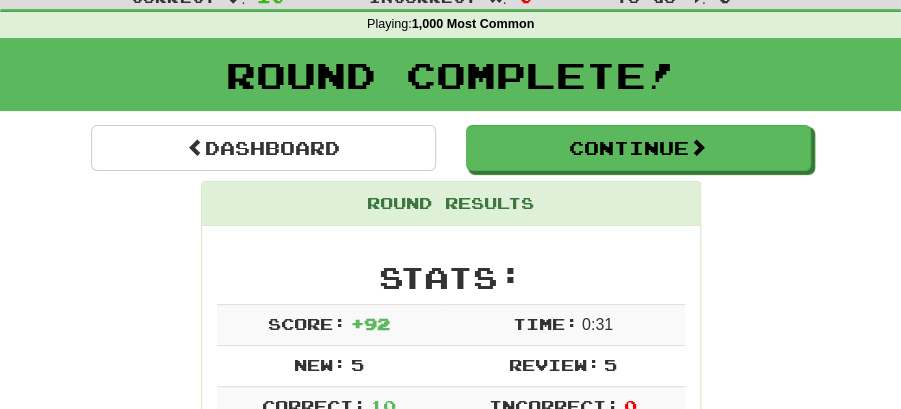 click on "Round Complete!" at bounding box center (450, 82) 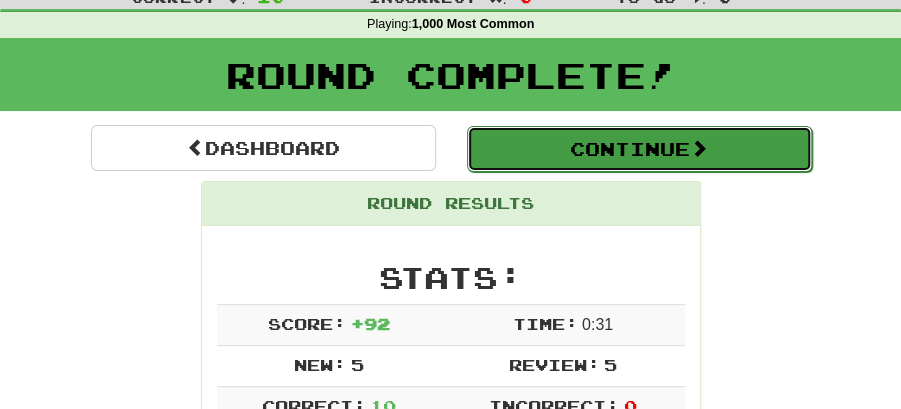 click on "Continue" at bounding box center [639, 149] 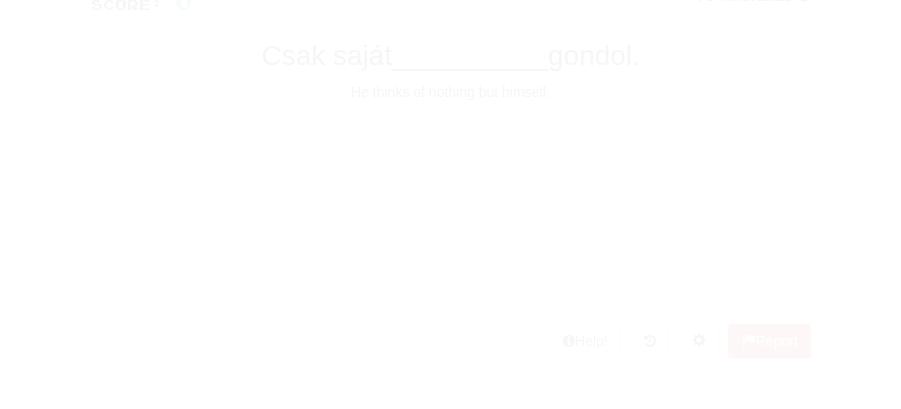 scroll, scrollTop: 66, scrollLeft: 0, axis: vertical 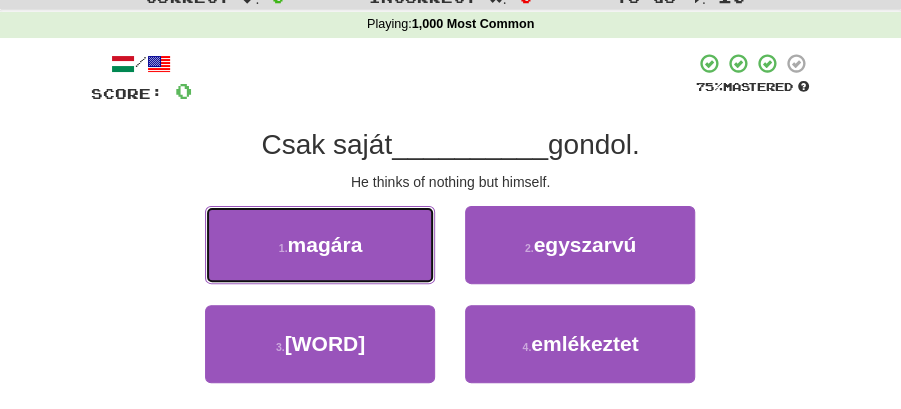 drag, startPoint x: 332, startPoint y: 240, endPoint x: 390, endPoint y: 251, distance: 59.03389 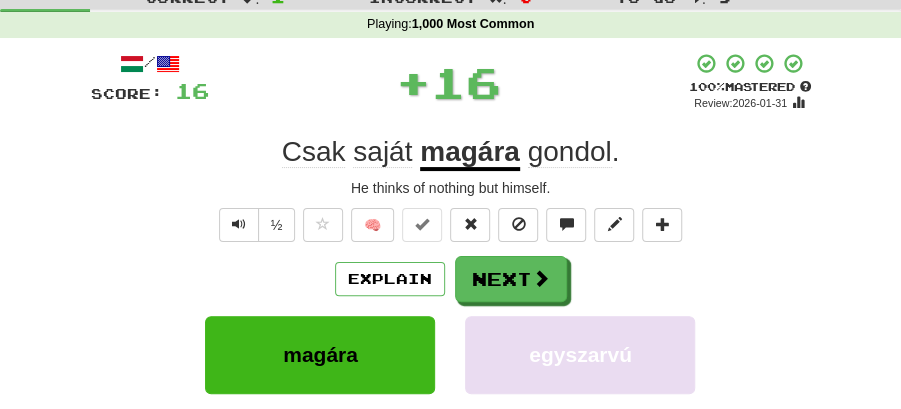 click on "Next" at bounding box center (511, 279) 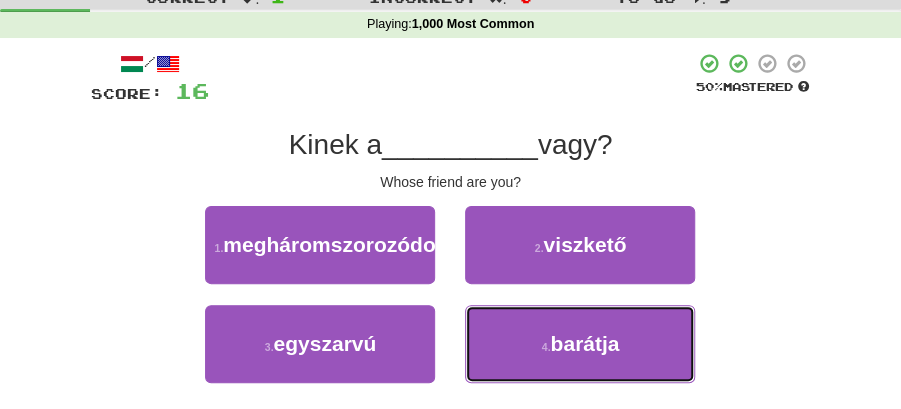 drag, startPoint x: 574, startPoint y: 393, endPoint x: 526, endPoint y: 309, distance: 96.74709 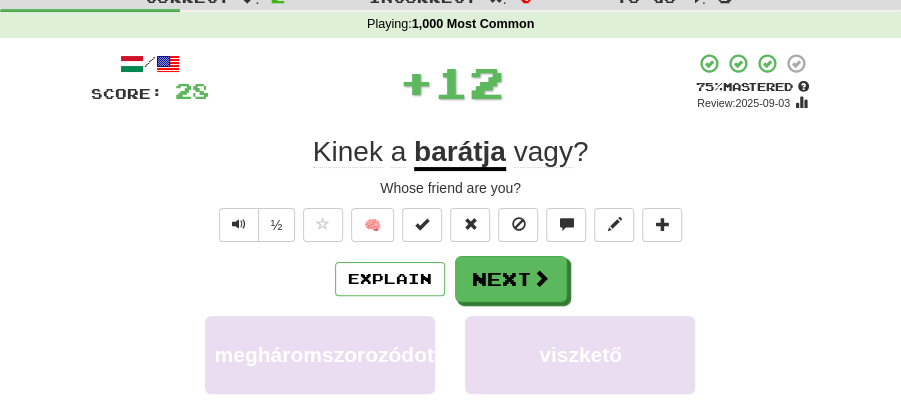 click on "Explain Next megháromszorozódott viszkető egyszarvú barátja Learn more: megháromszorozódott viszkető egyszarvú barátja" at bounding box center [451, 400] 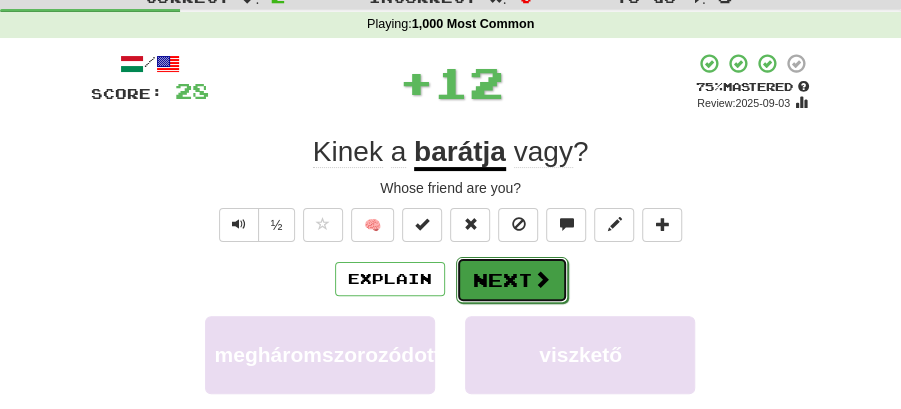 click on "Next" at bounding box center (512, 280) 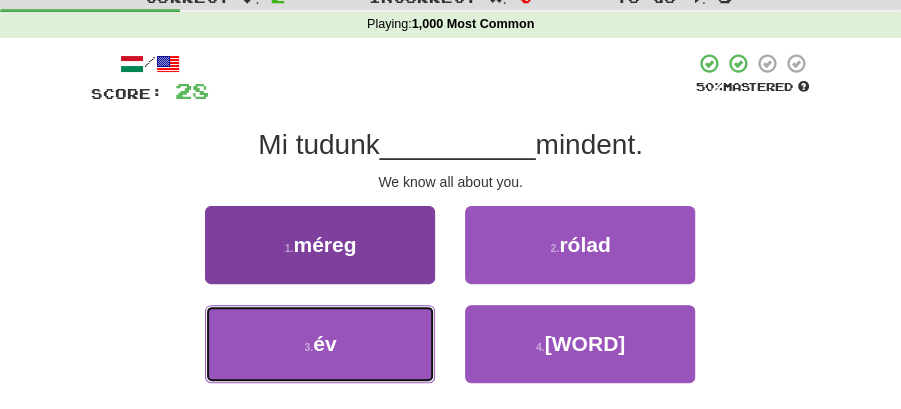 drag, startPoint x: 350, startPoint y: 344, endPoint x: 387, endPoint y: 328, distance: 40.311287 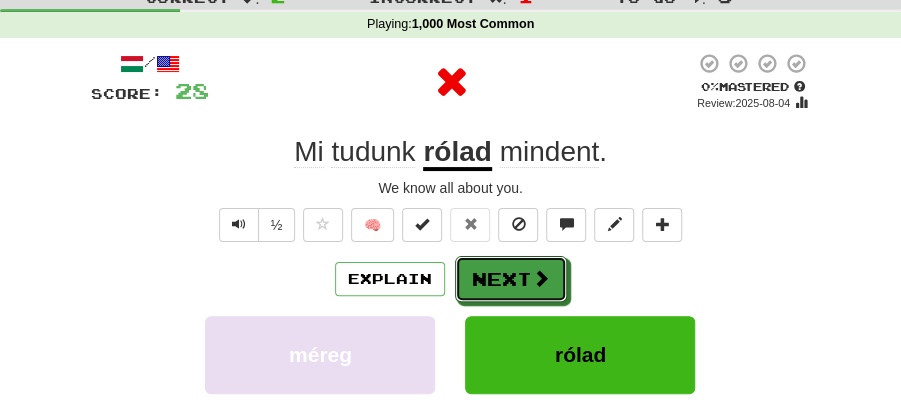 drag, startPoint x: 499, startPoint y: 272, endPoint x: 408, endPoint y: 172, distance: 135.20724 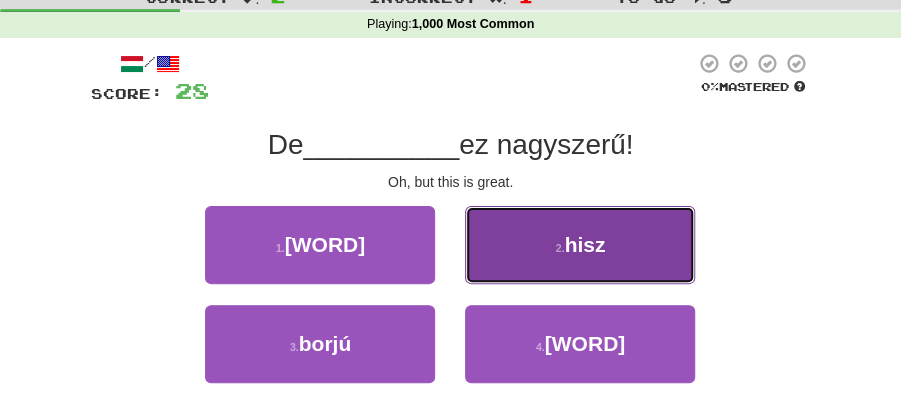 drag, startPoint x: 513, startPoint y: 242, endPoint x: 505, endPoint y: 252, distance: 12.806249 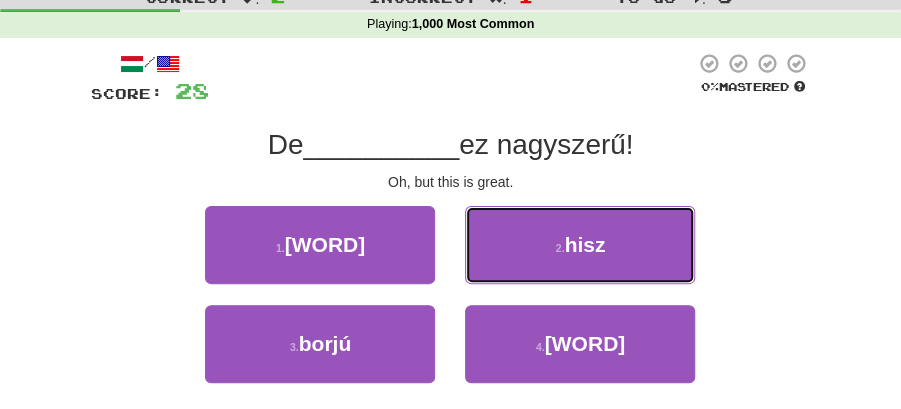click on "2 .  hisz" at bounding box center [580, 245] 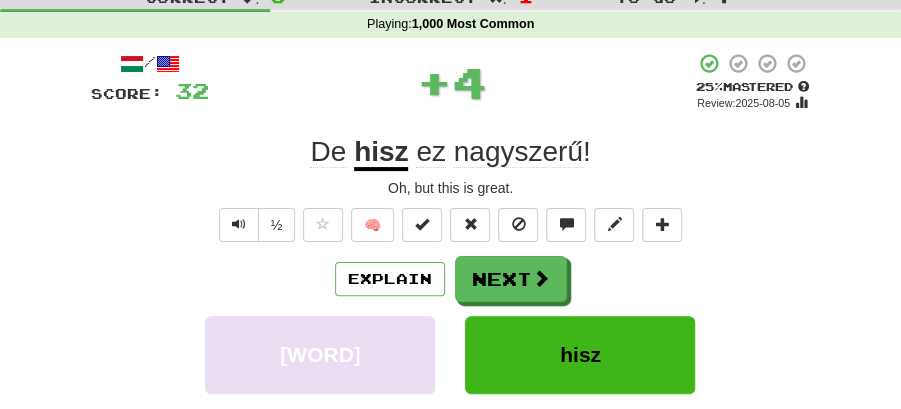 click on "Next" at bounding box center (511, 279) 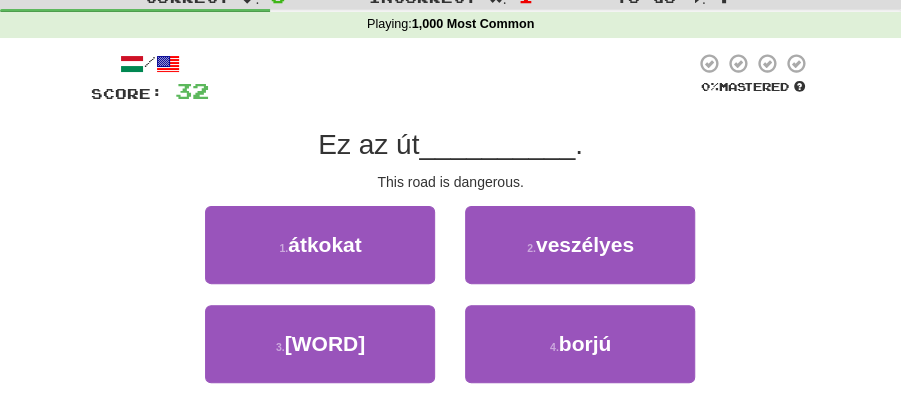 click on "2 .  veszélyes" at bounding box center [580, 255] 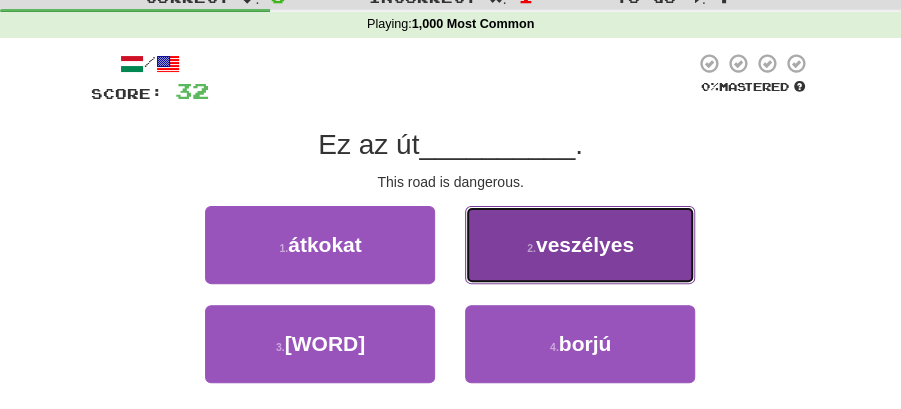 click on "2 .  veszélyes" at bounding box center [580, 245] 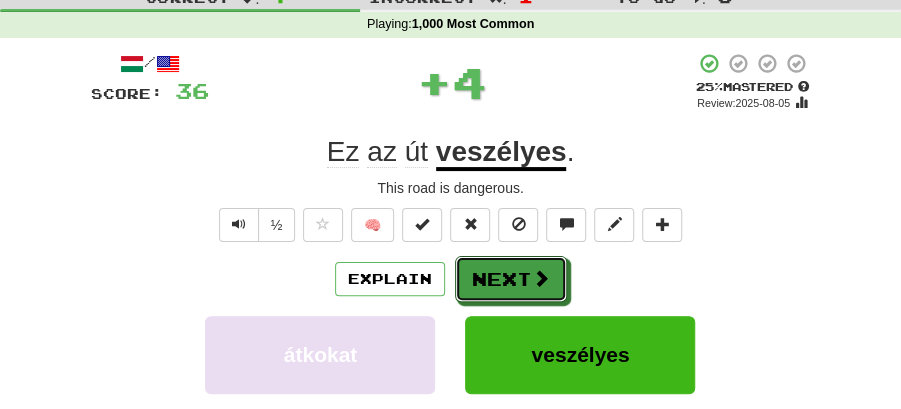 click on "Next" at bounding box center (511, 279) 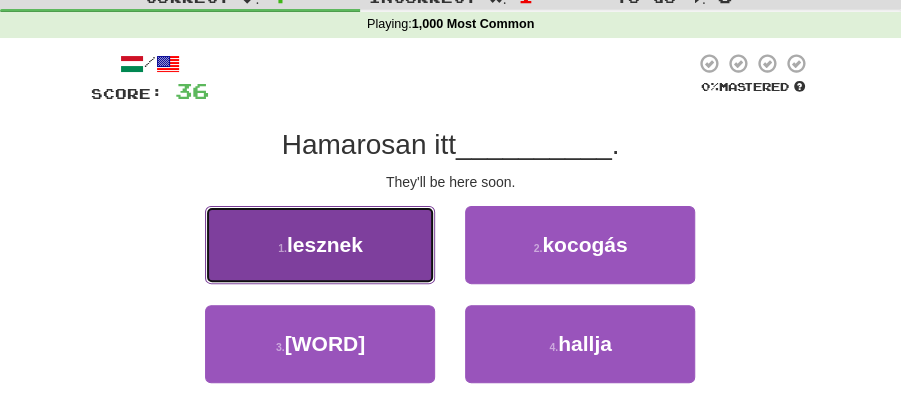 drag, startPoint x: 344, startPoint y: 253, endPoint x: 371, endPoint y: 258, distance: 27.45906 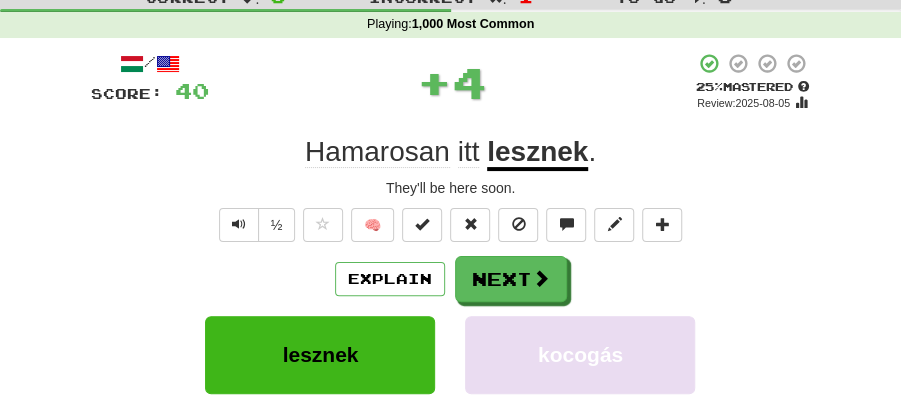 click on "Next" at bounding box center (511, 279) 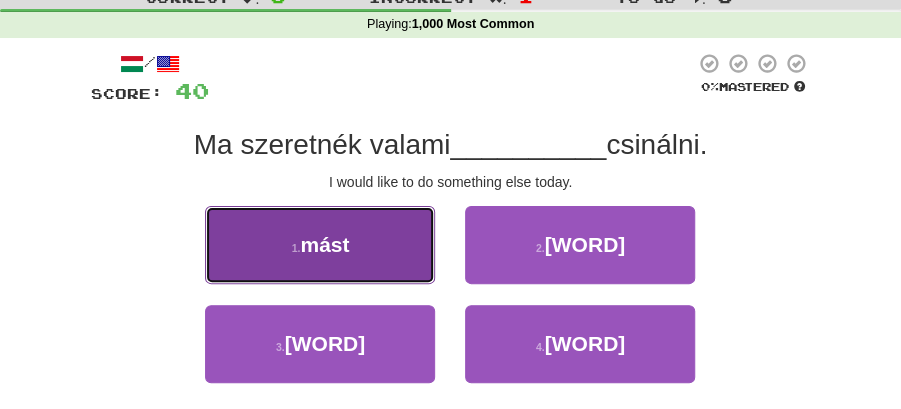 drag, startPoint x: 388, startPoint y: 261, endPoint x: 394, endPoint y: 270, distance: 10.816654 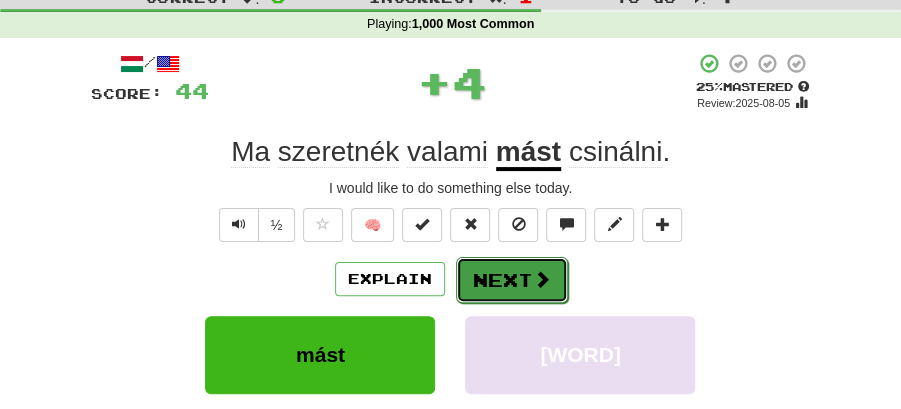 click on "Next" at bounding box center [512, 280] 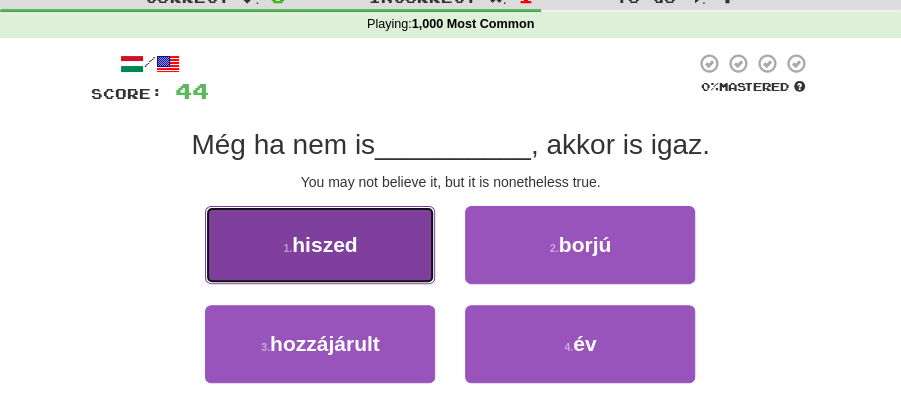 click on "1 .  hiszed" at bounding box center [320, 245] 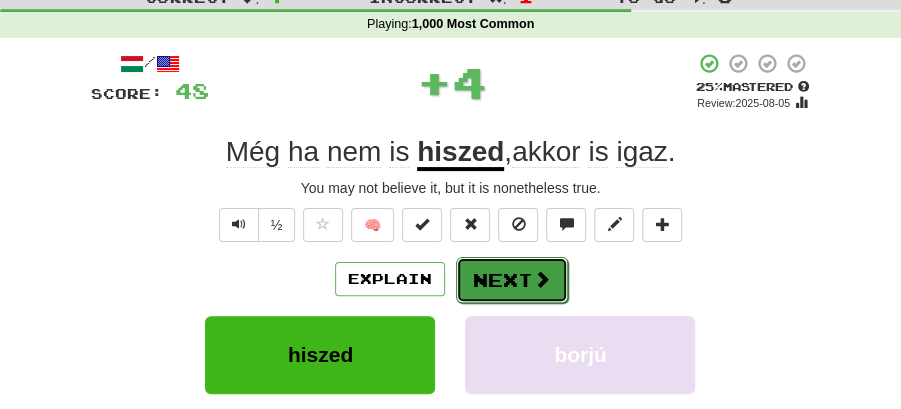 click on "Next" at bounding box center [512, 280] 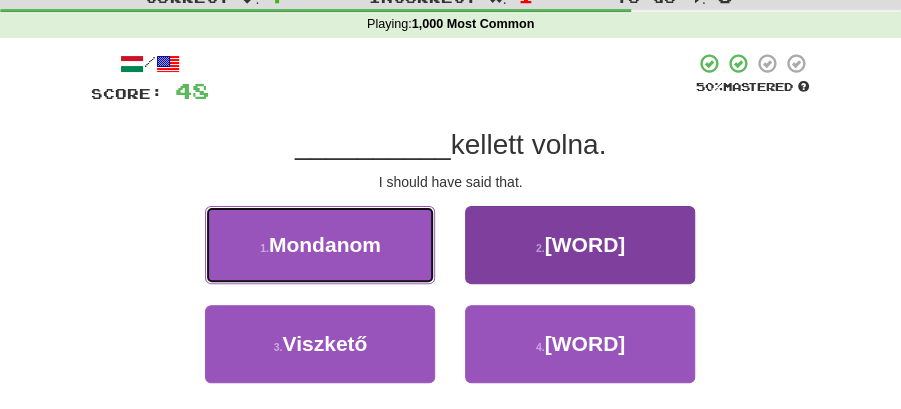 drag, startPoint x: 349, startPoint y: 255, endPoint x: 552, endPoint y: 274, distance: 203.88722 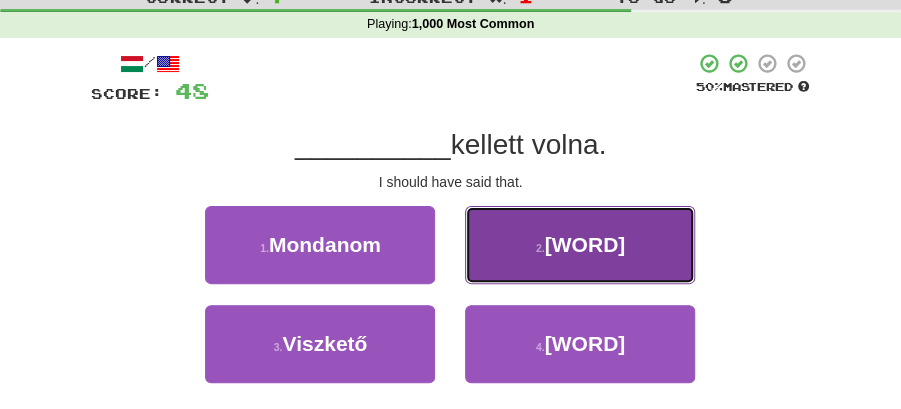 click on "2 .  Doboz" at bounding box center [580, 245] 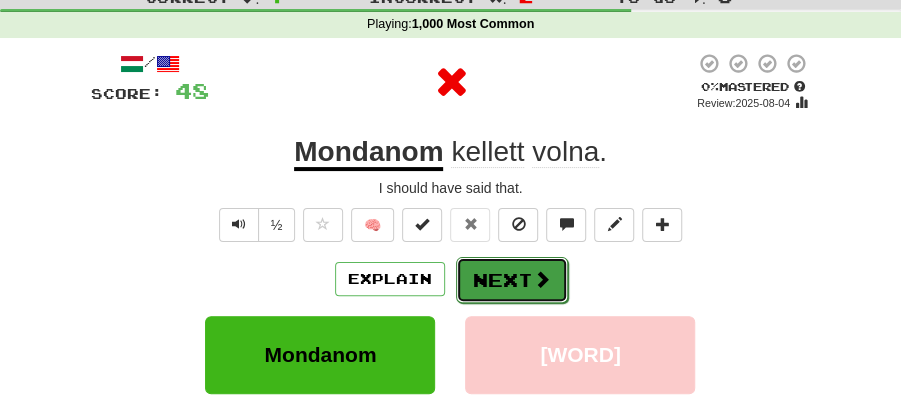 click on "Next" at bounding box center (512, 280) 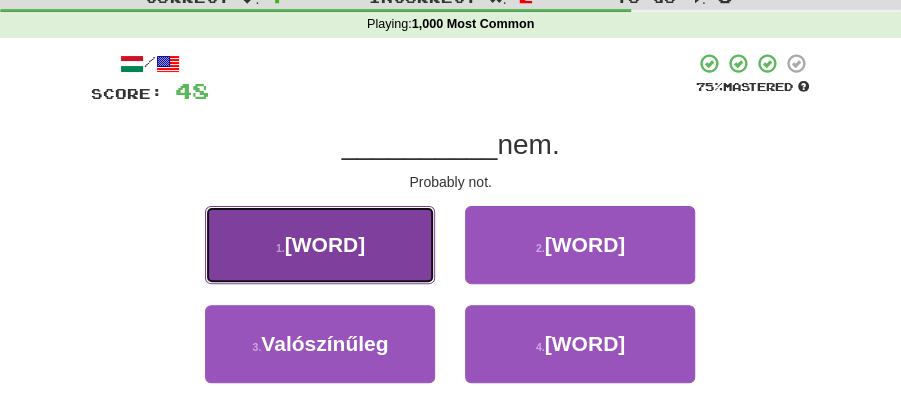 click on "1 .  Enyhén" at bounding box center [320, 245] 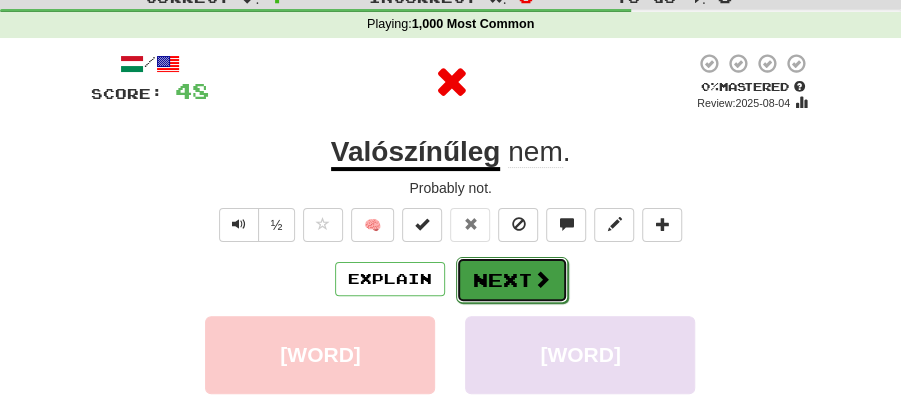 click on "Next" at bounding box center [512, 280] 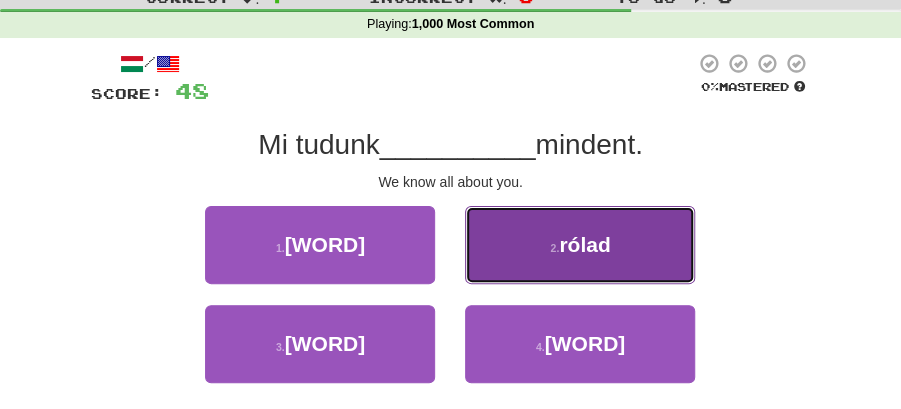 click on "rólad" at bounding box center (584, 244) 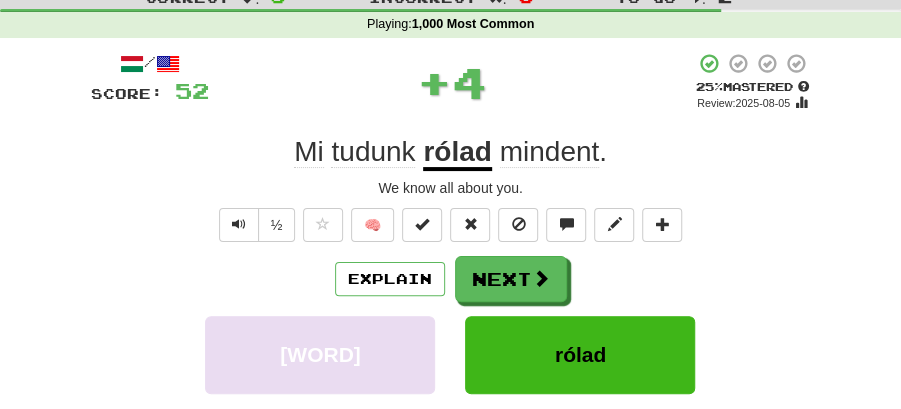 click on "Next" at bounding box center [511, 279] 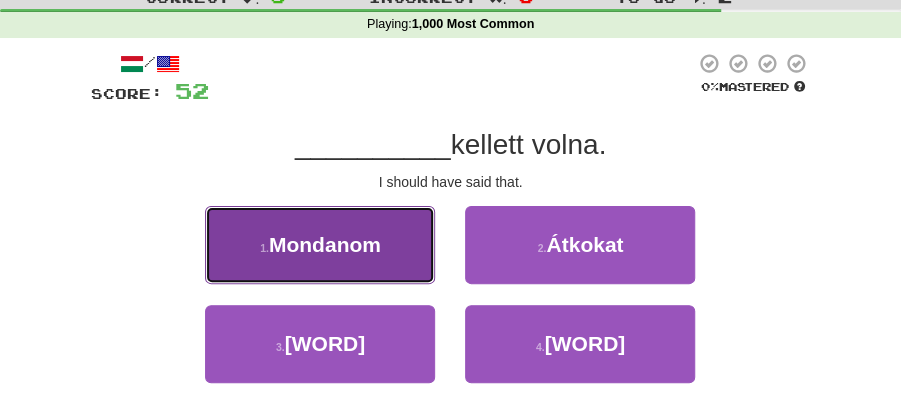 click on "1 .  Mondanom" at bounding box center (320, 245) 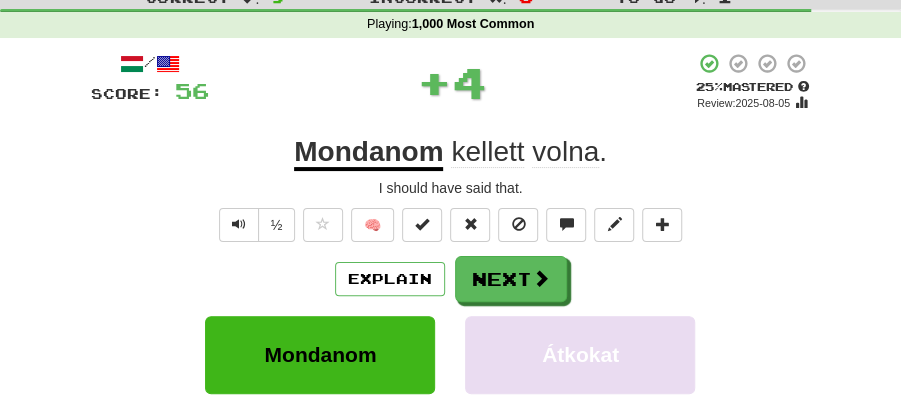 click on "Next" at bounding box center [511, 279] 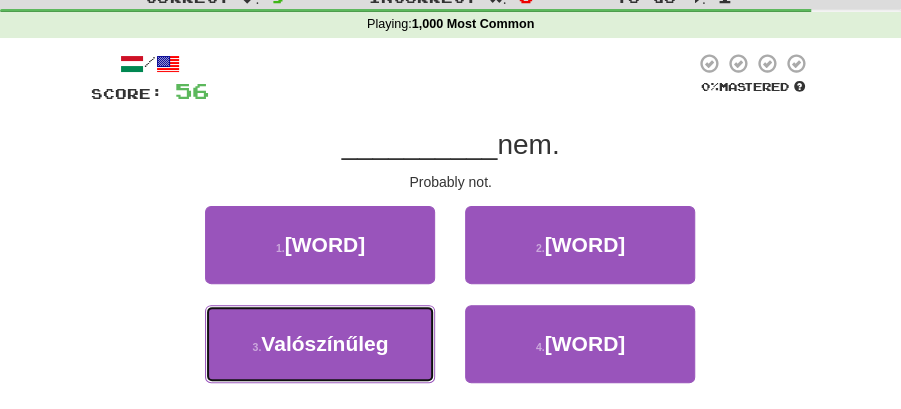 drag, startPoint x: 326, startPoint y: 366, endPoint x: 439, endPoint y: 315, distance: 123.97581 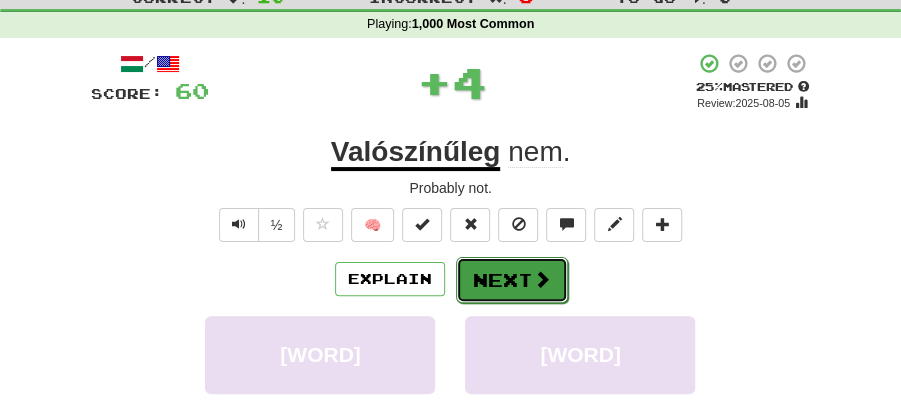 click at bounding box center [542, 279] 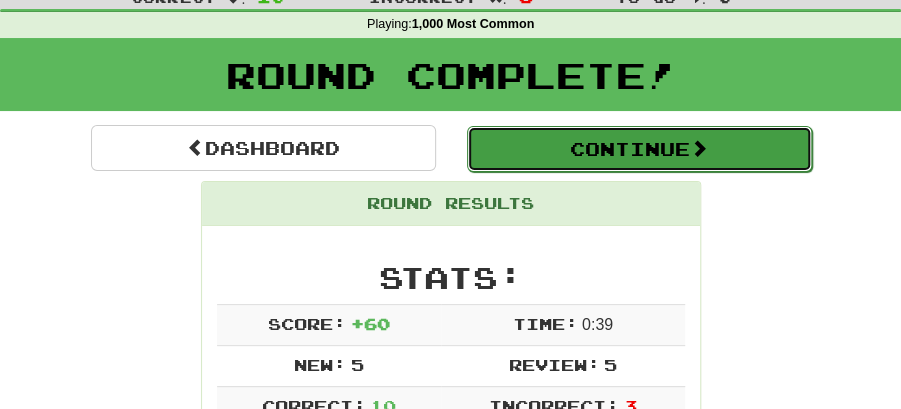 click on "Continue" at bounding box center [639, 149] 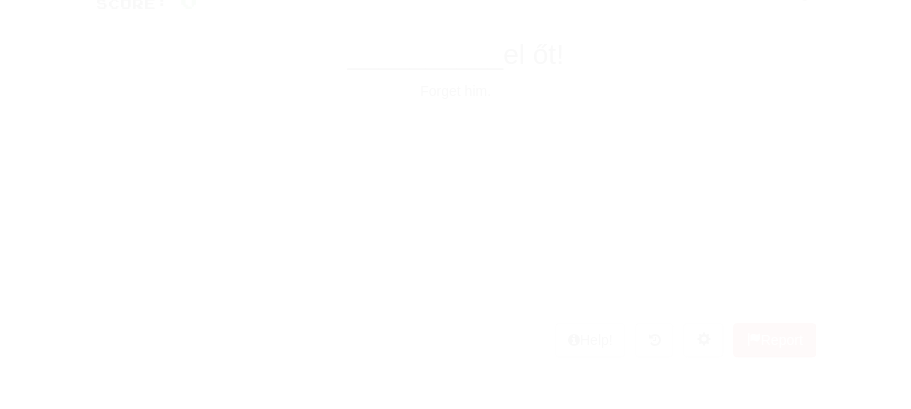 scroll, scrollTop: 66, scrollLeft: 0, axis: vertical 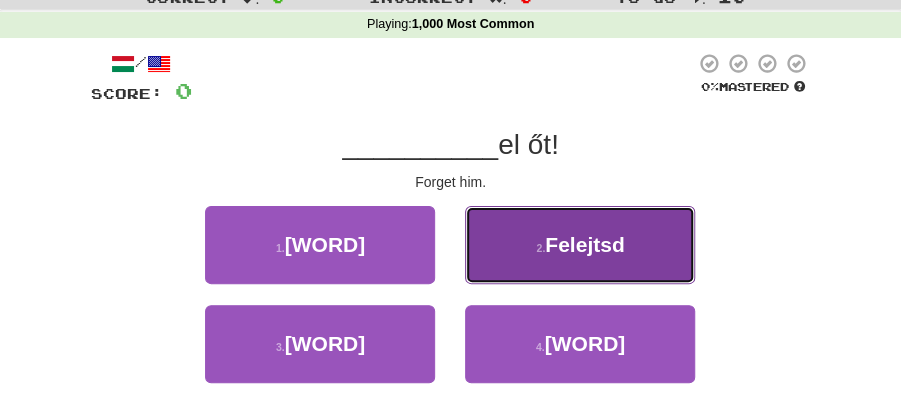 click on "2 .  Felejtsd" at bounding box center [580, 245] 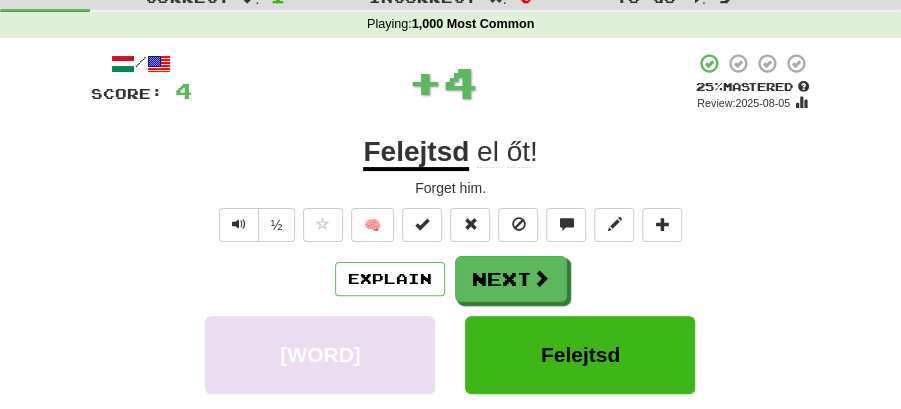 click on "Next" at bounding box center [511, 279] 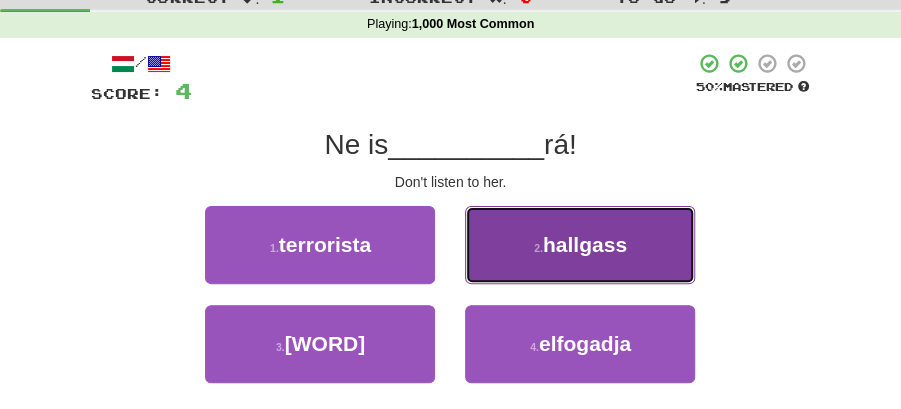 click on "hallgass" at bounding box center [585, 244] 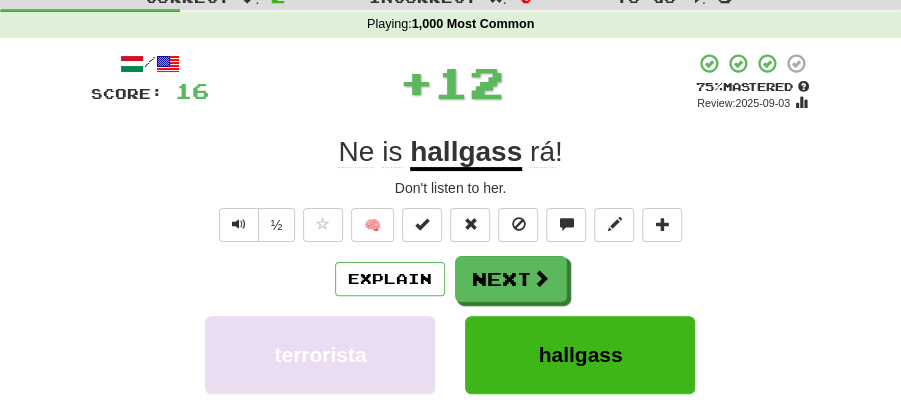 click on "Next" at bounding box center (511, 279) 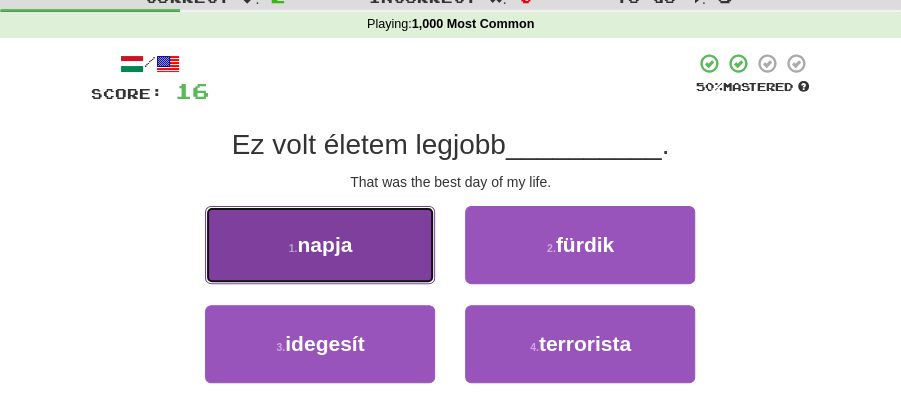 drag, startPoint x: 339, startPoint y: 238, endPoint x: 372, endPoint y: 249, distance: 34.785053 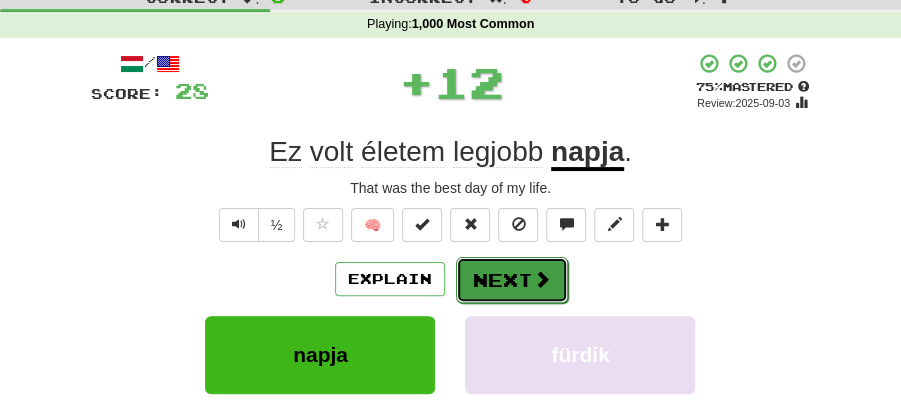 click on "Next" at bounding box center (512, 280) 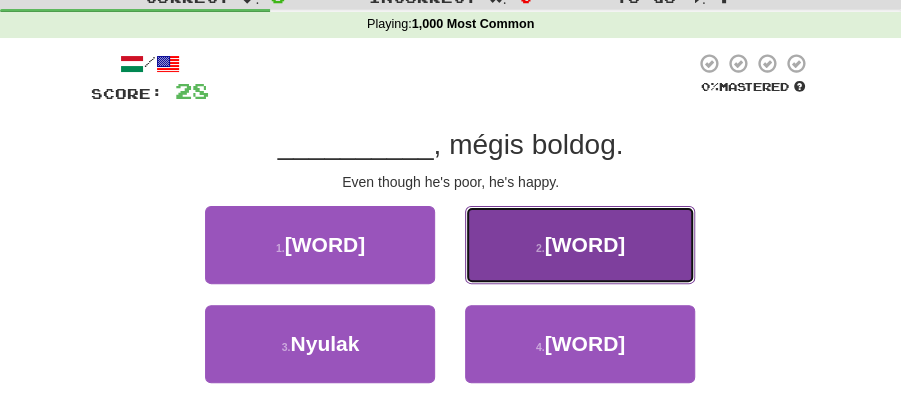 click on "2 .  Szegény" at bounding box center [580, 245] 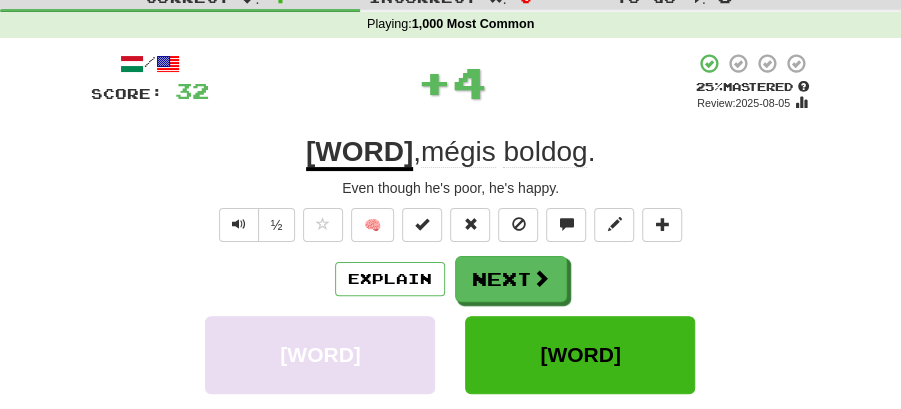 click on "Next" at bounding box center (511, 279) 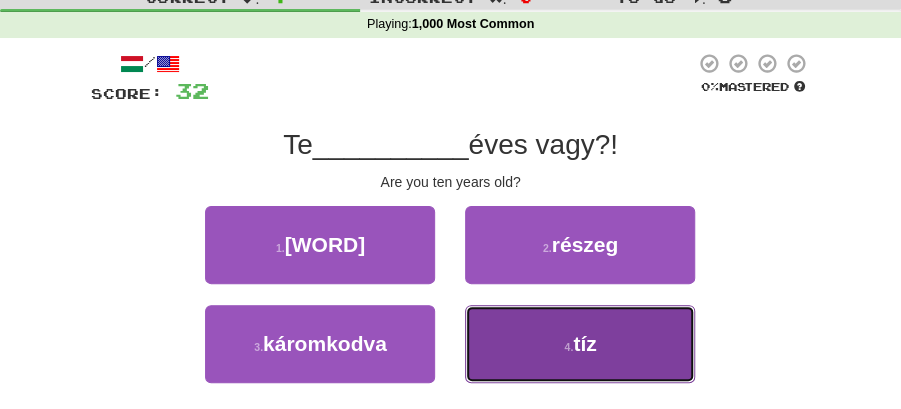 click on "4 .  tíz" at bounding box center (580, 344) 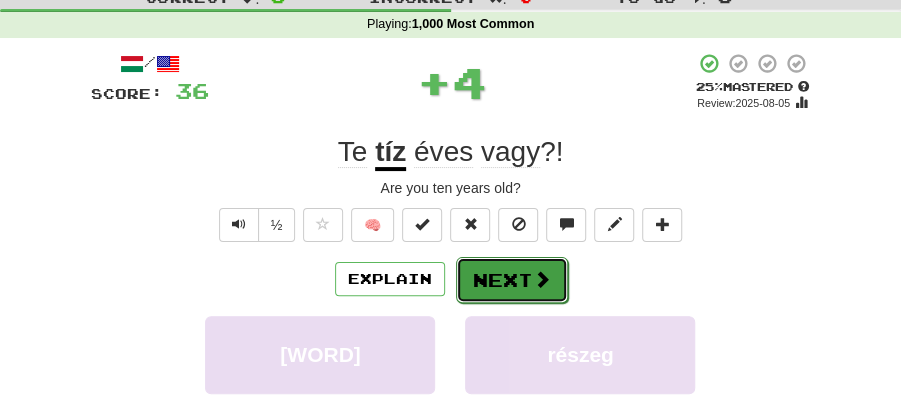 click on "Next" at bounding box center [512, 280] 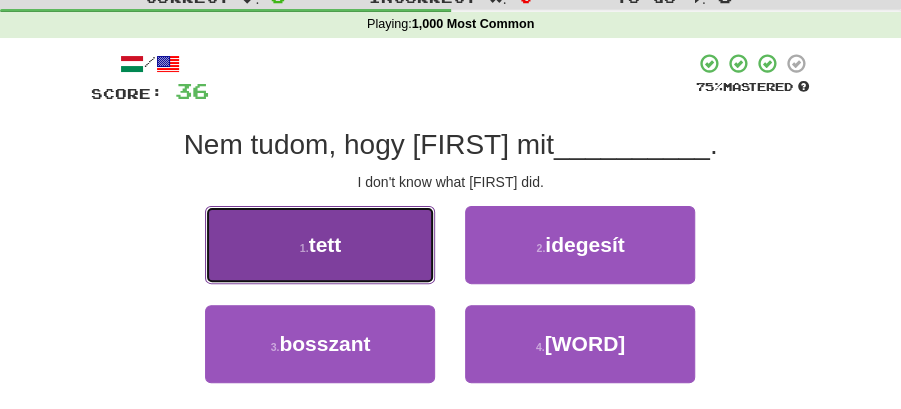 drag, startPoint x: 328, startPoint y: 254, endPoint x: 386, endPoint y: 262, distance: 58.549126 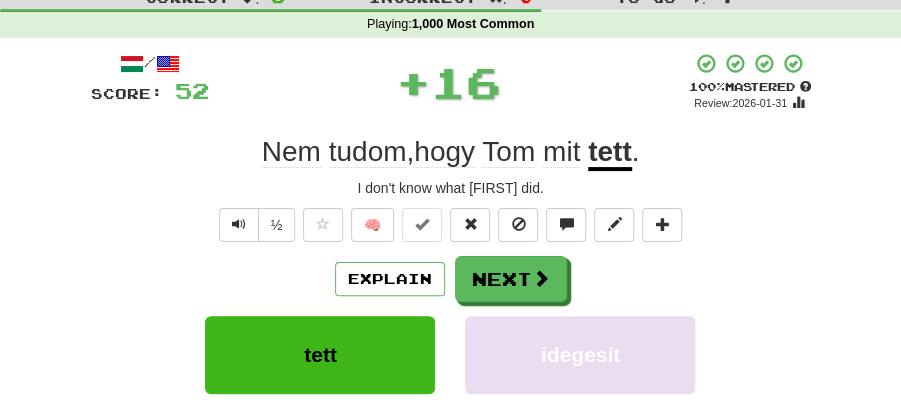 click at bounding box center [541, 278] 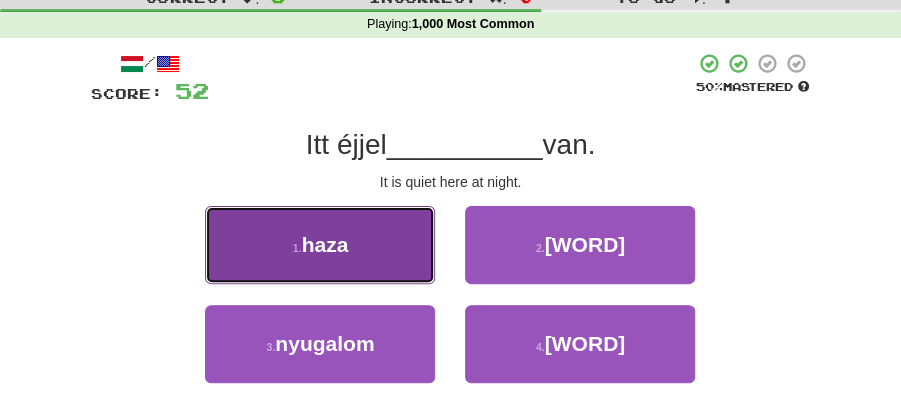 drag, startPoint x: 358, startPoint y: 256, endPoint x: 393, endPoint y: 256, distance: 35 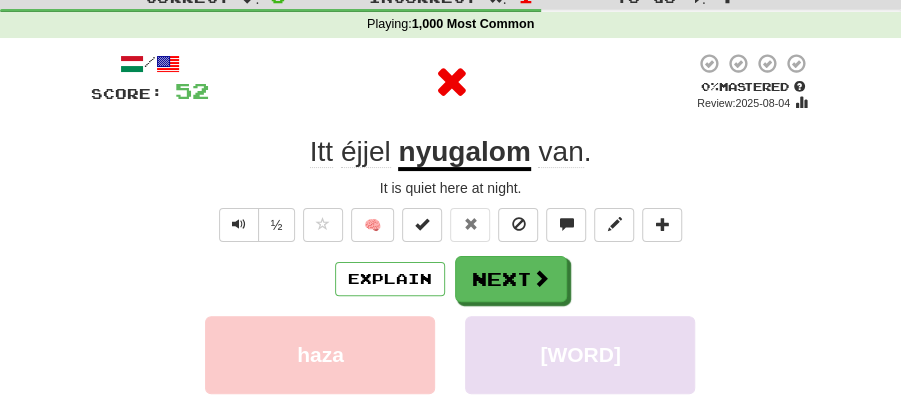 click on "Next" at bounding box center [511, 279] 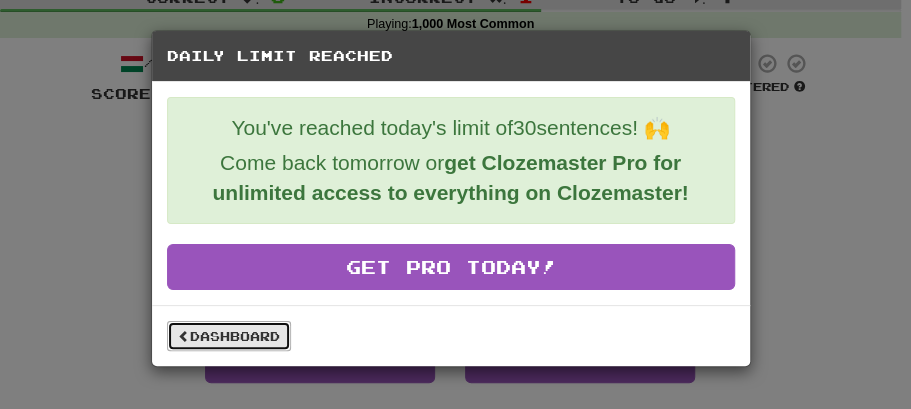 click on "Dashboard" at bounding box center (229, 336) 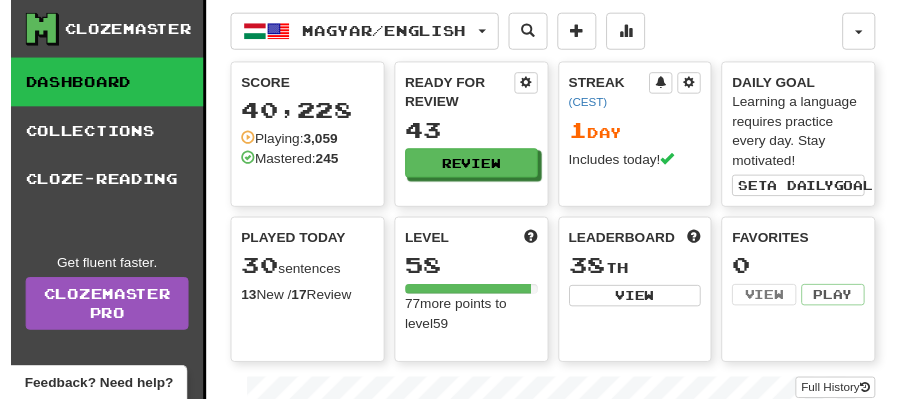 scroll, scrollTop: 0, scrollLeft: 0, axis: both 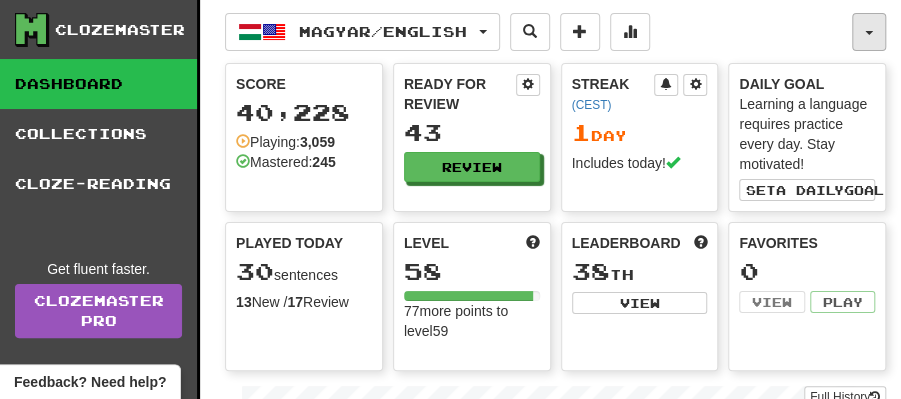click at bounding box center [869, 32] 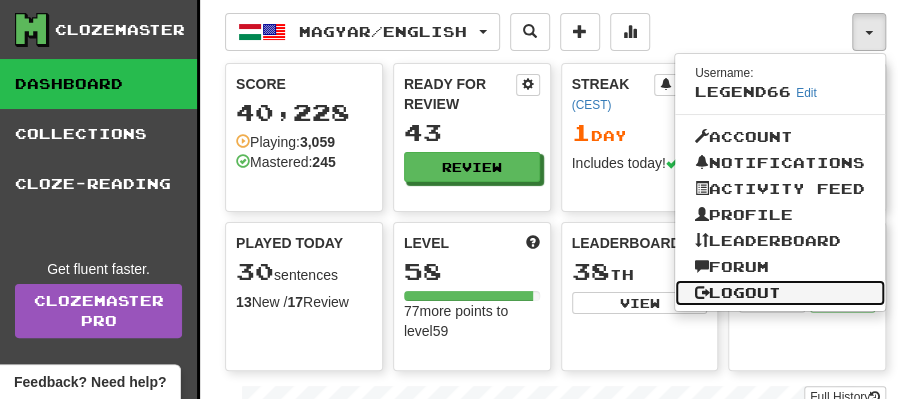 click on "Logout" at bounding box center (780, 293) 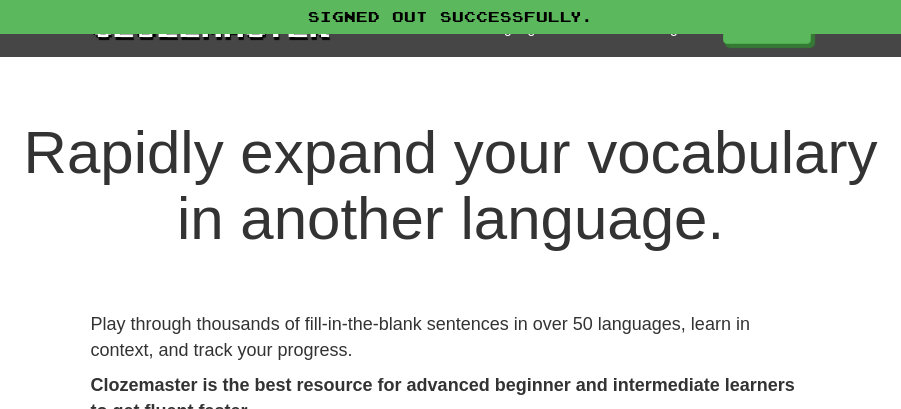 scroll, scrollTop: 0, scrollLeft: 0, axis: both 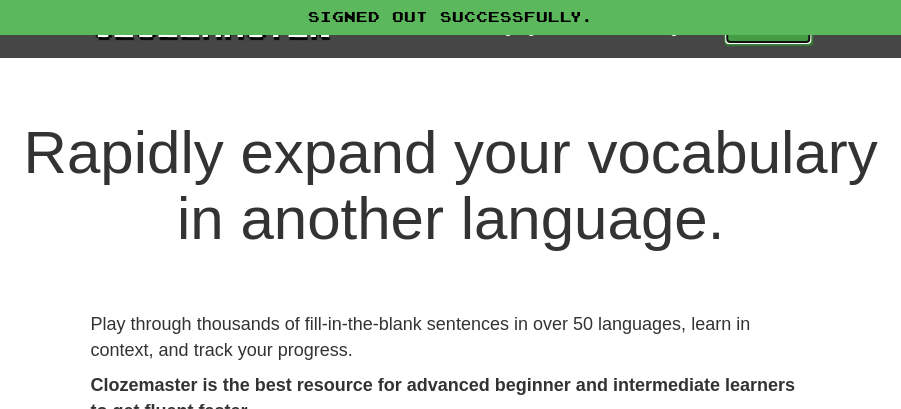click on "Play" at bounding box center (768, 28) 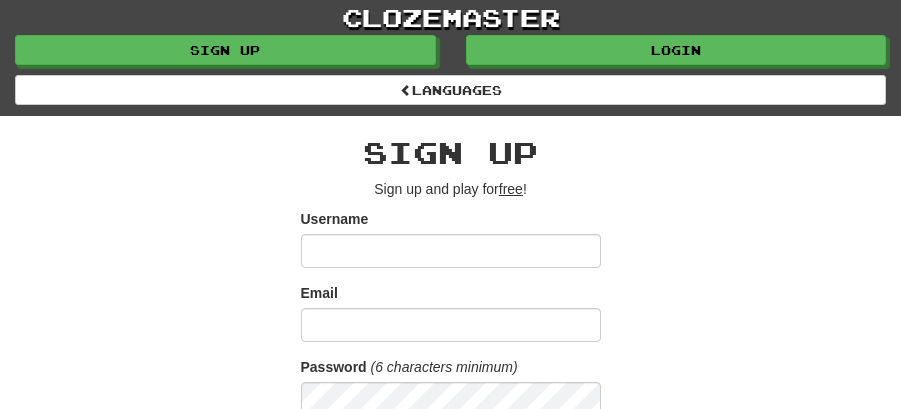 scroll, scrollTop: 0, scrollLeft: 0, axis: both 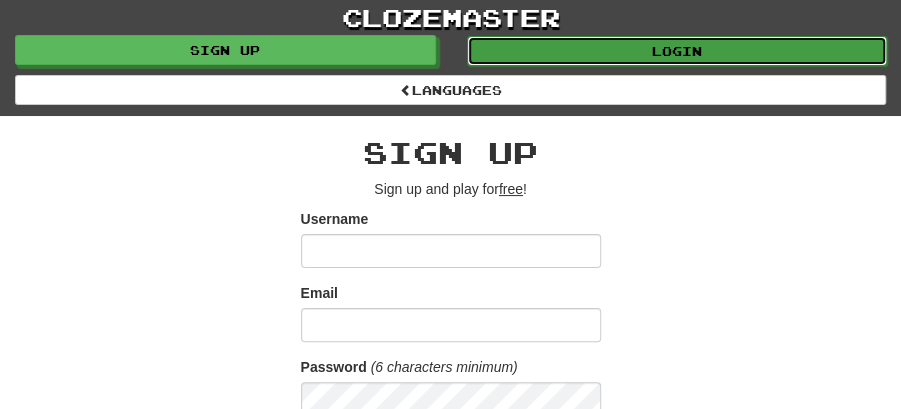 click on "Login" at bounding box center (677, 51) 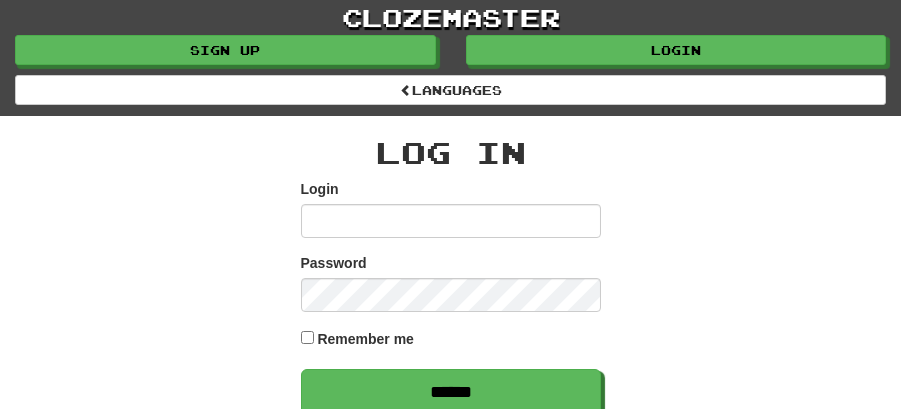scroll, scrollTop: 0, scrollLeft: 0, axis: both 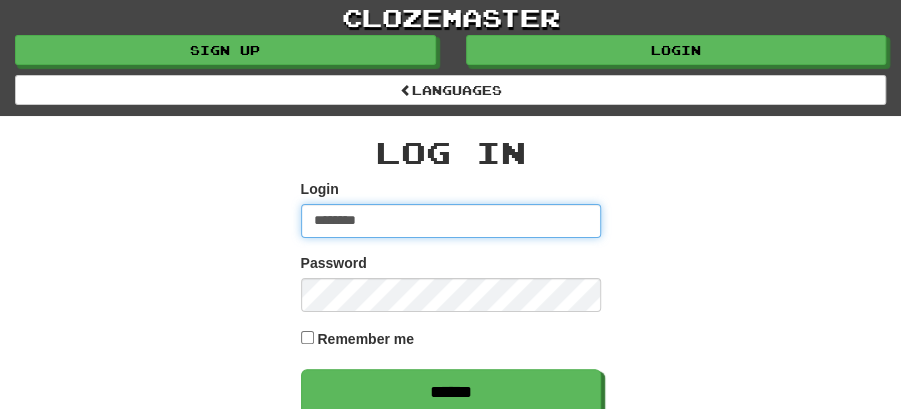 type on "******" 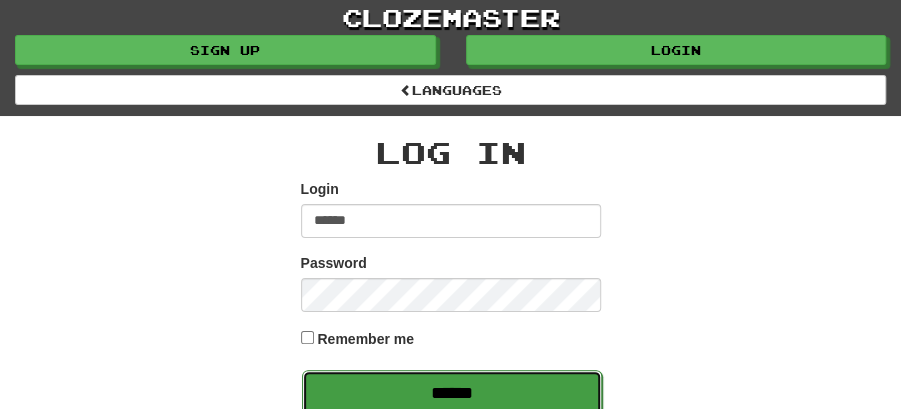 click on "******" at bounding box center (452, 393) 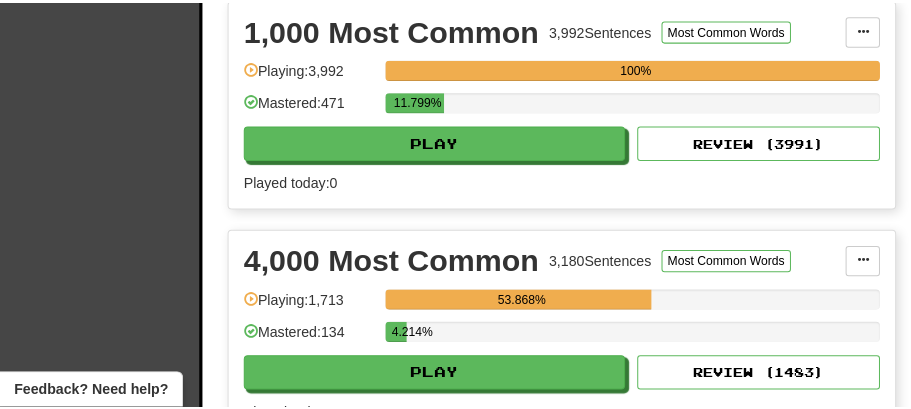 scroll, scrollTop: 600, scrollLeft: 0, axis: vertical 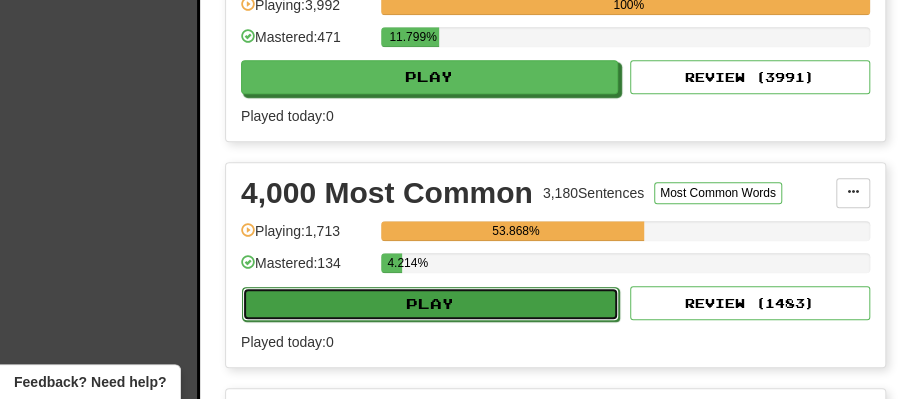 click on "Play" at bounding box center [430, 304] 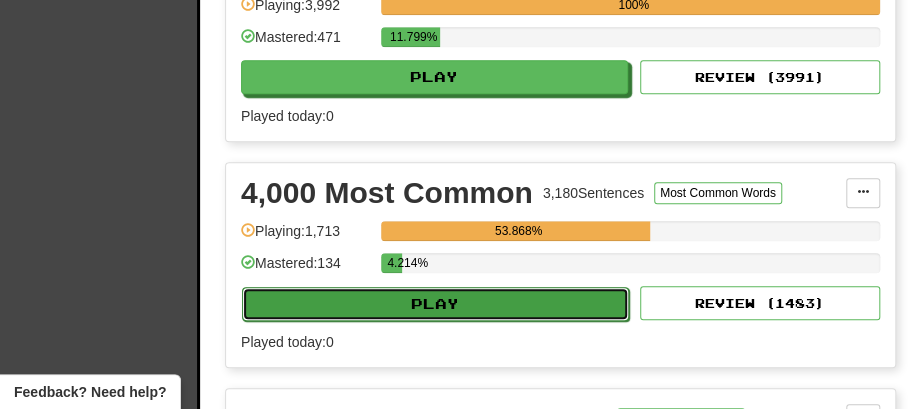 select on "**" 